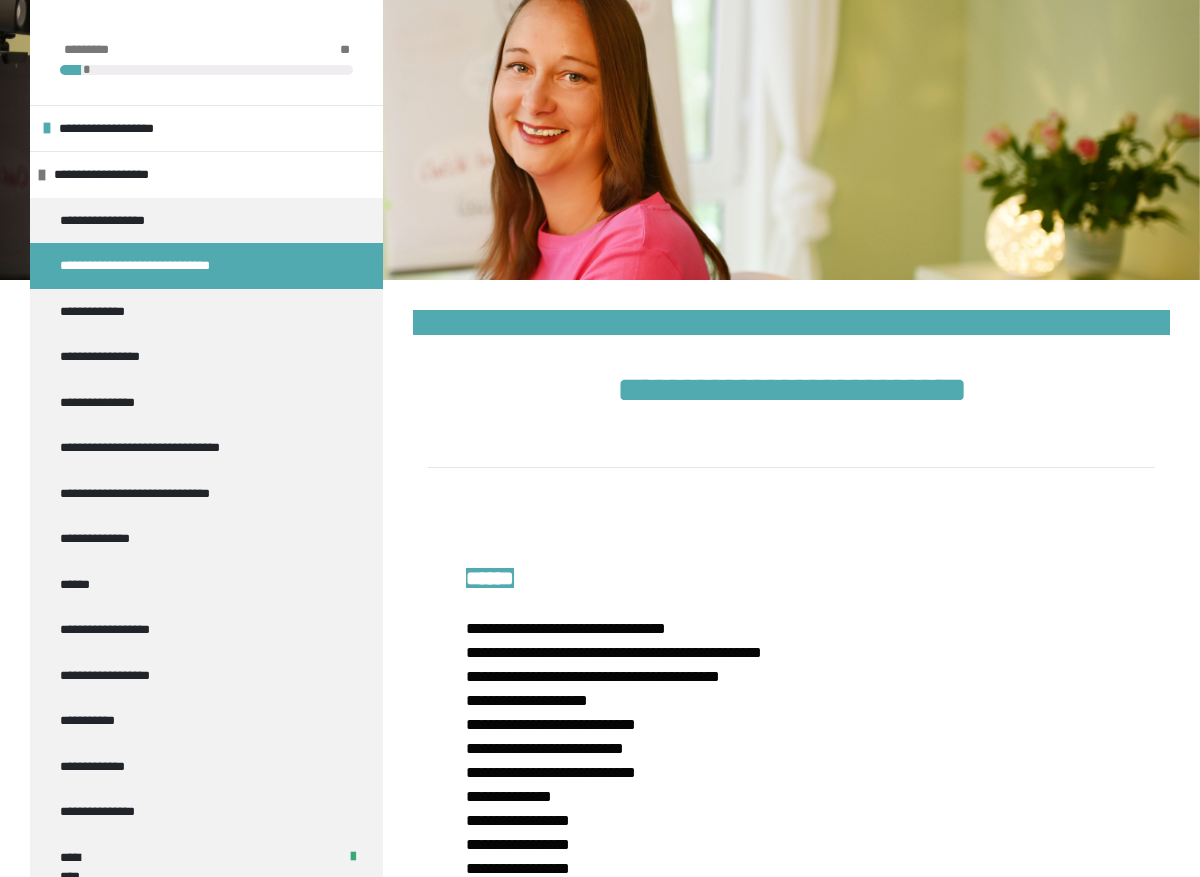scroll, scrollTop: 6852, scrollLeft: 0, axis: vertical 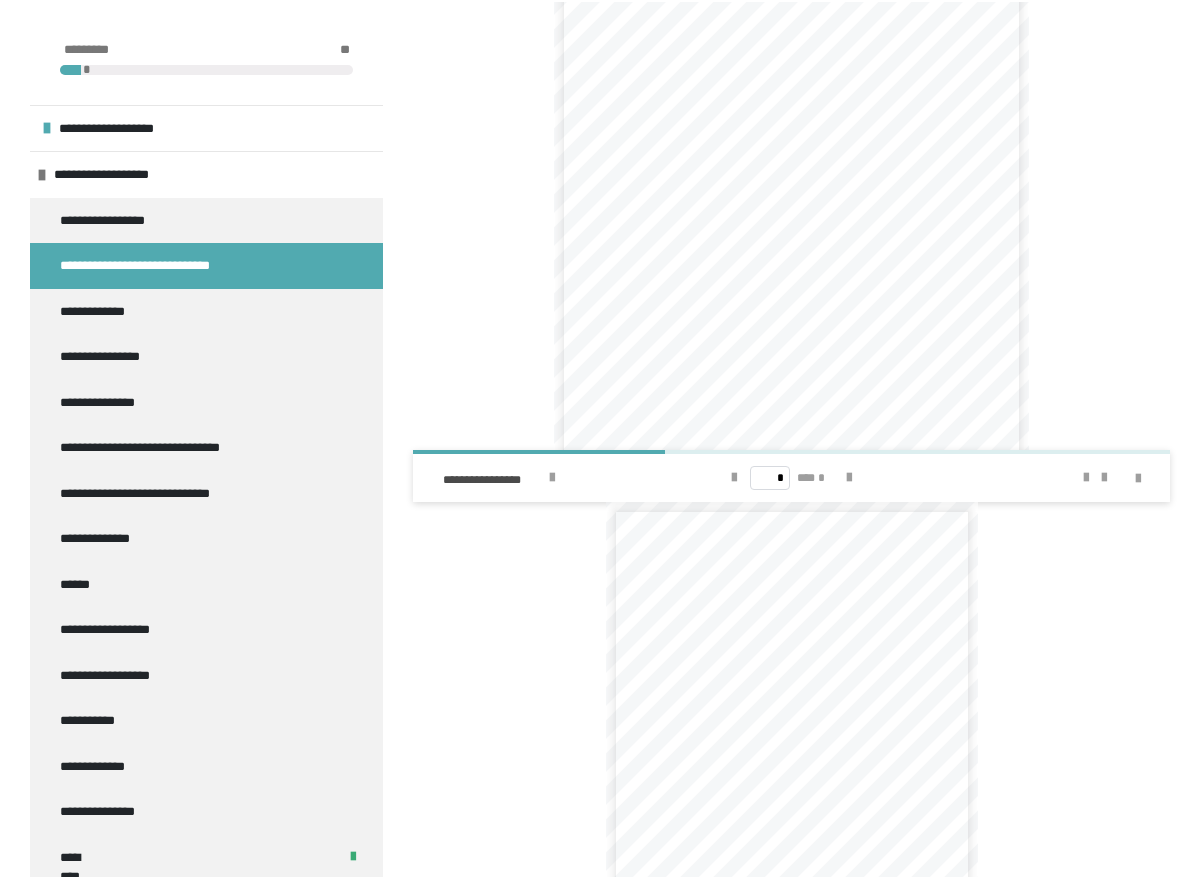 click 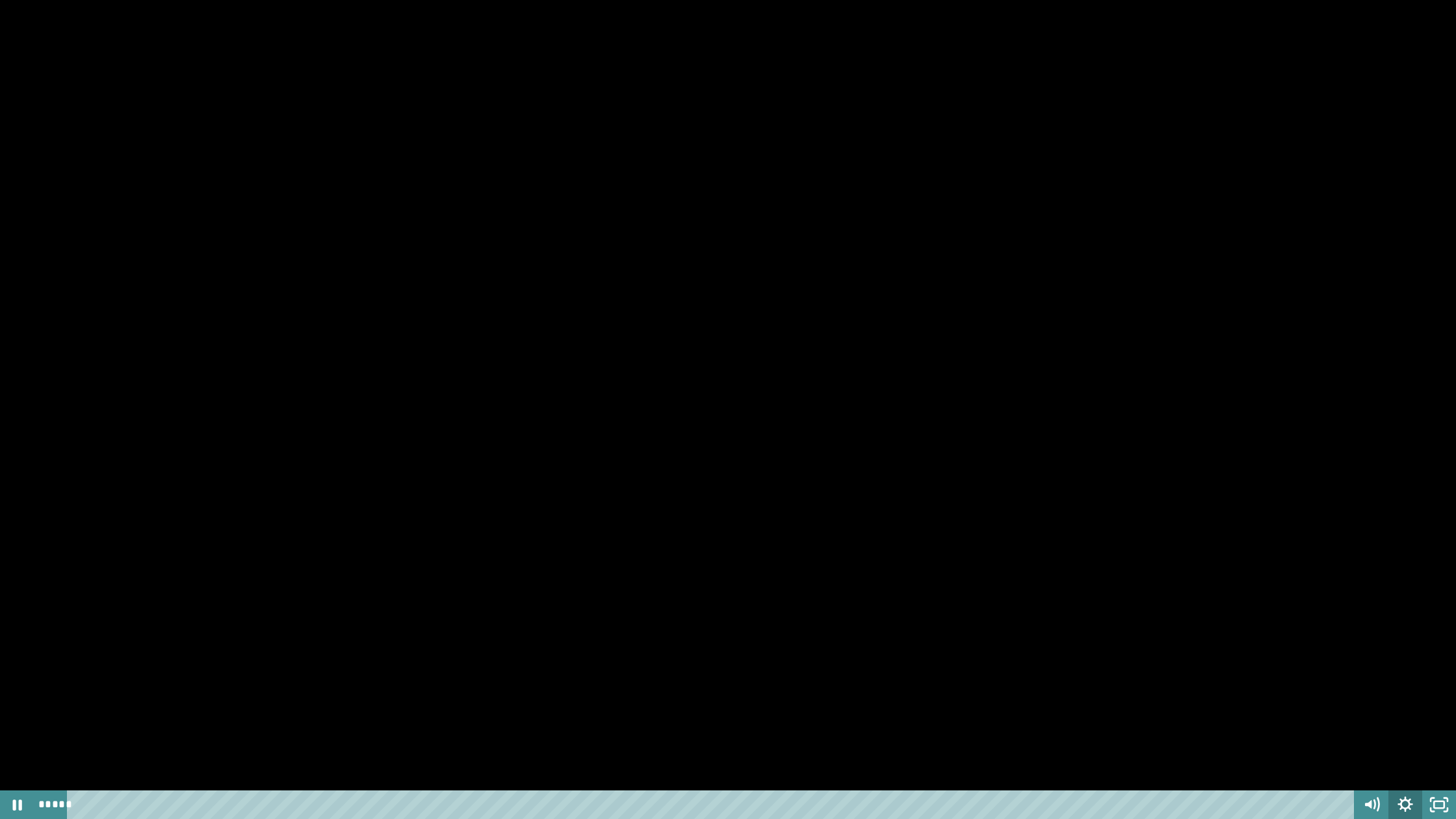 click 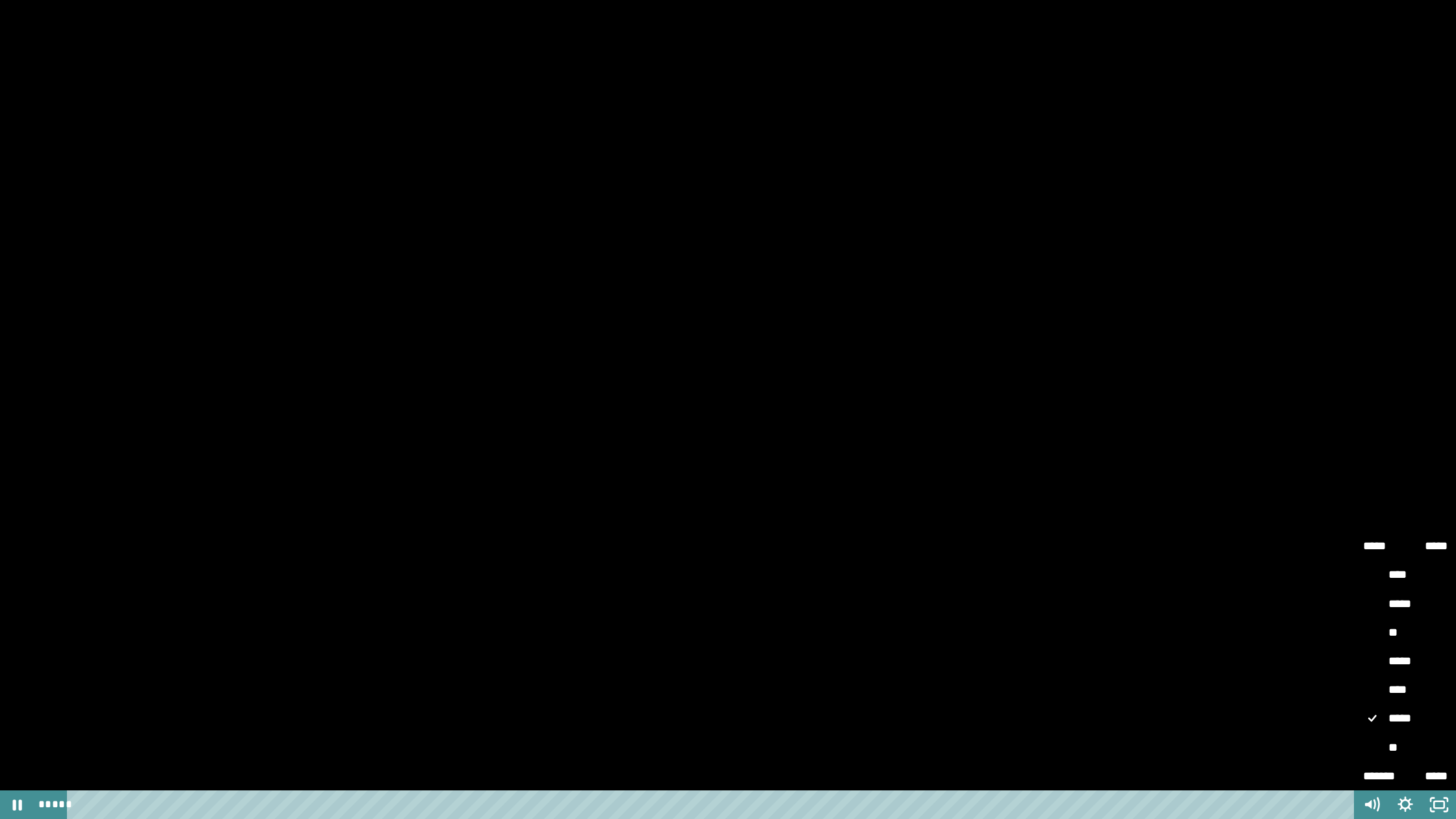 click on "*****" at bounding box center [1405, 662] 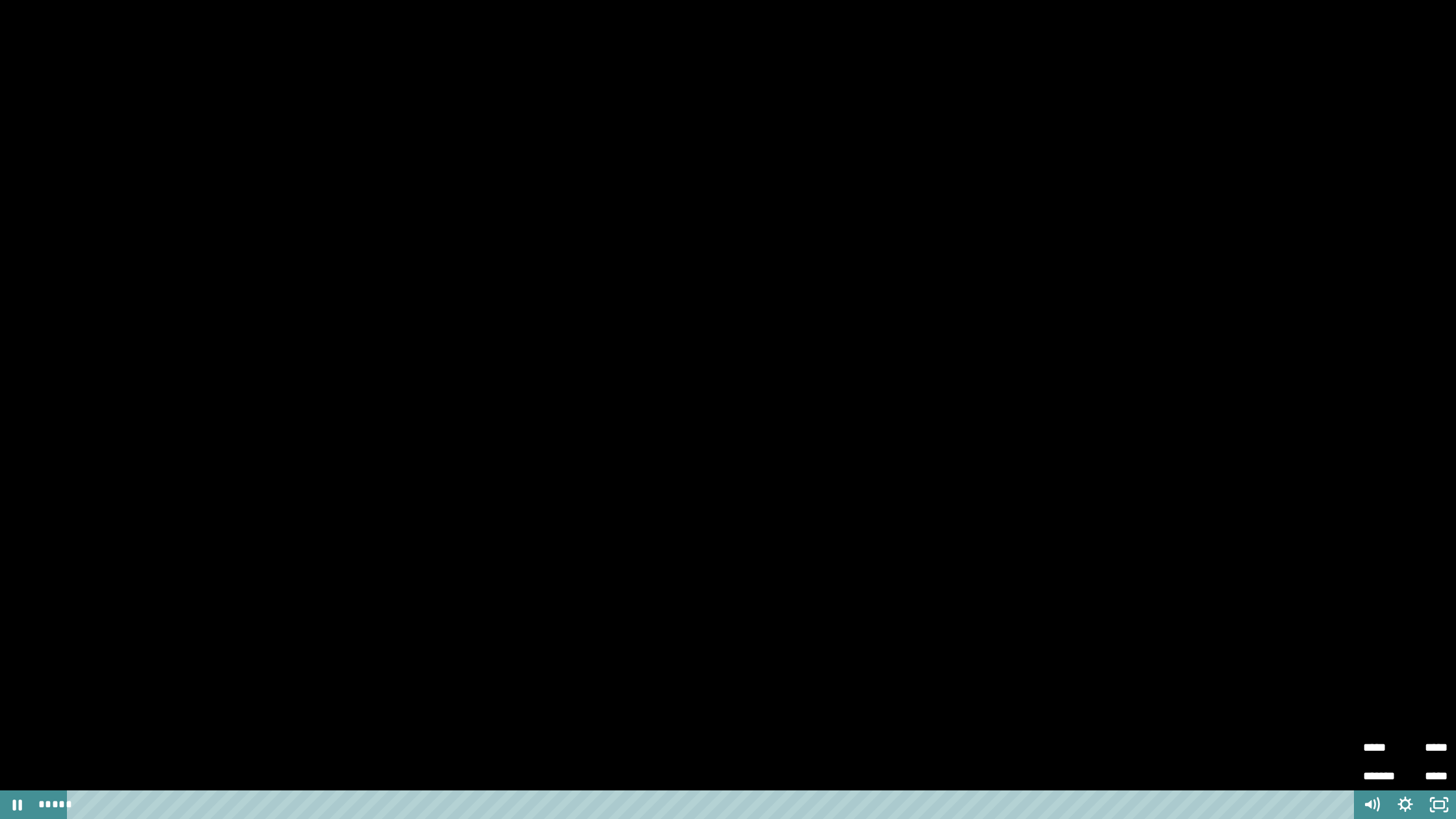 click on "*****" at bounding box center [1426, 748] 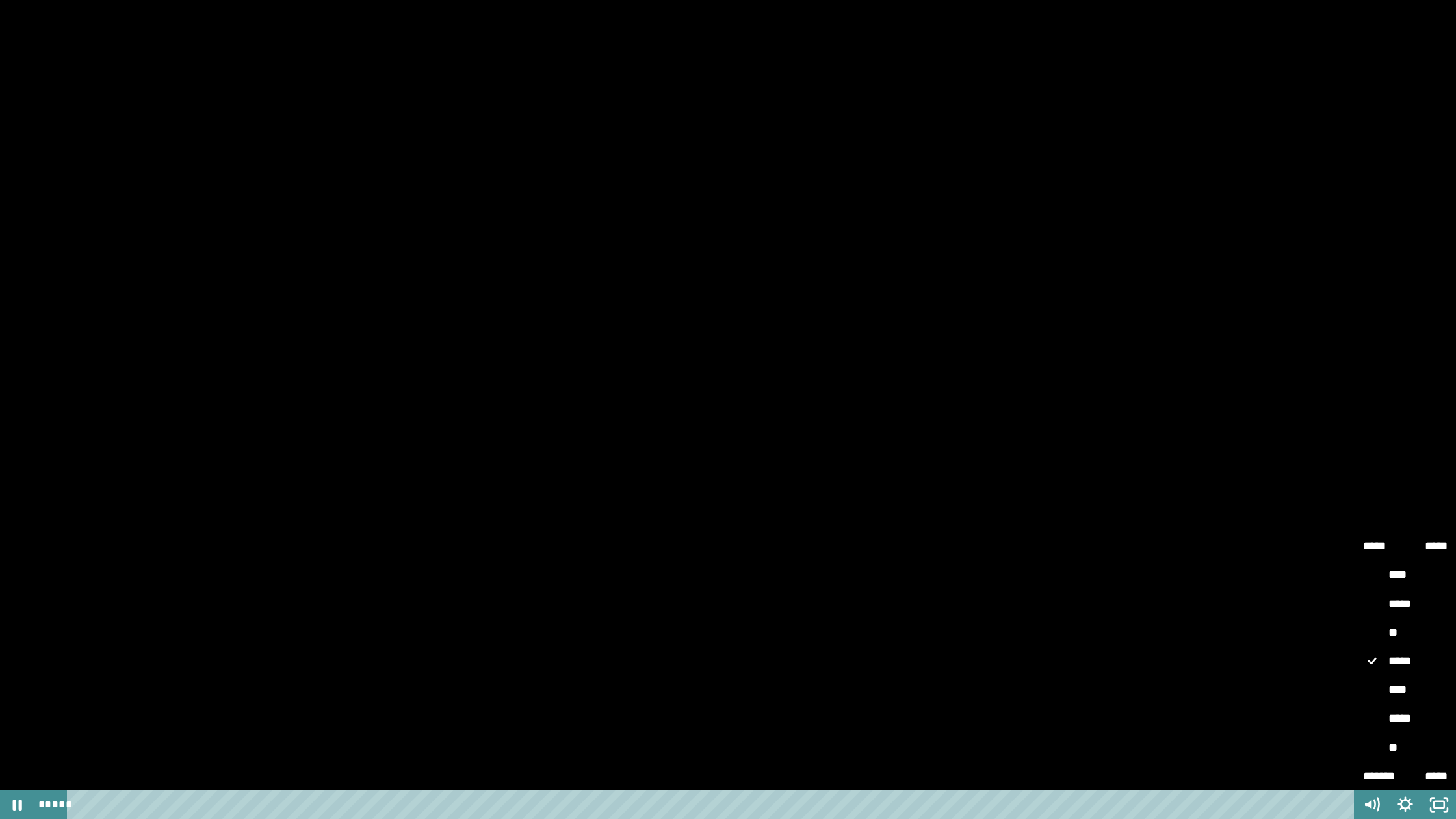 click on "**" at bounding box center (1405, 748) 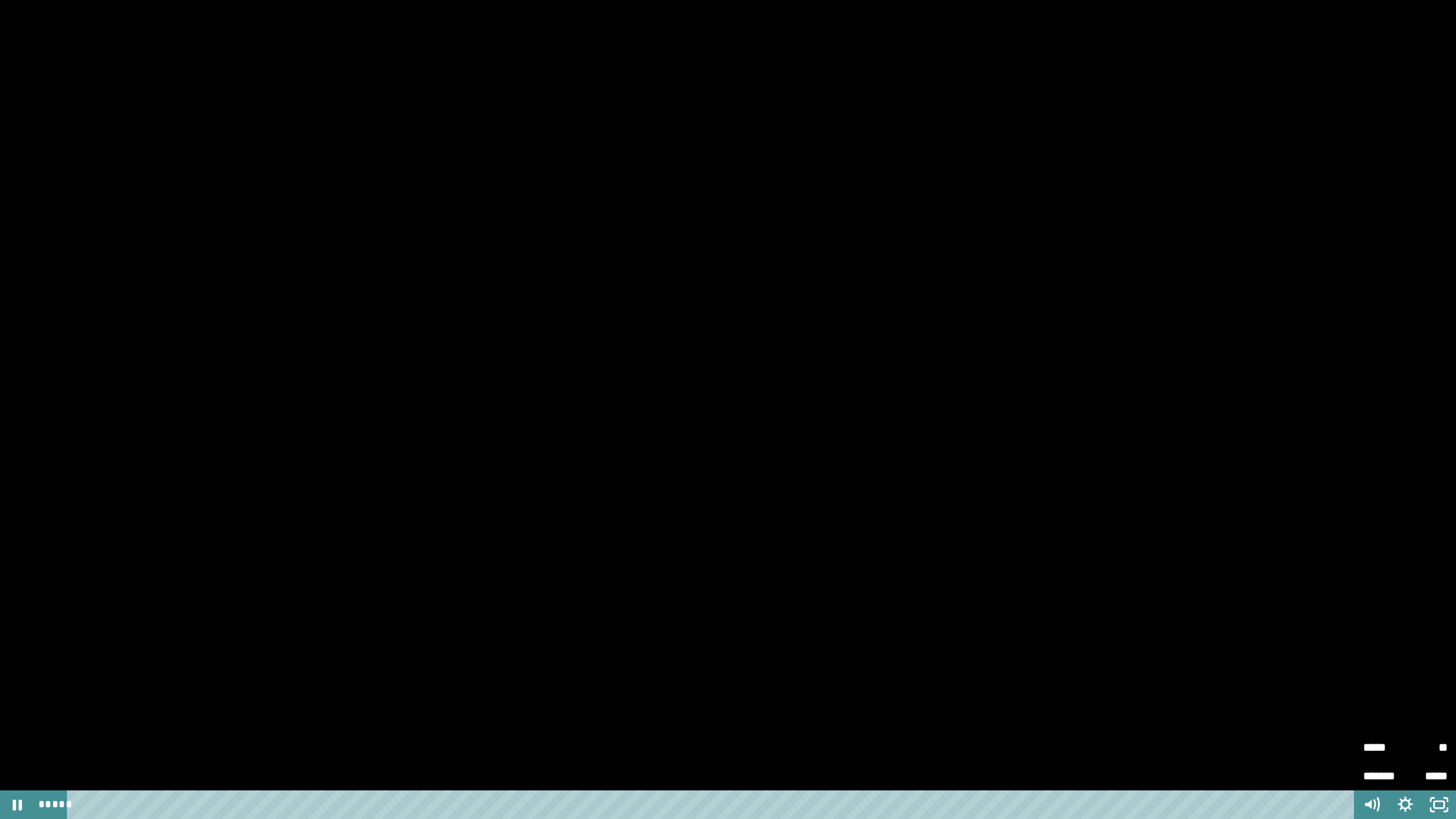click on "**" at bounding box center [1426, 748] 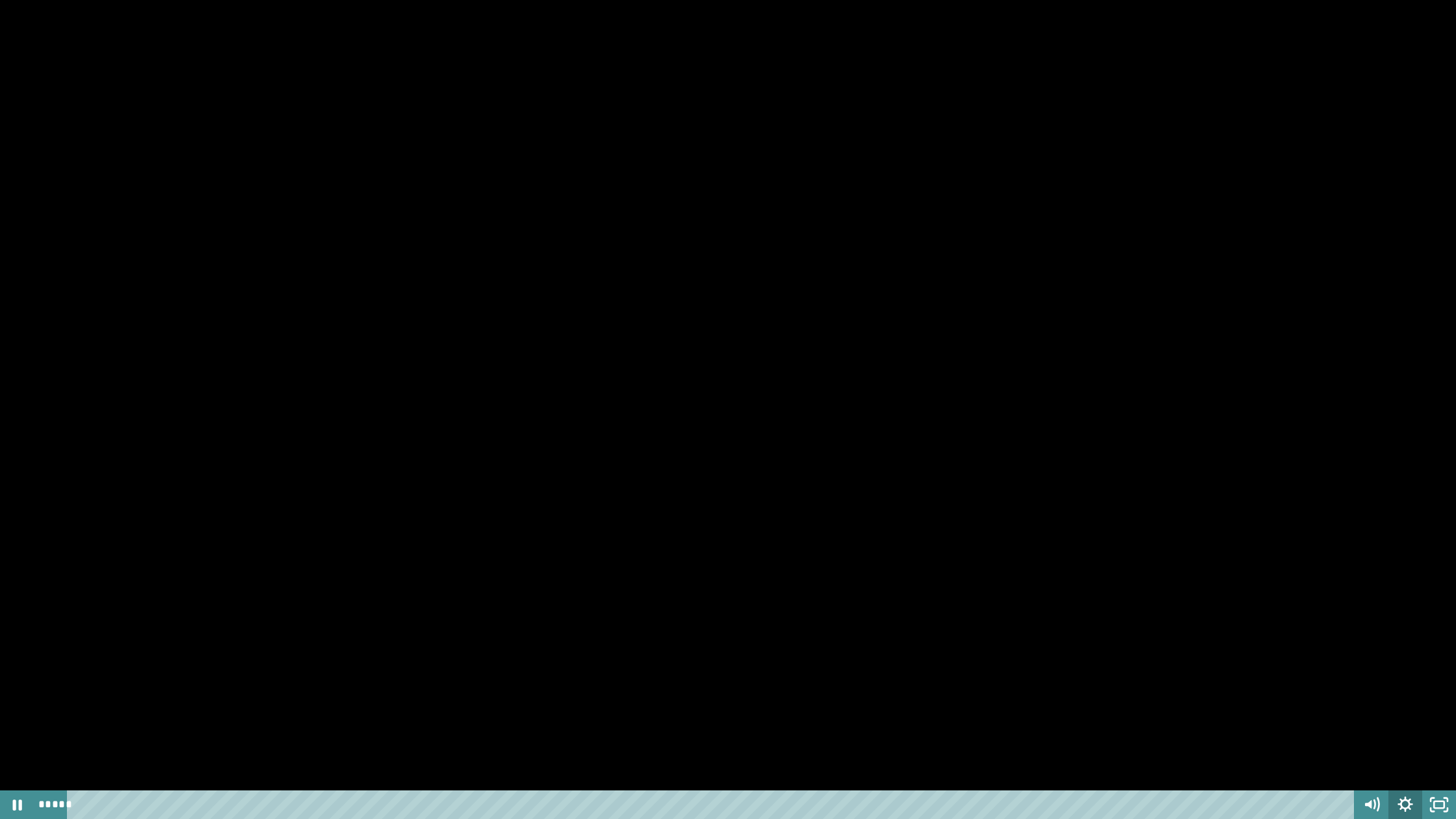 click 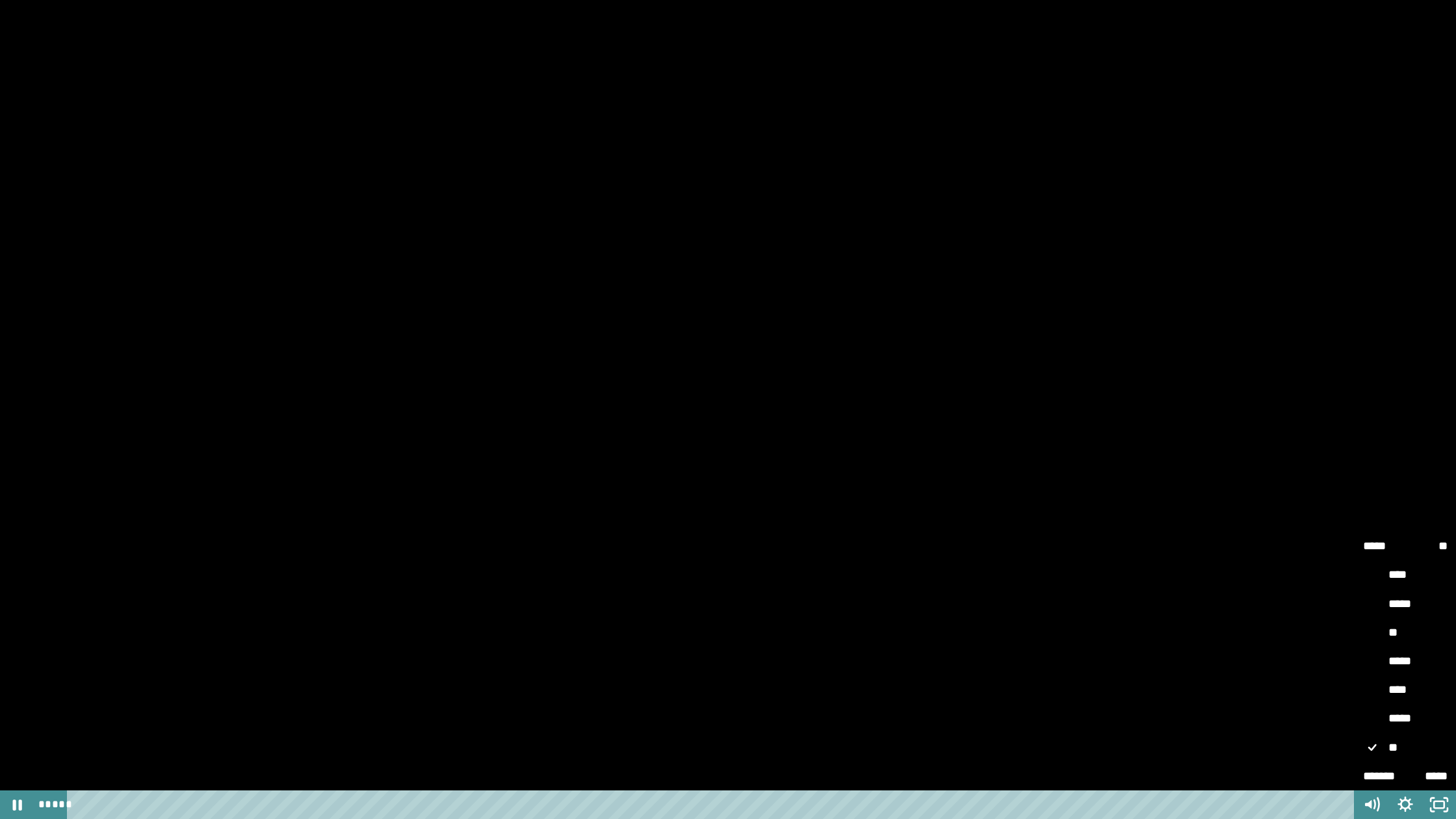 click on "****" at bounding box center [1405, 690] 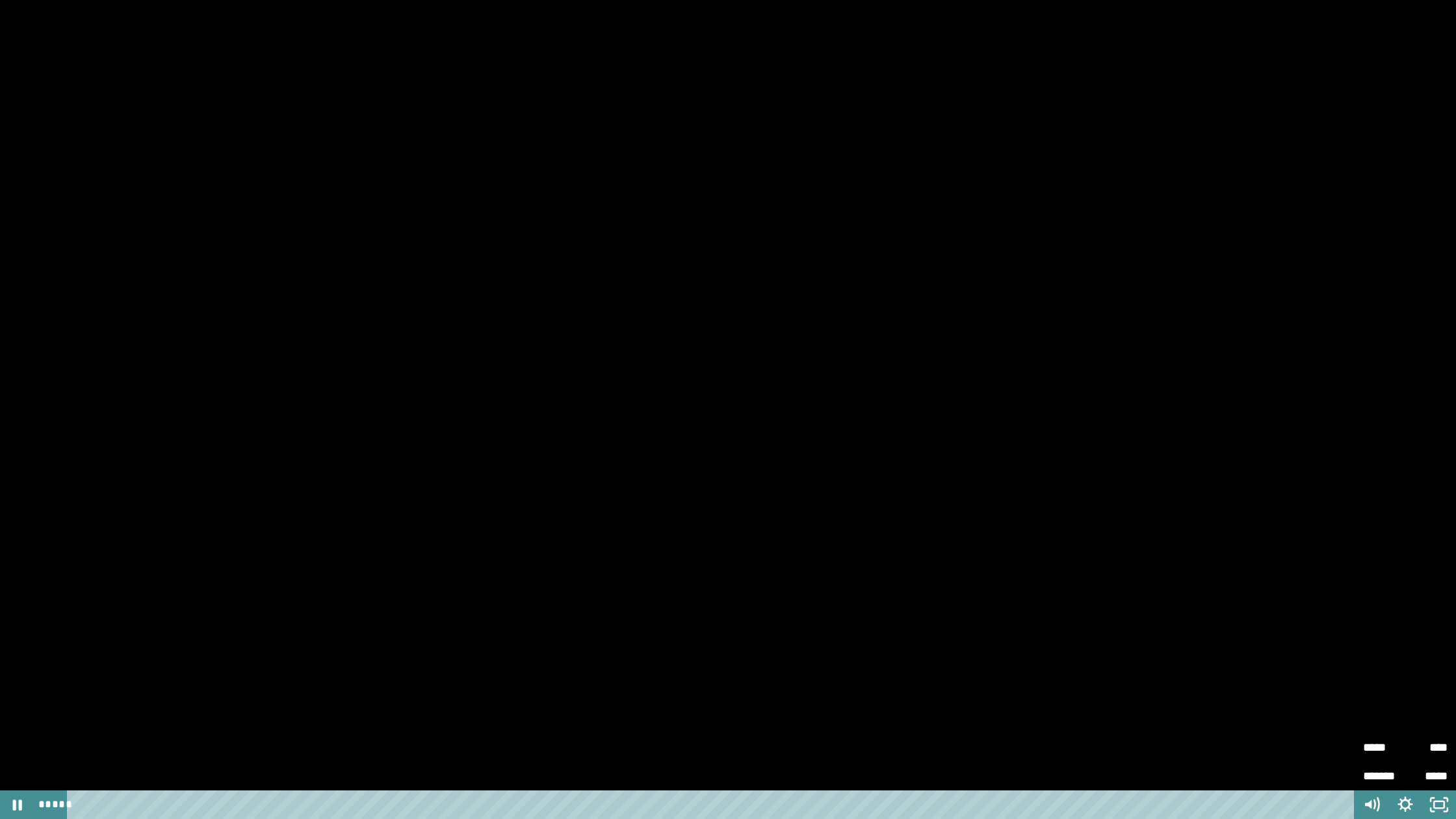 click on "****" at bounding box center (1426, 742) 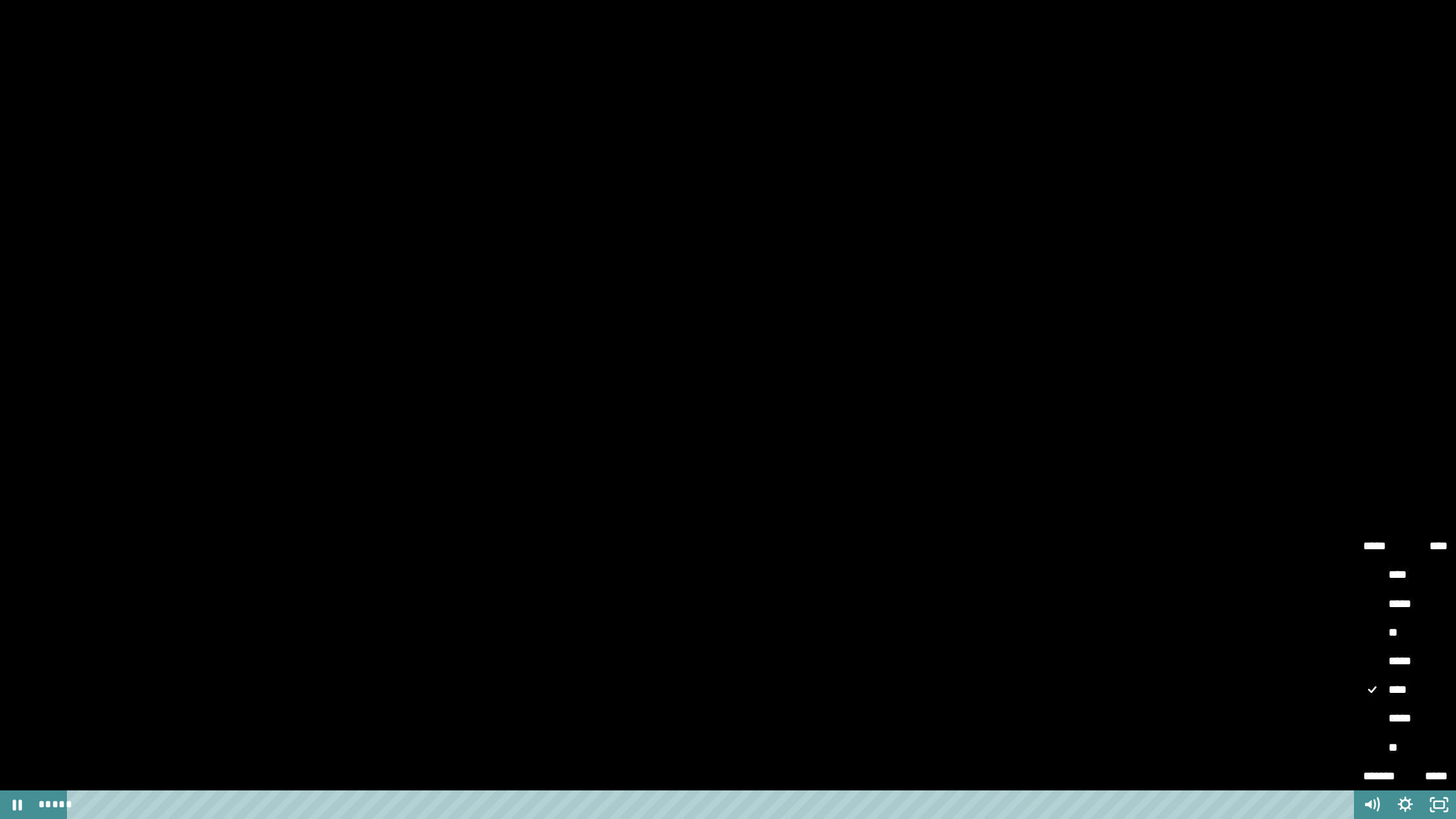 click on "*****" at bounding box center [1405, 662] 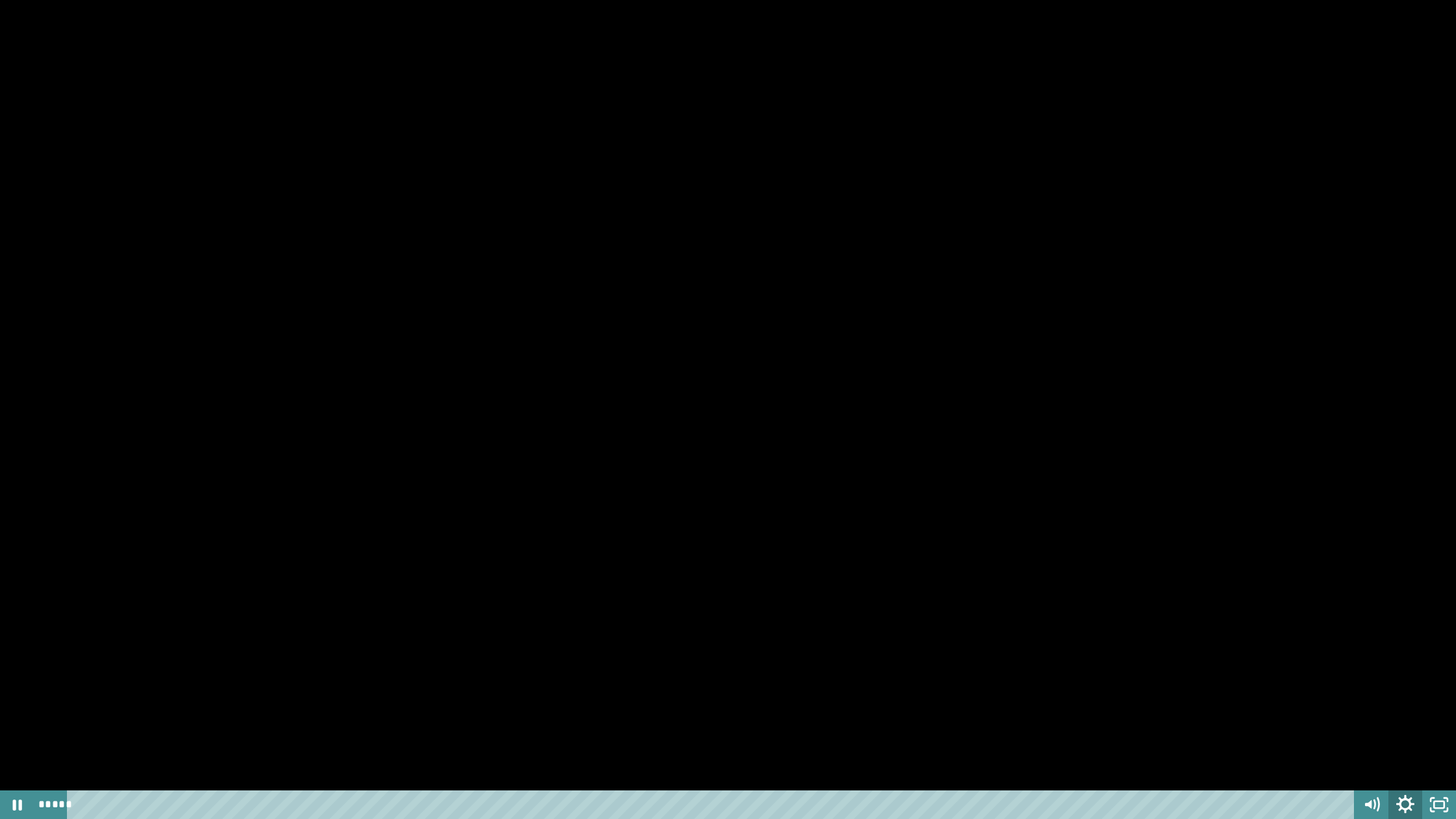 click 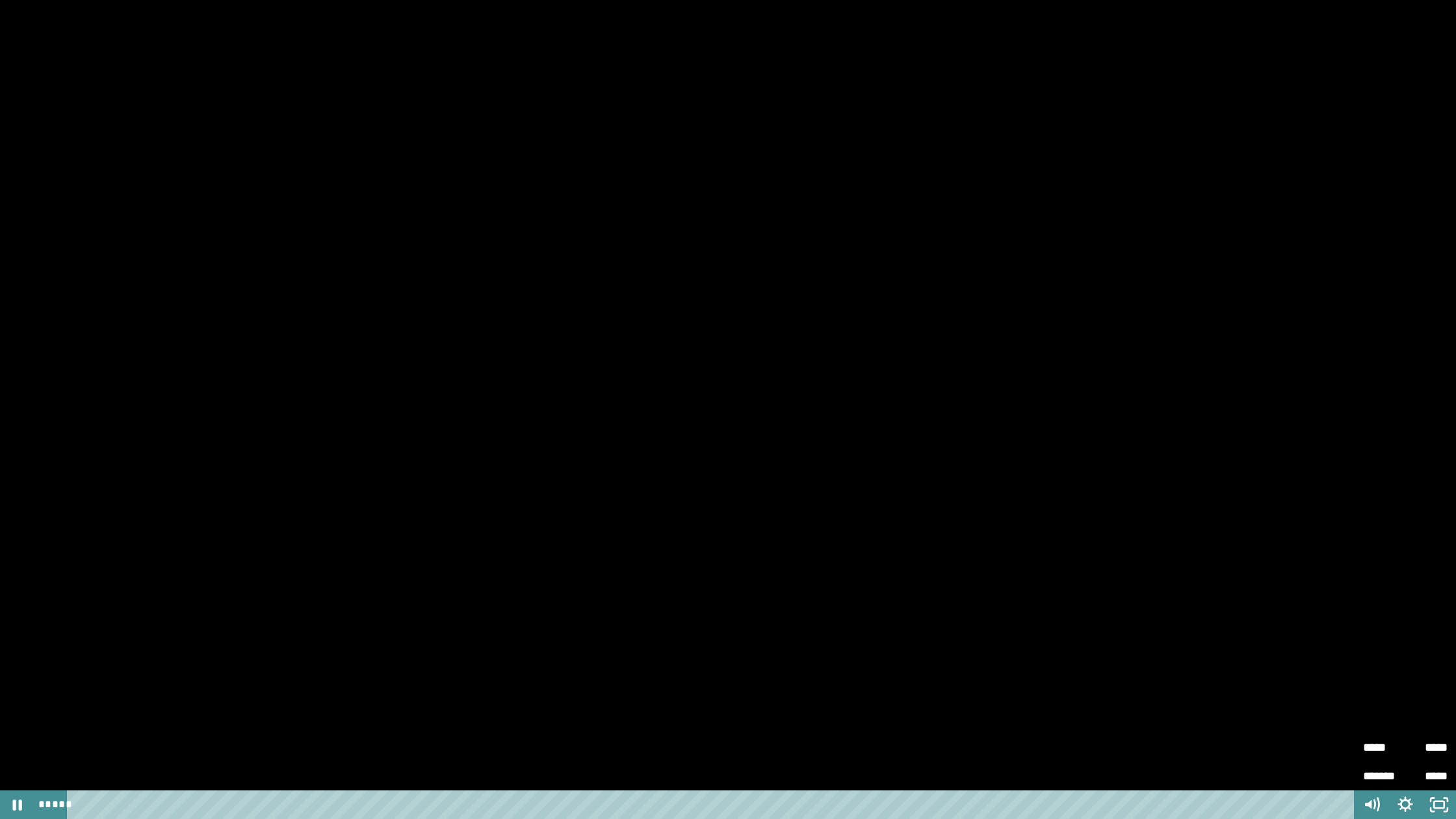 click on "*****" at bounding box center (1384, 742) 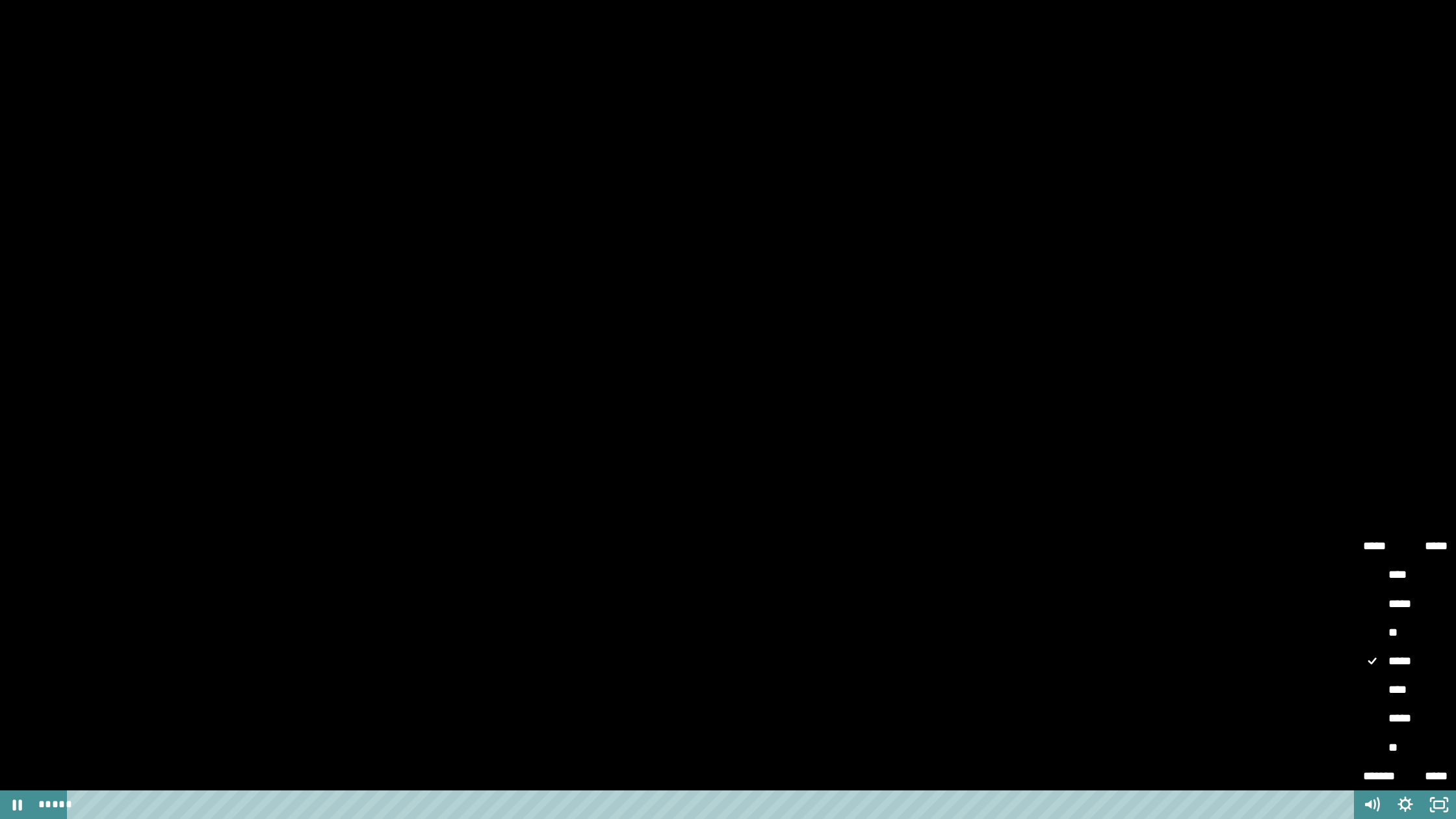 click on "**" at bounding box center [1405, 633] 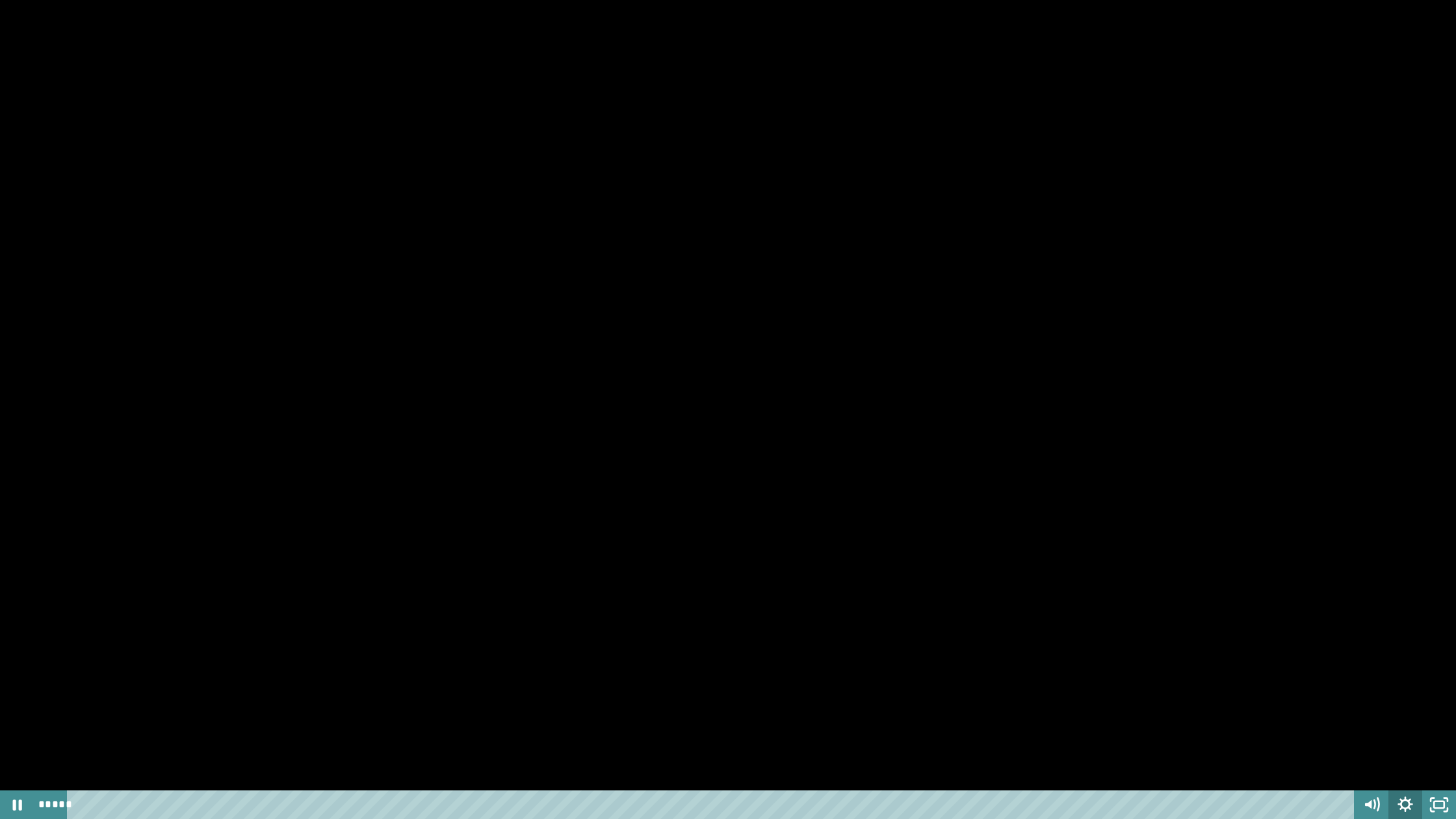 click 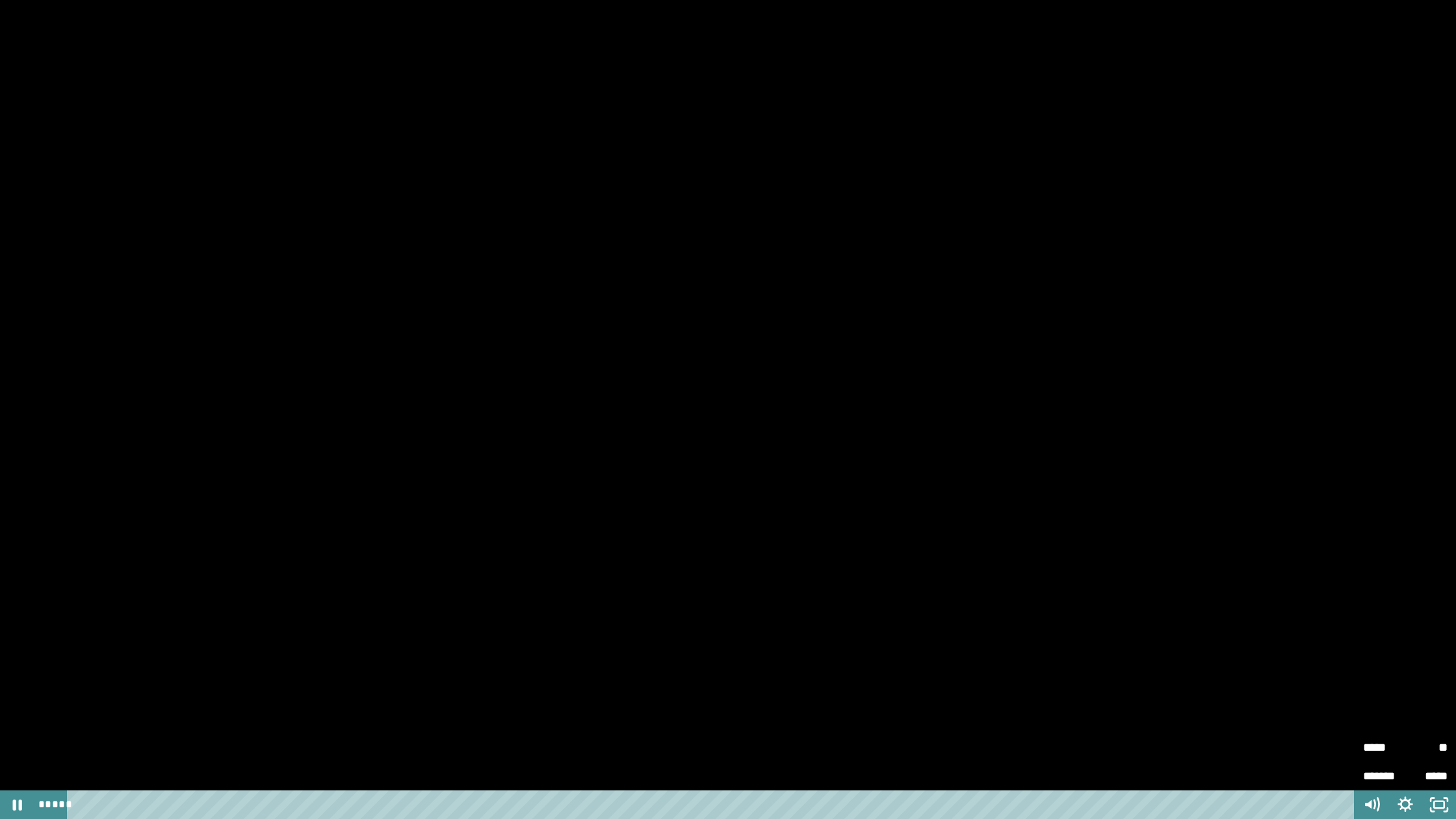 click on "**" at bounding box center (1426, 742) 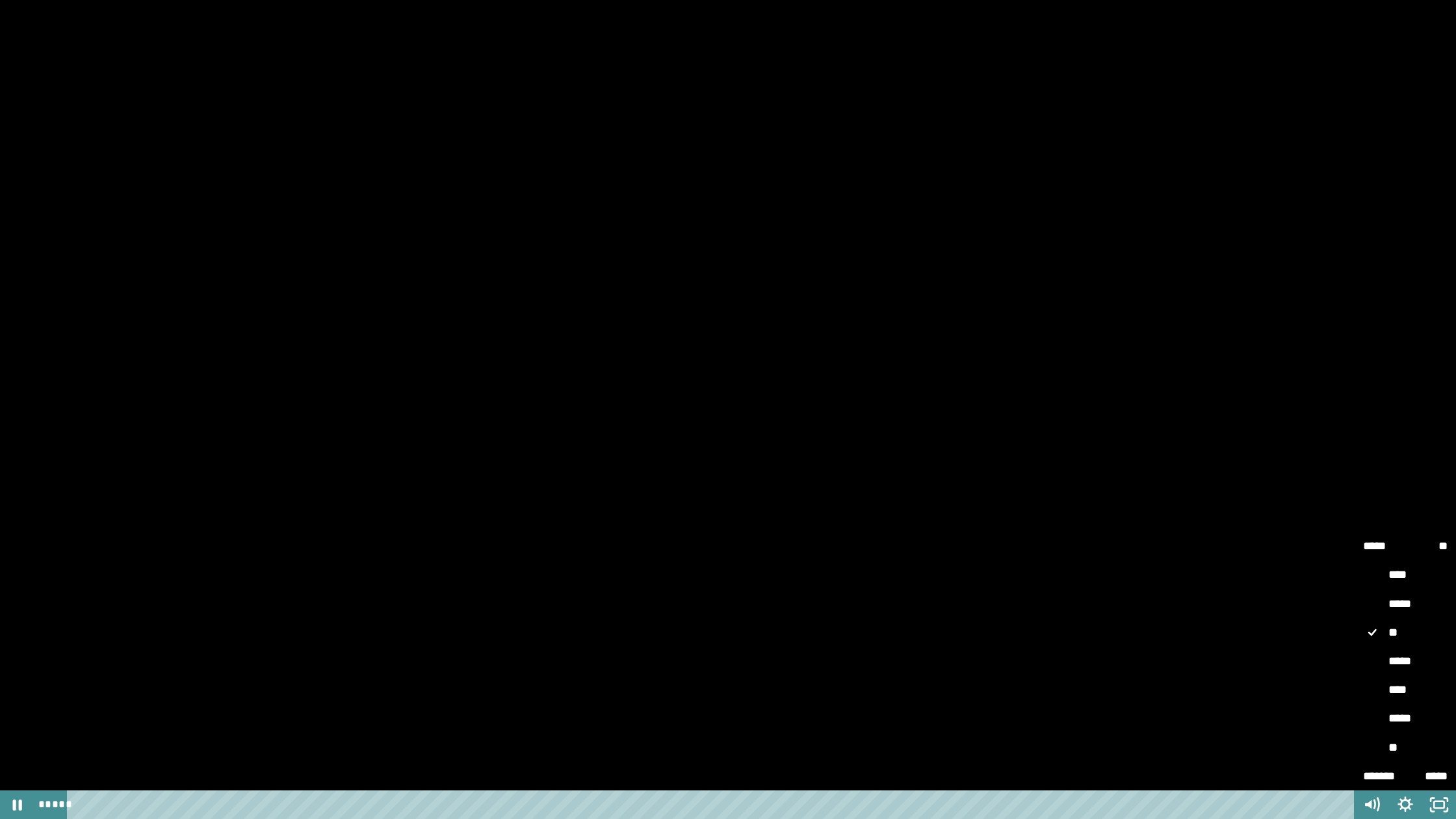click on "*****" at bounding box center [1405, 719] 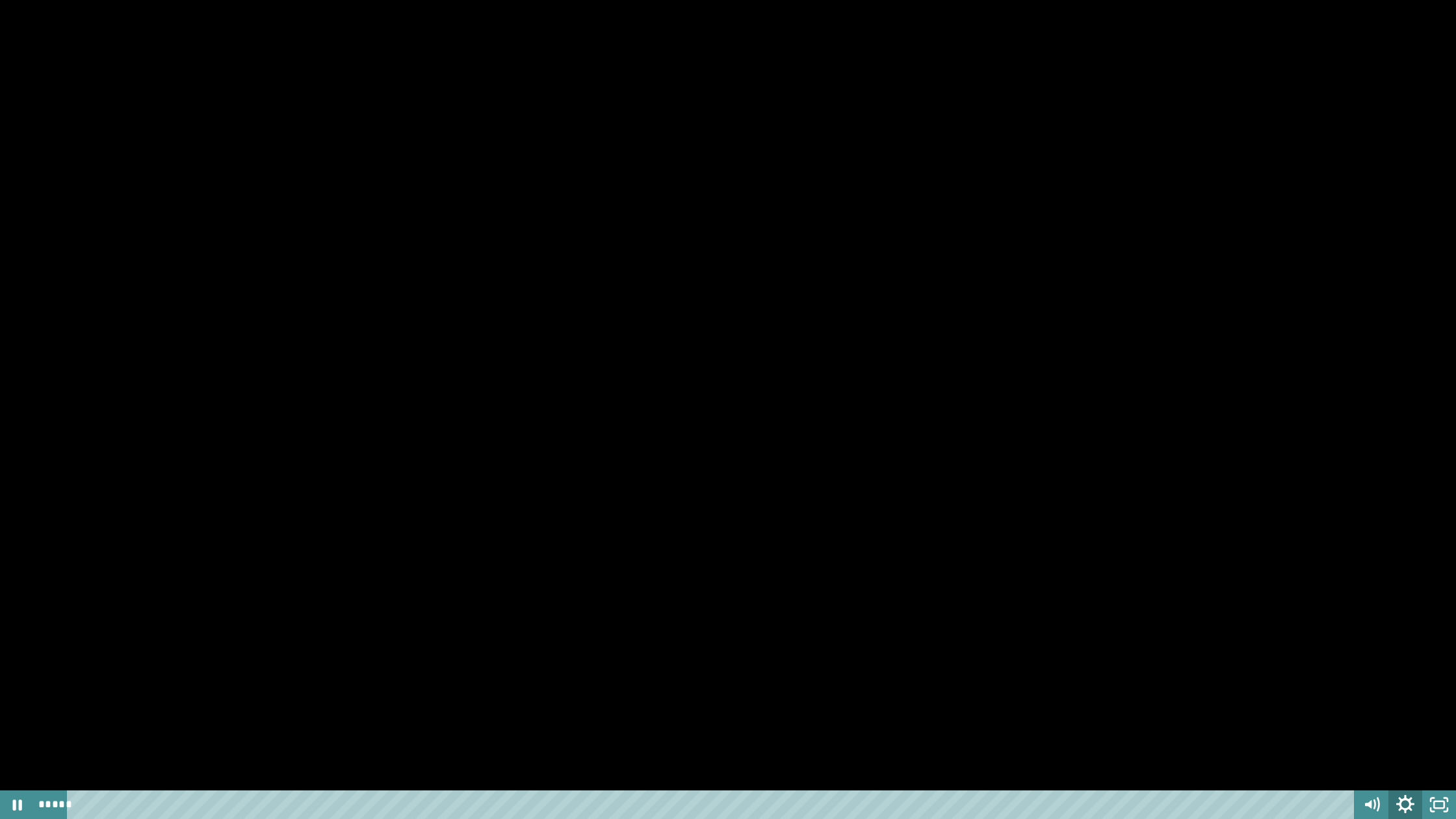 click 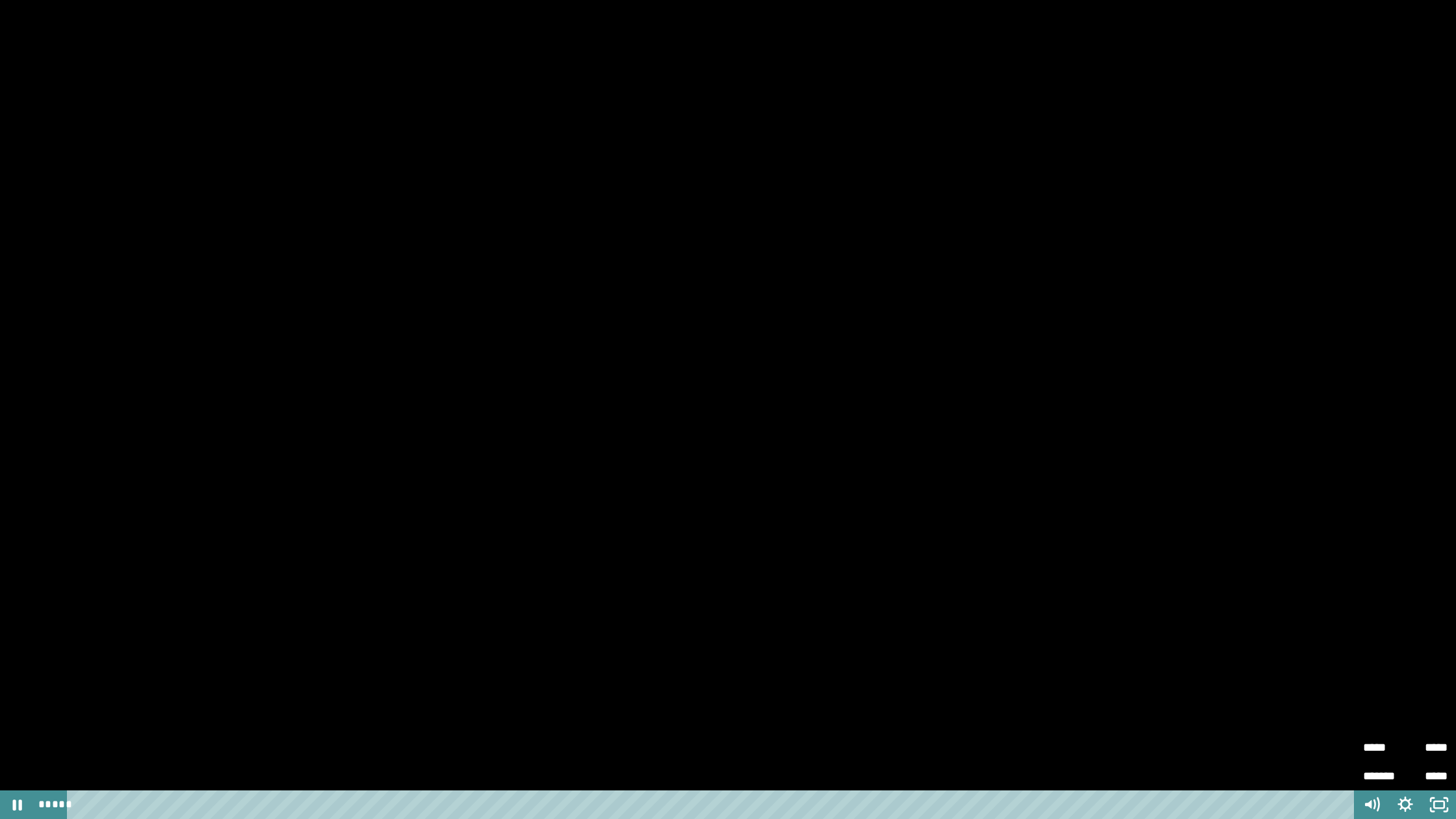 click on "*****" at bounding box center [1384, 742] 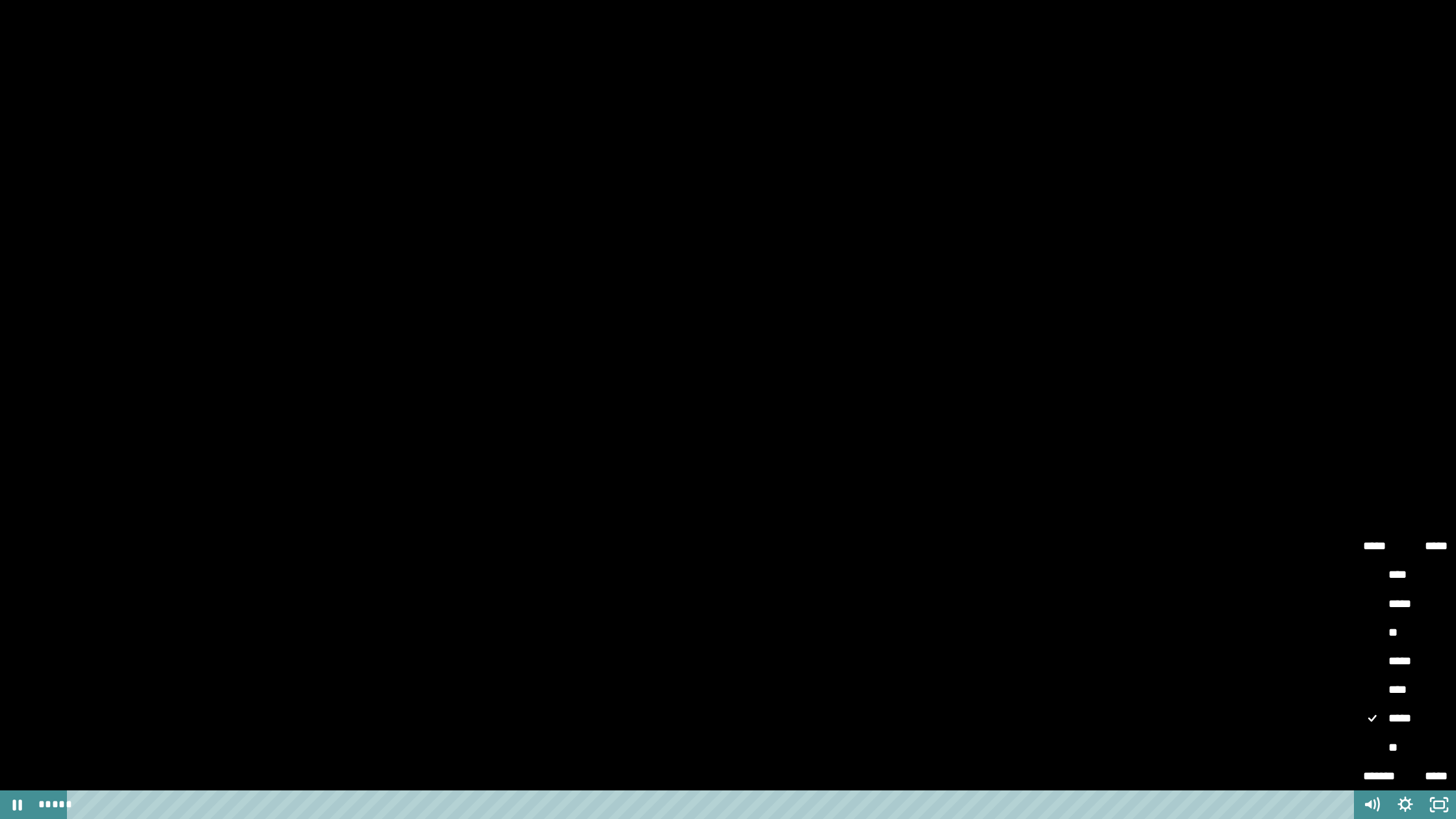 click on "****" at bounding box center (1405, 690) 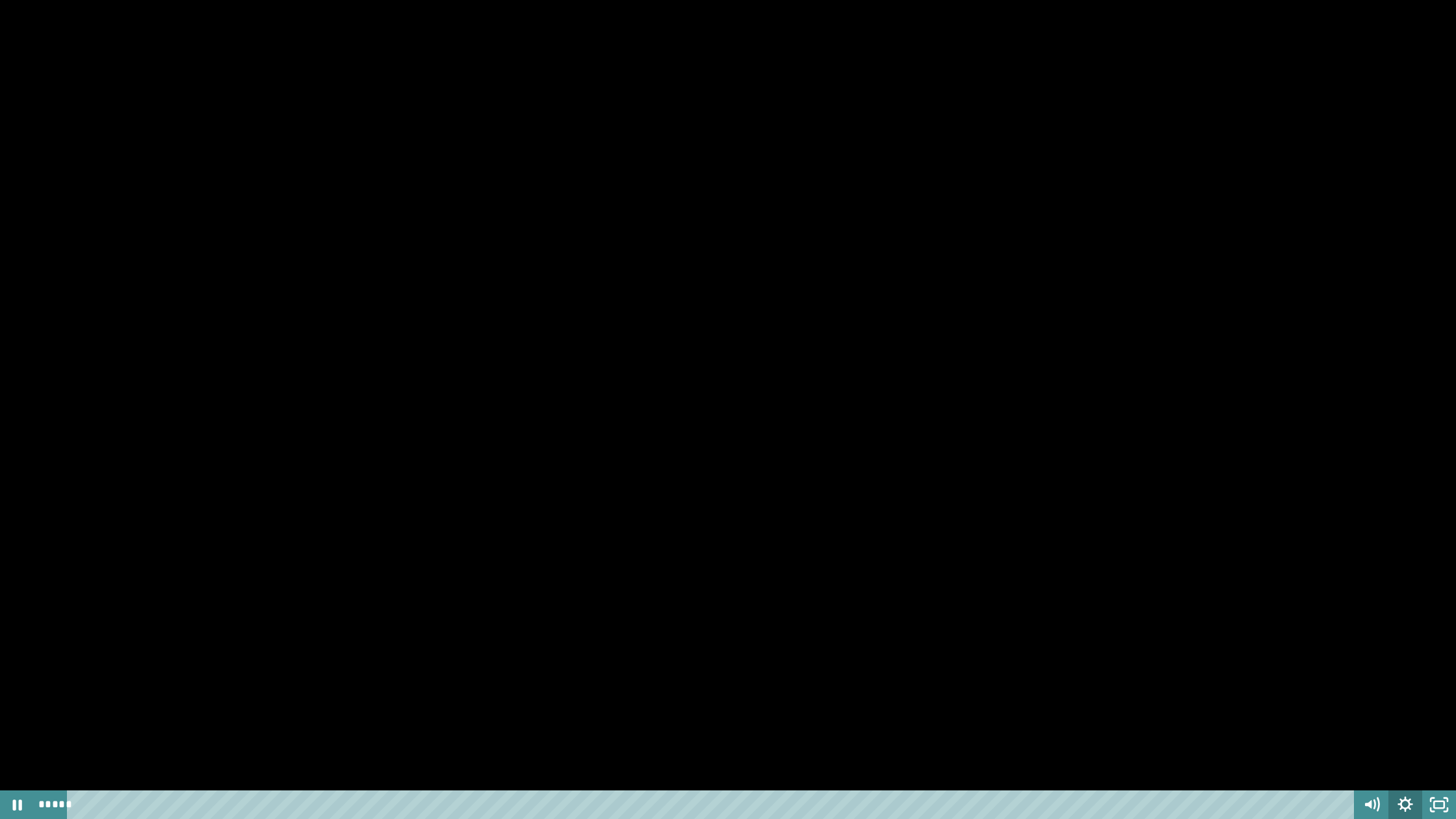 click 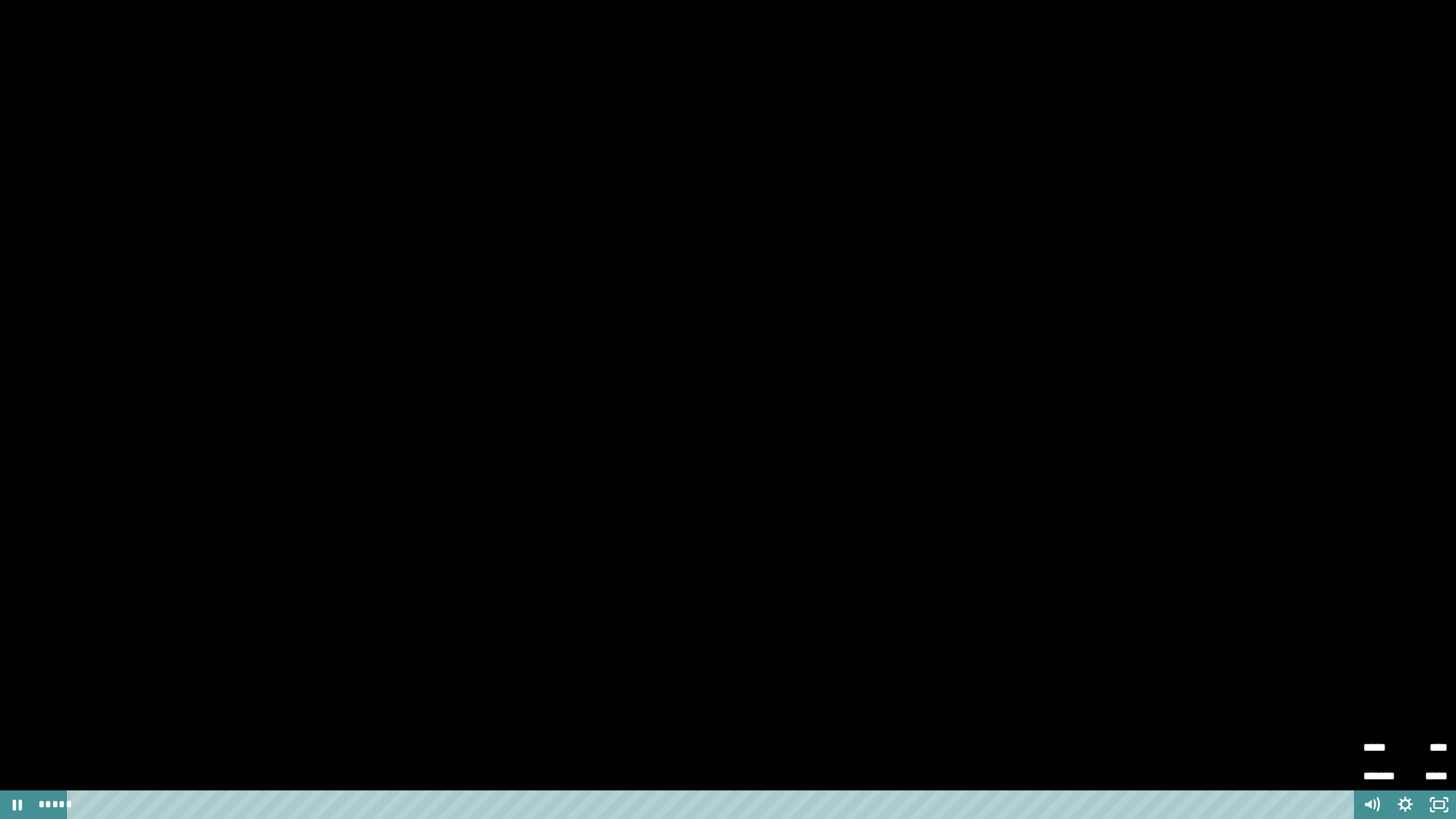 click on "*****" at bounding box center [1384, 742] 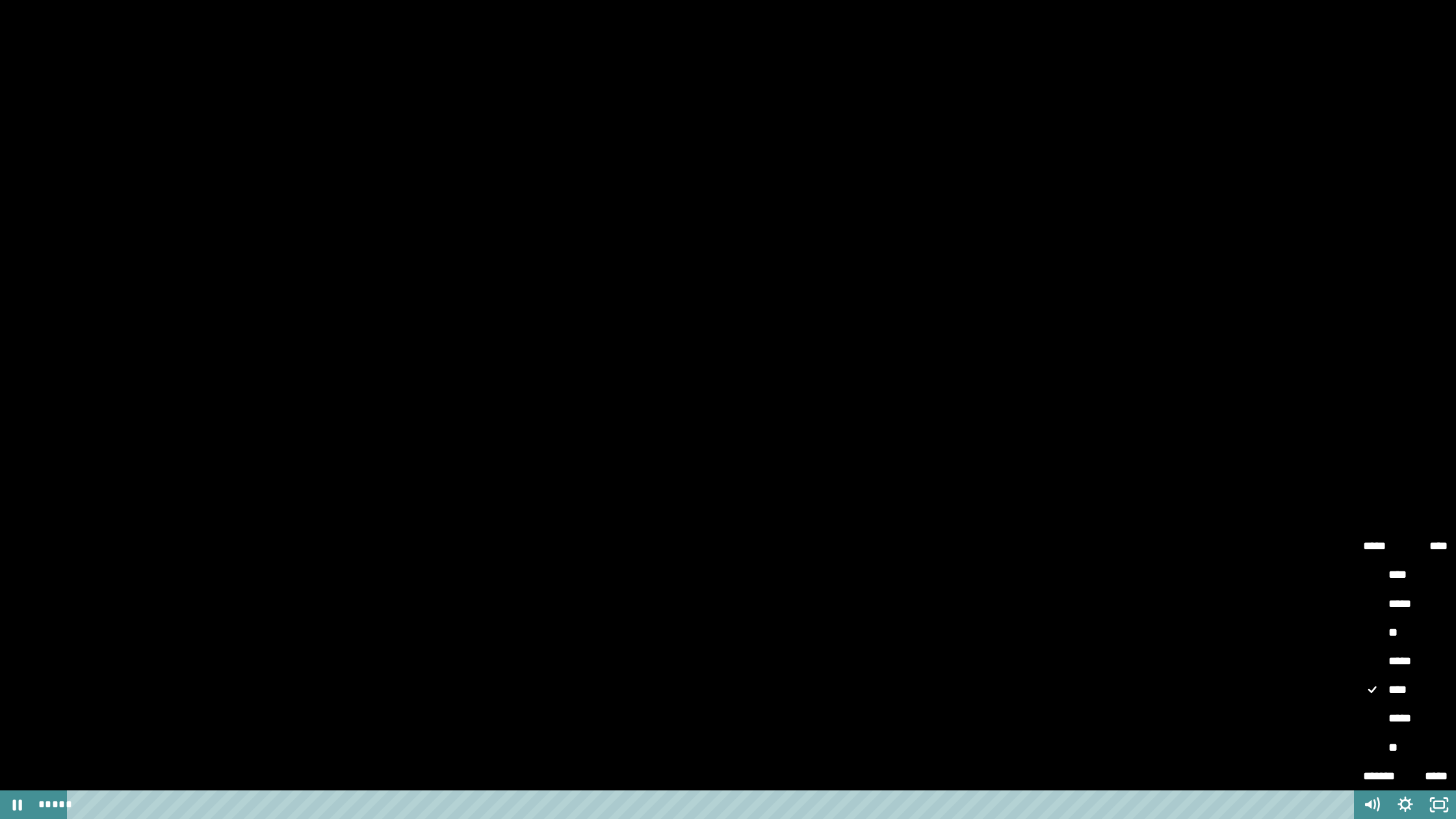 click on "**" at bounding box center (1405, 748) 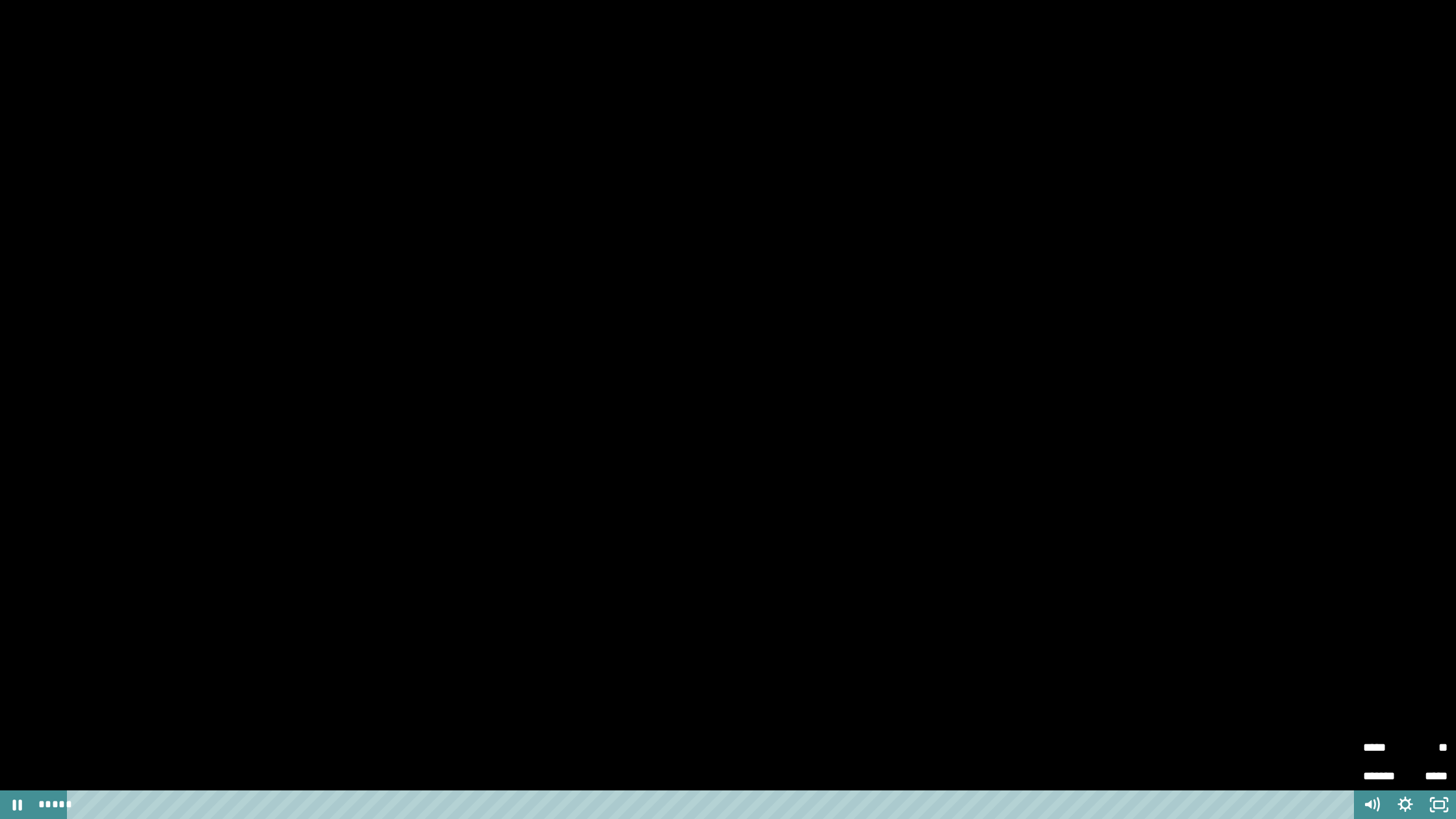 click on "*****" at bounding box center (1384, 742) 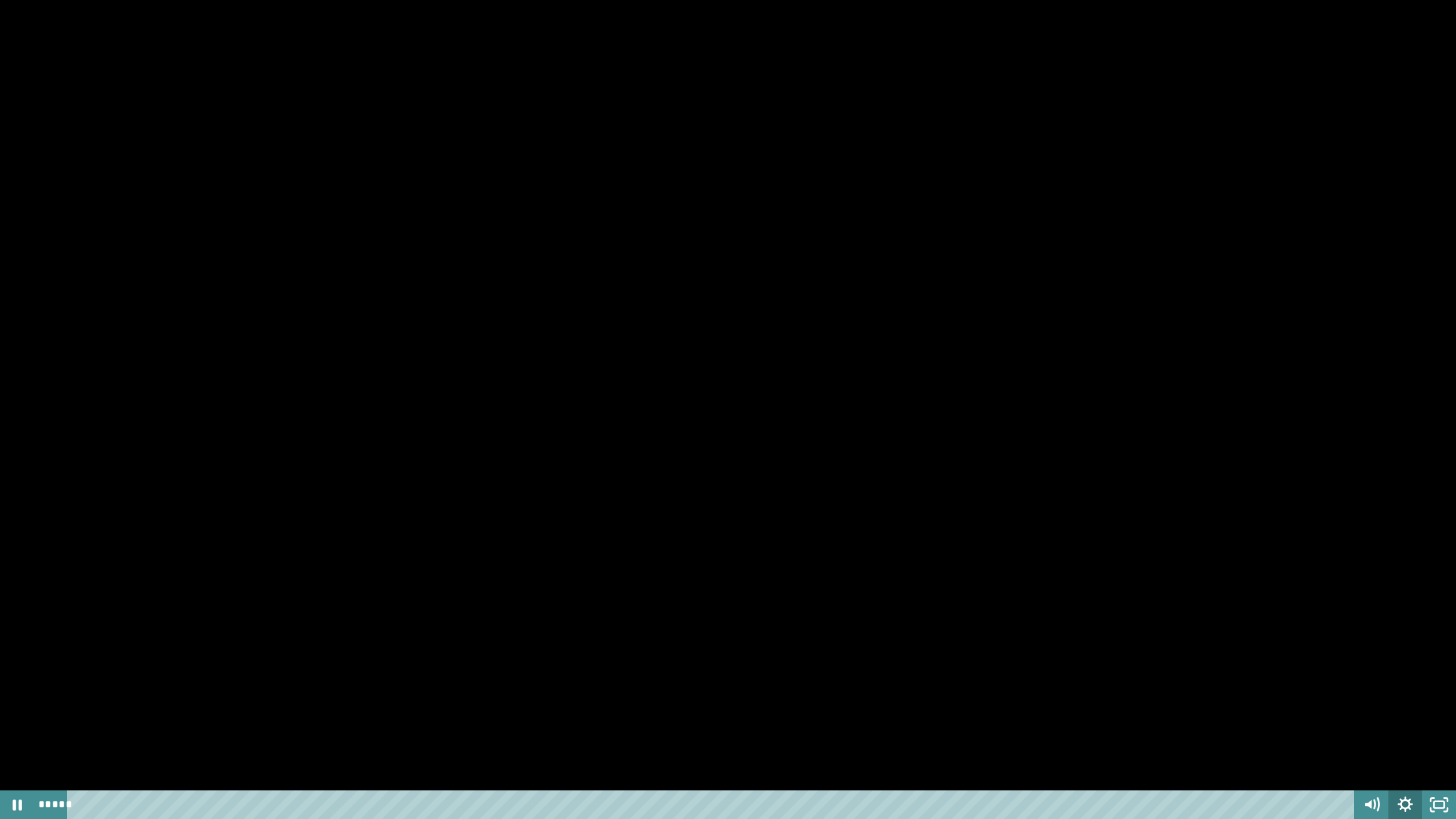 click 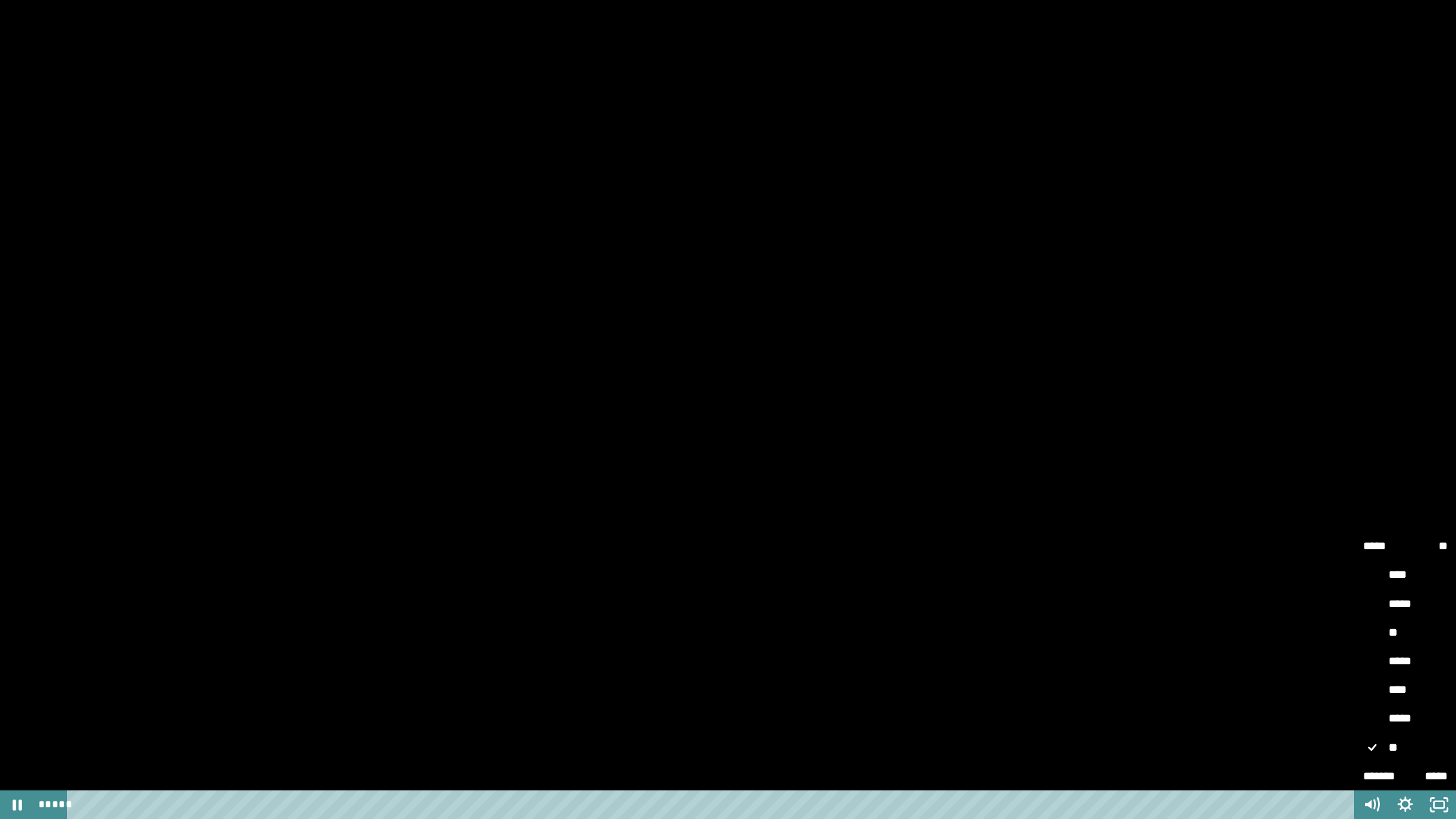 click on "*****" at bounding box center [1405, 719] 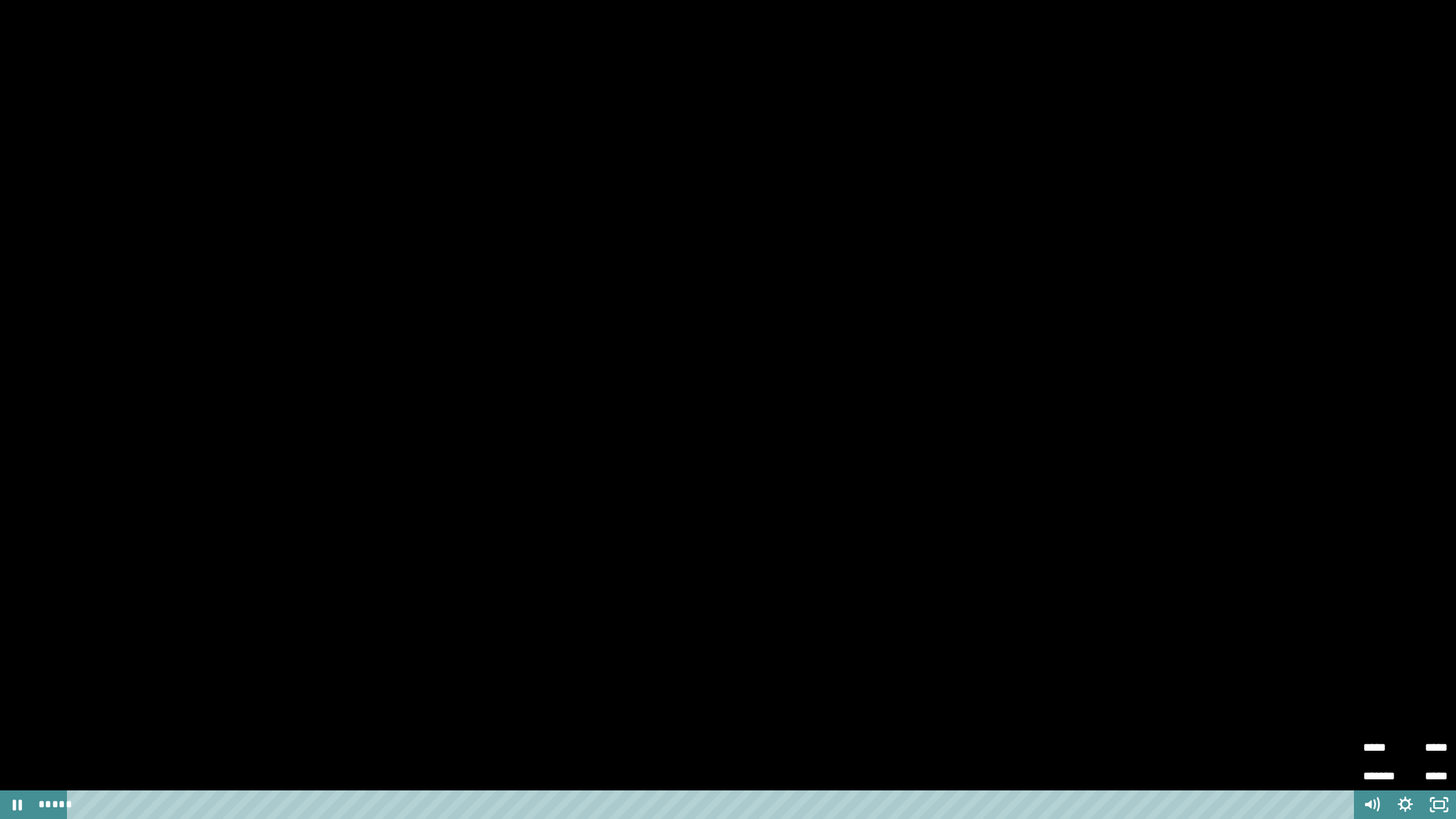 click on "*****" at bounding box center (1384, 742) 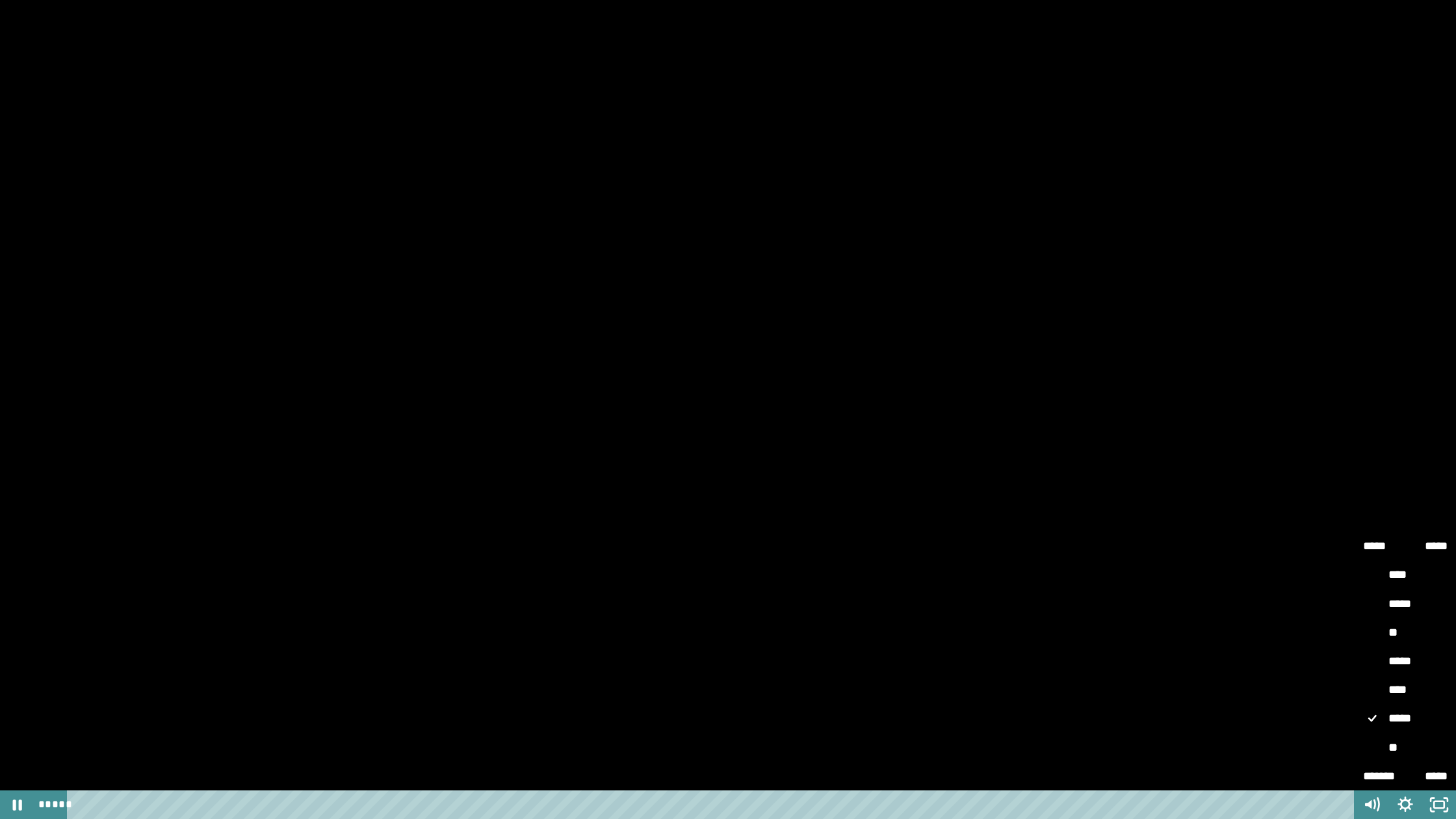 click on "****" at bounding box center [1405, 690] 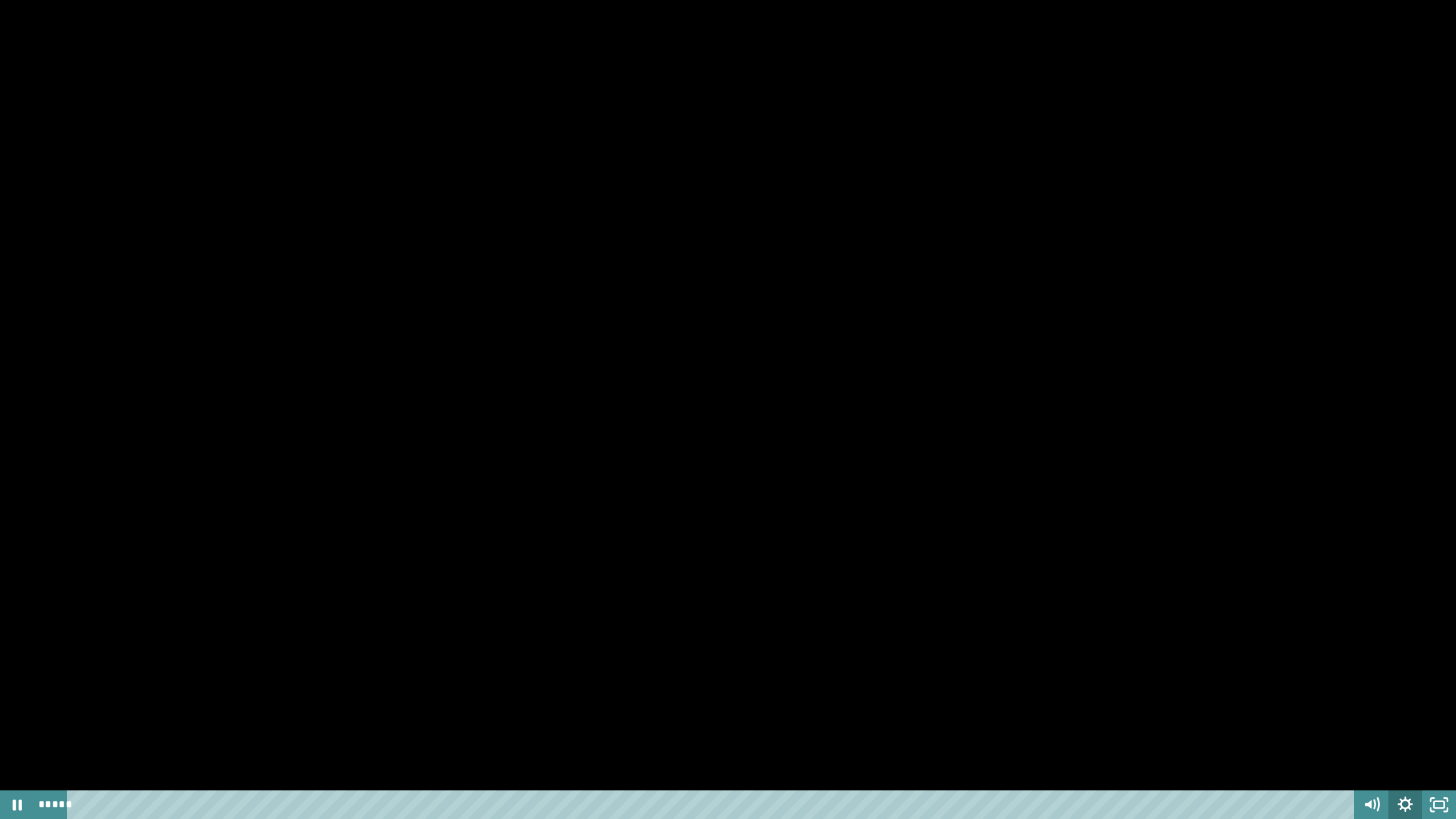 click 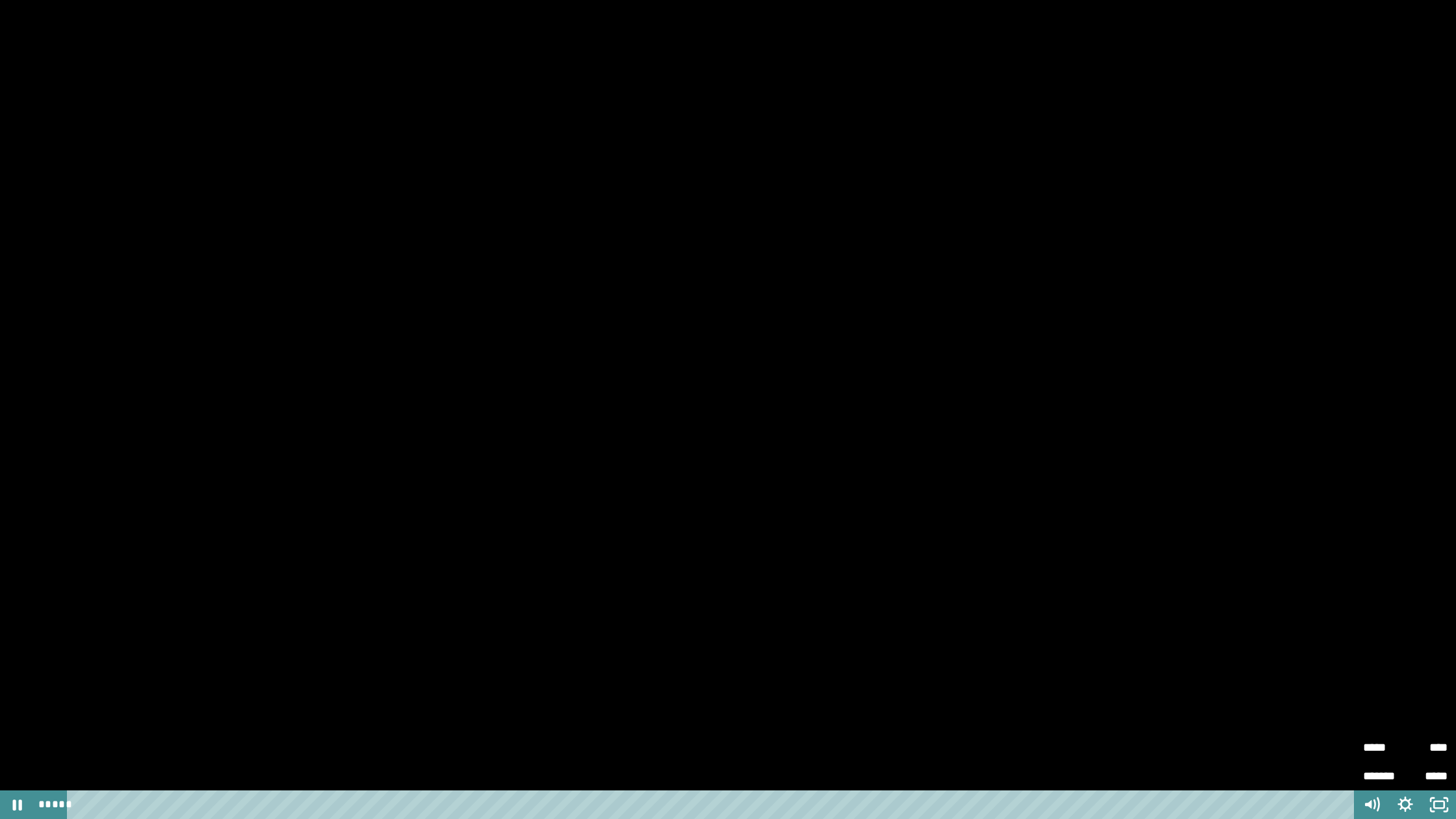click on "*****" at bounding box center [1384, 748] 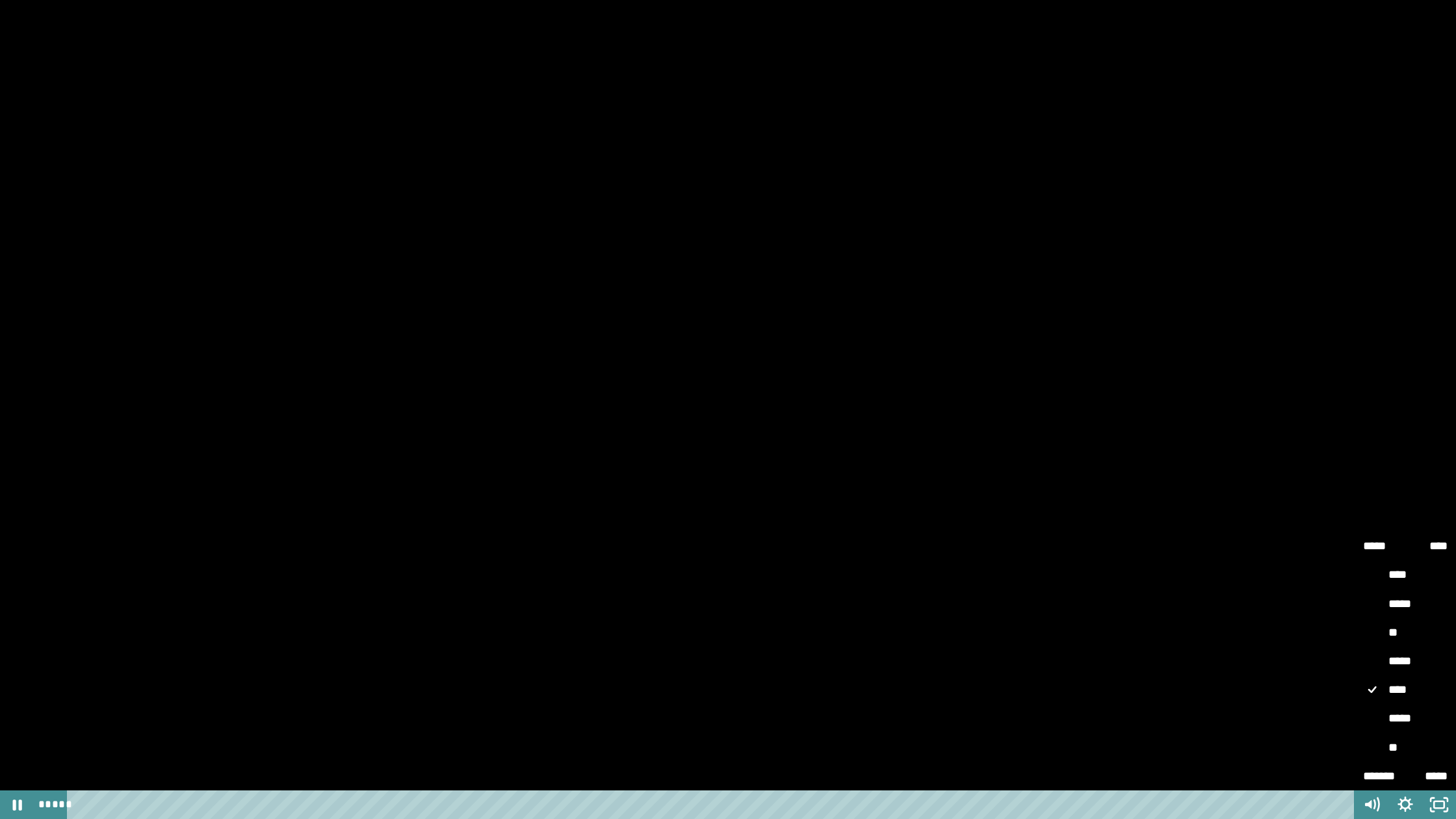 click on "**" at bounding box center (1405, 633) 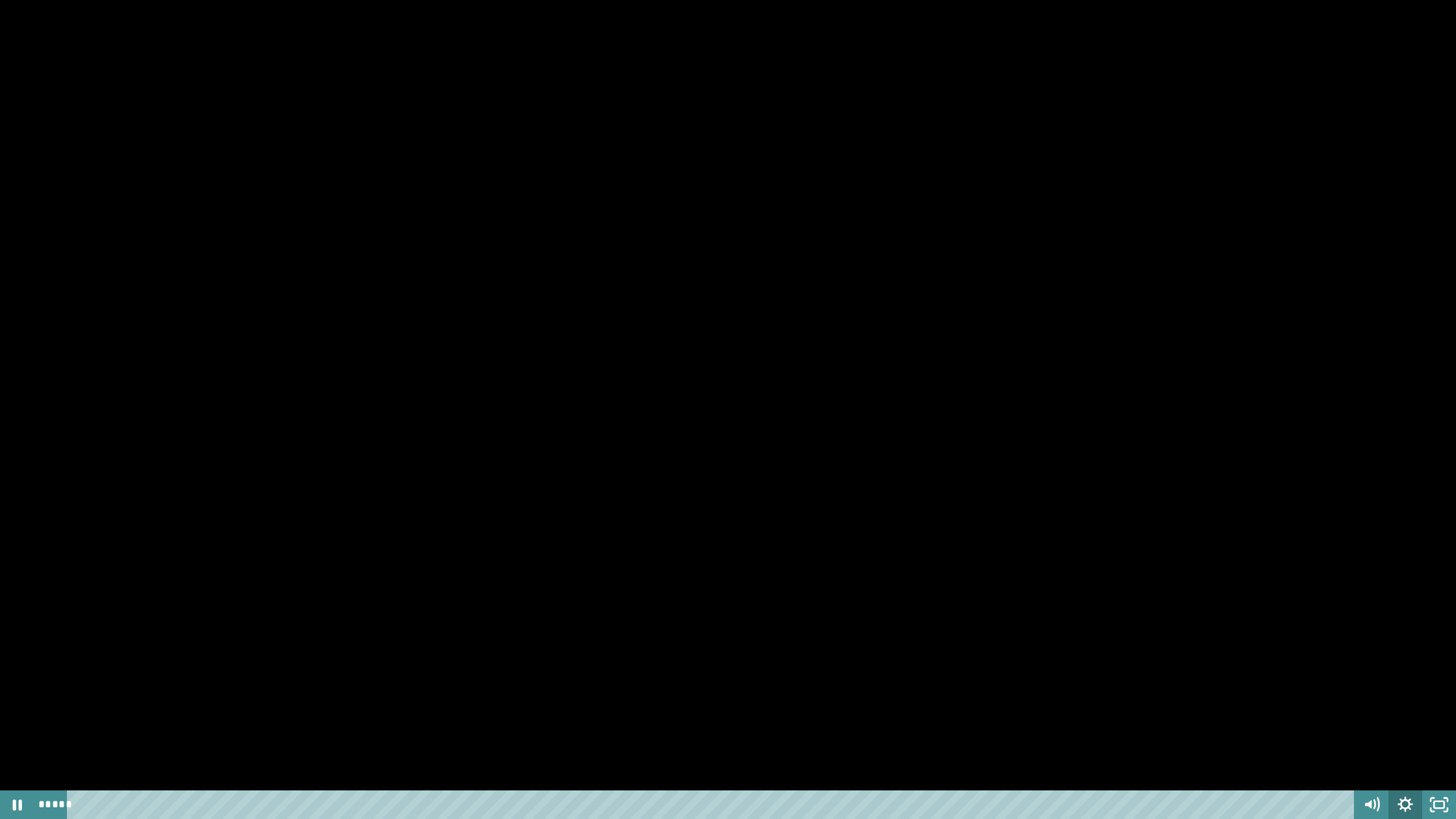 click 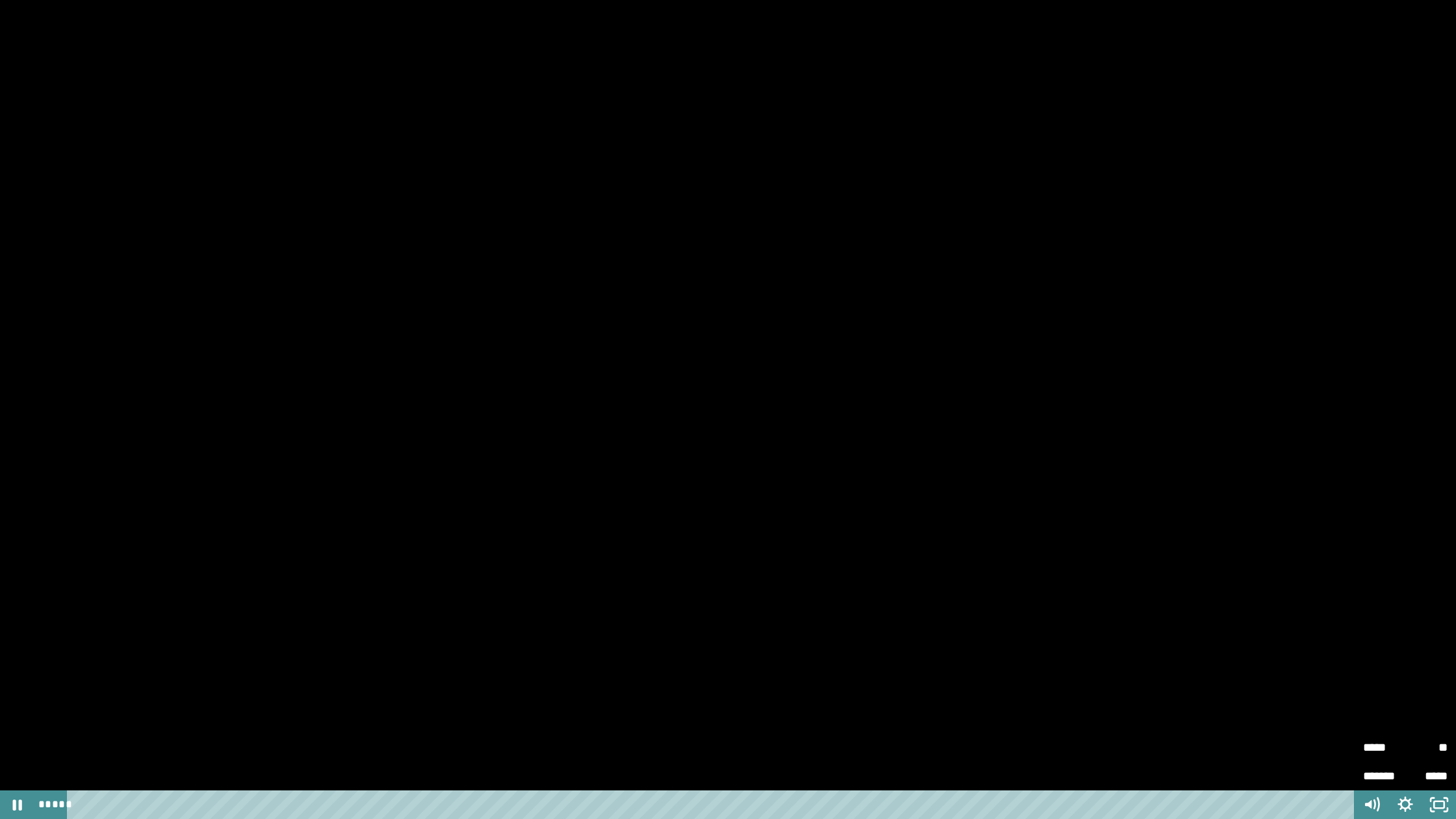 click on "*****" at bounding box center (1384, 748) 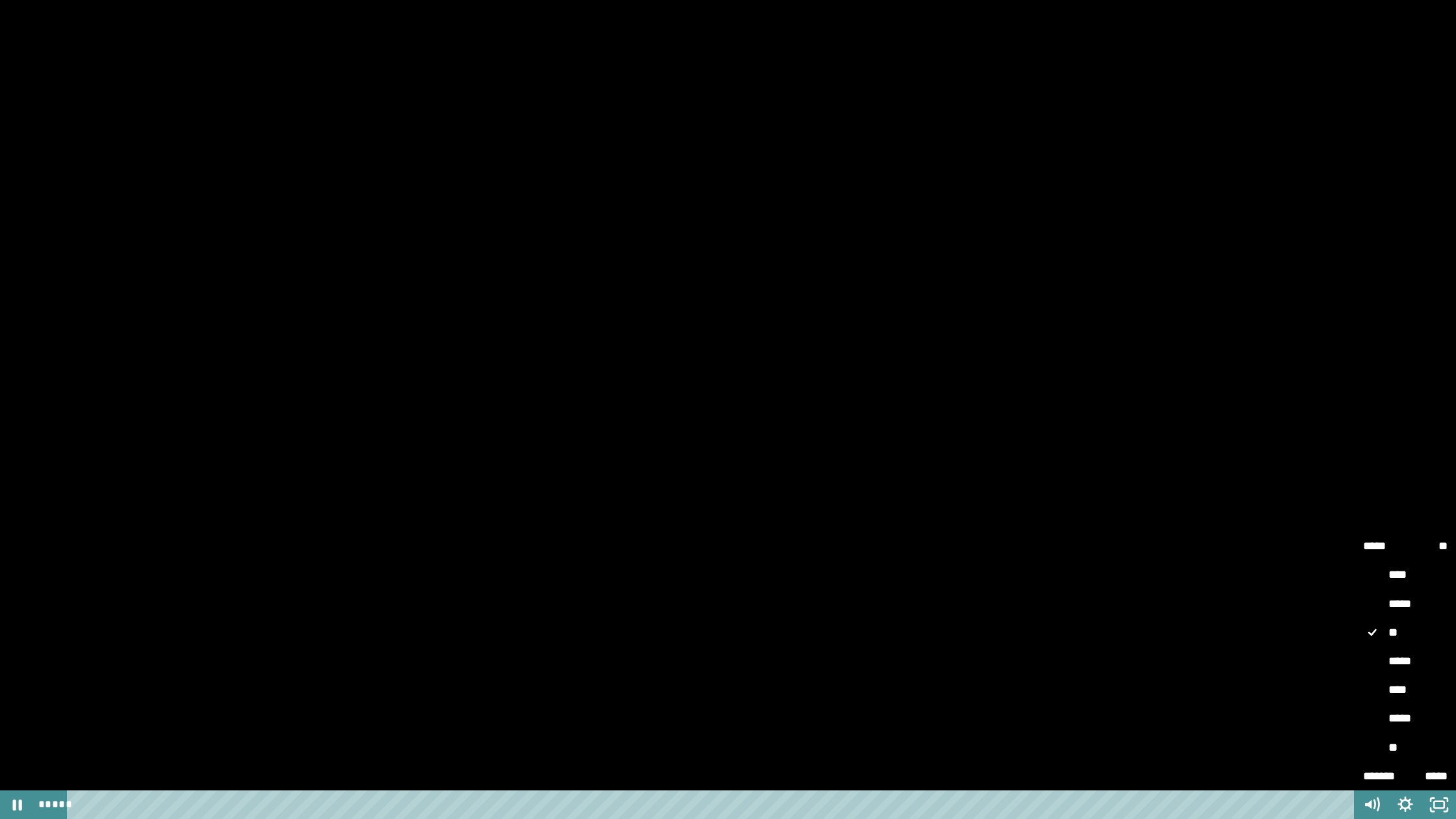 click on "*****" at bounding box center [1405, 719] 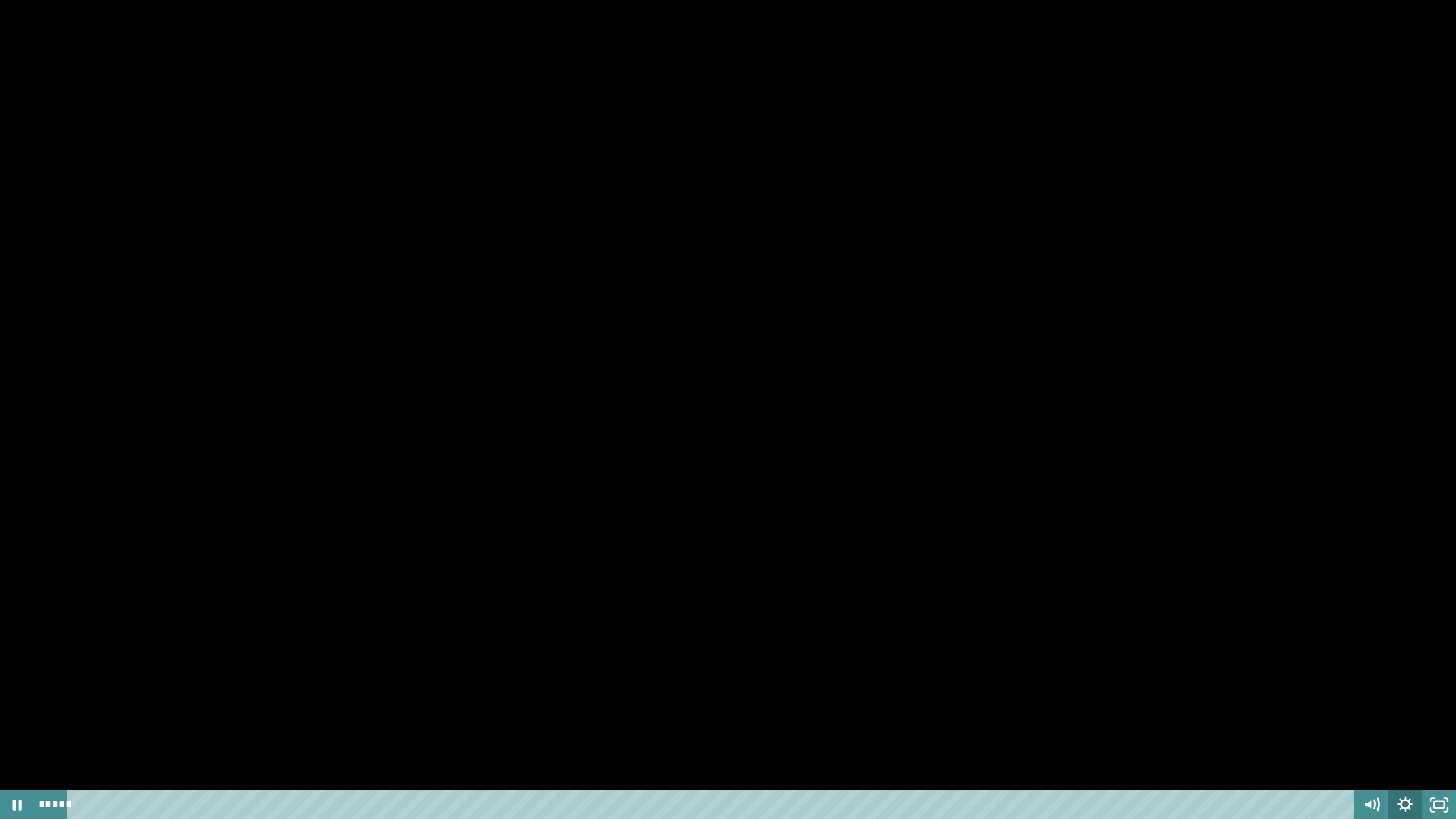 click 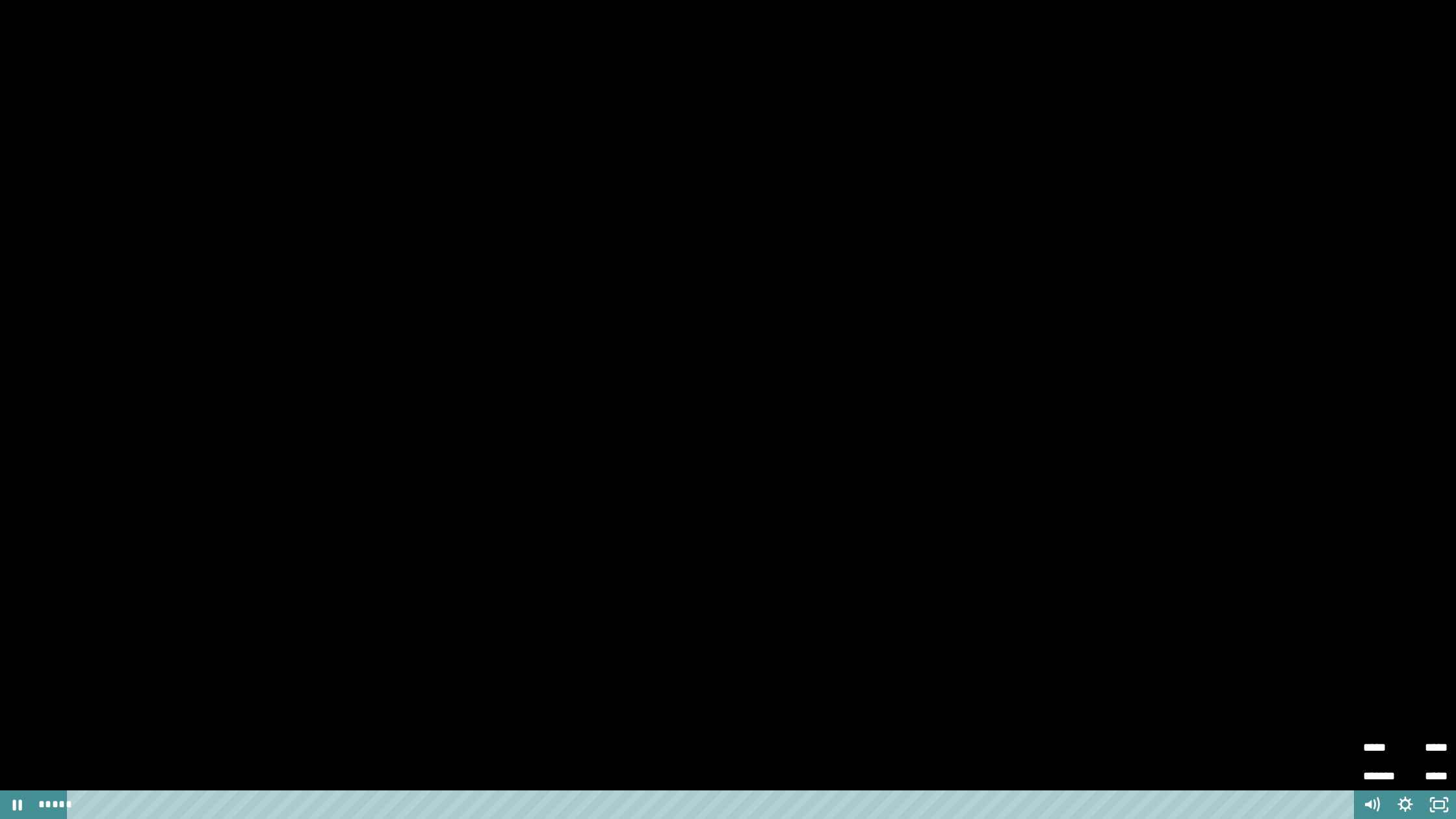 click on "*****" at bounding box center (1384, 748) 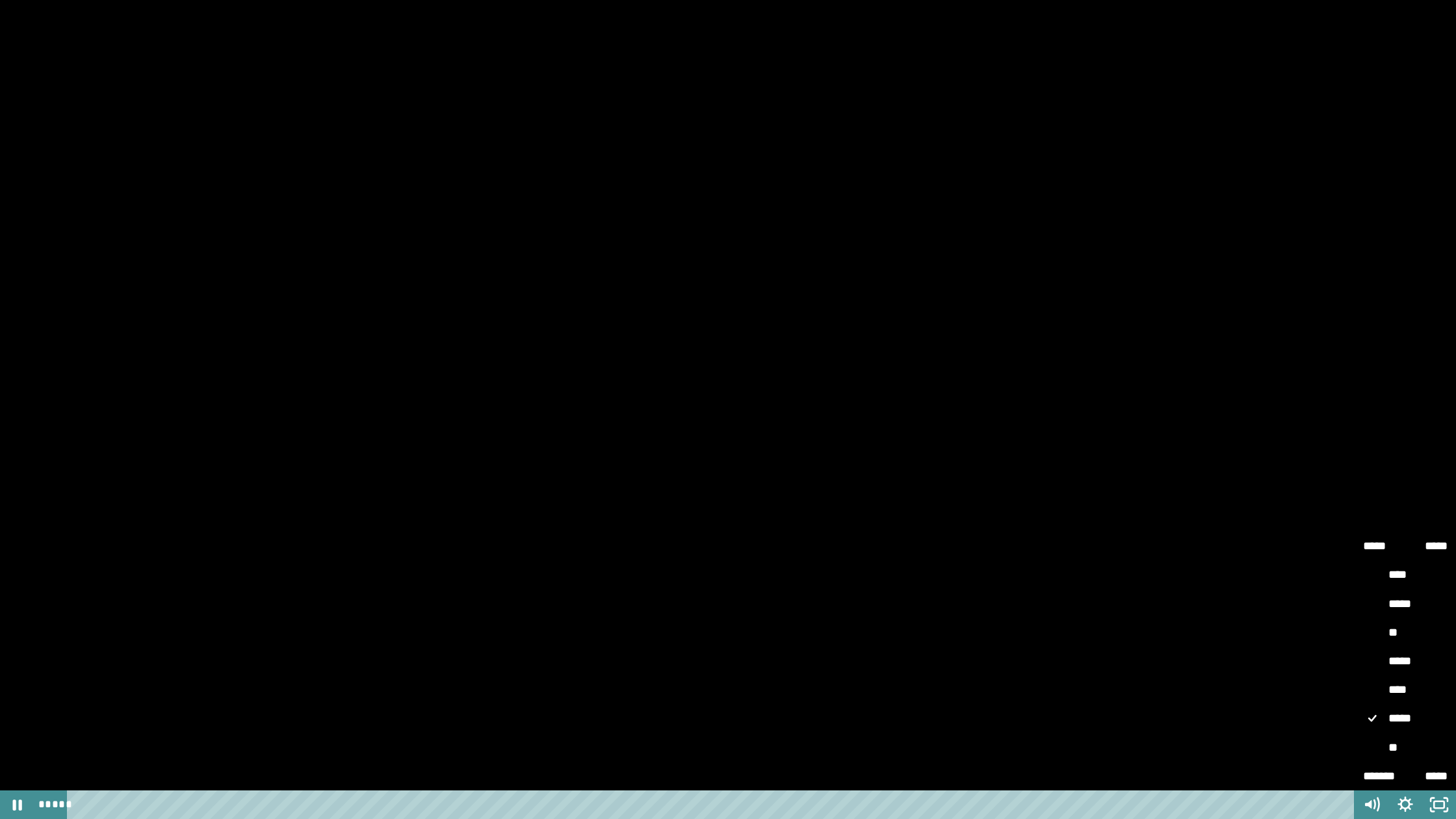 click on "*****" at bounding box center [1405, 662] 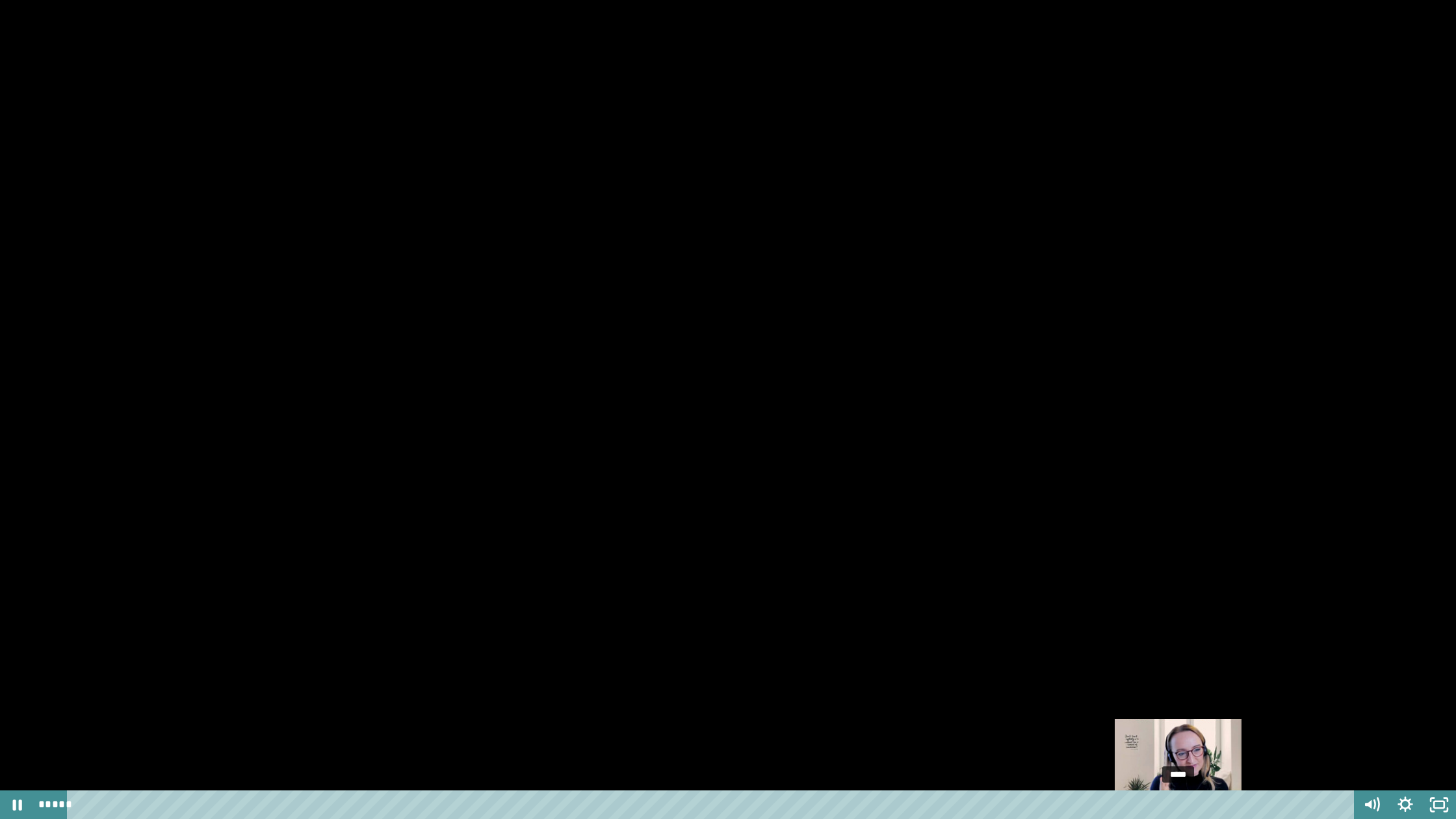 drag, startPoint x: 1192, startPoint y: 804, endPoint x: 1178, endPoint y: 806, distance: 14.142136 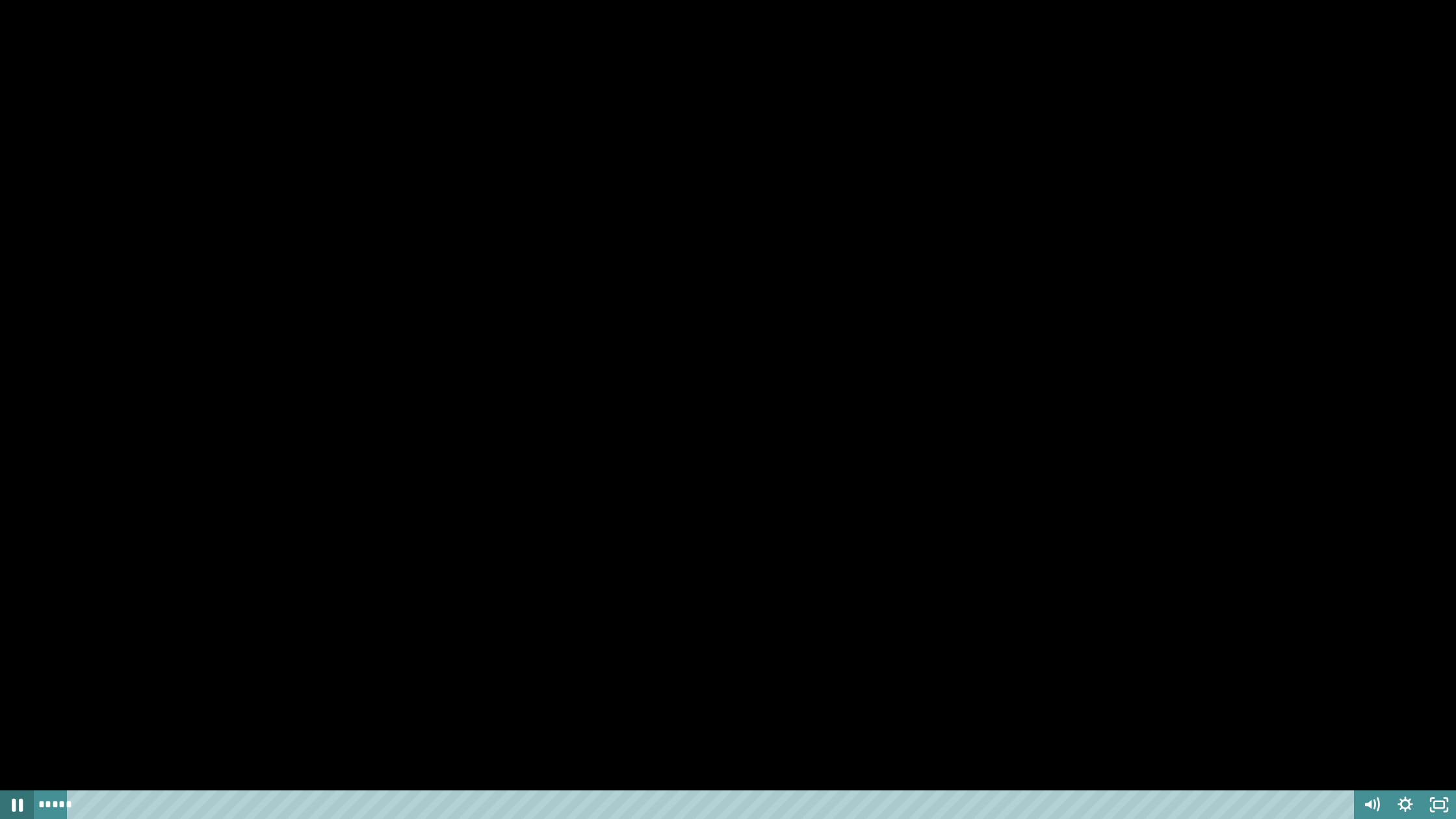 click 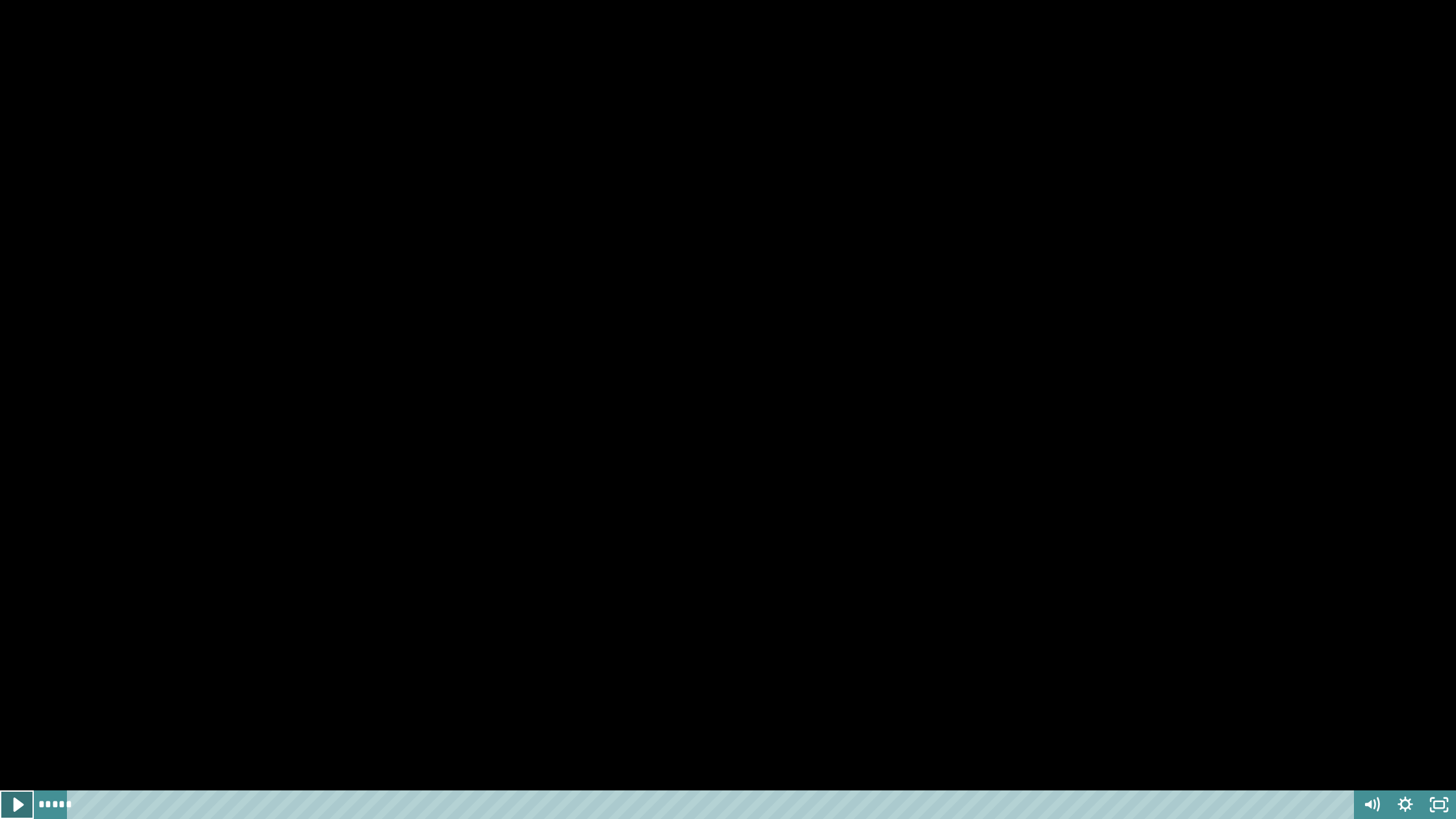 click 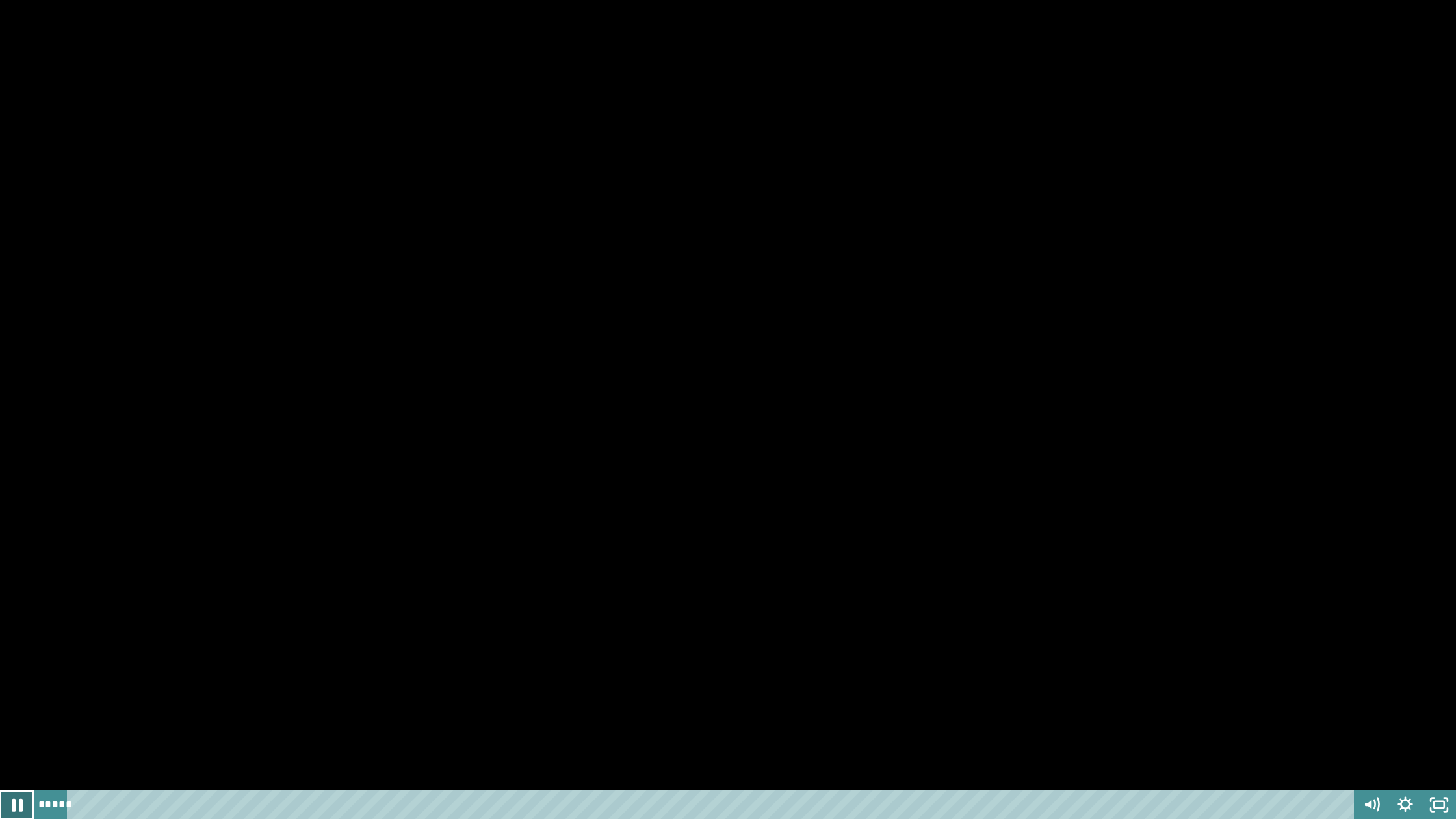 click 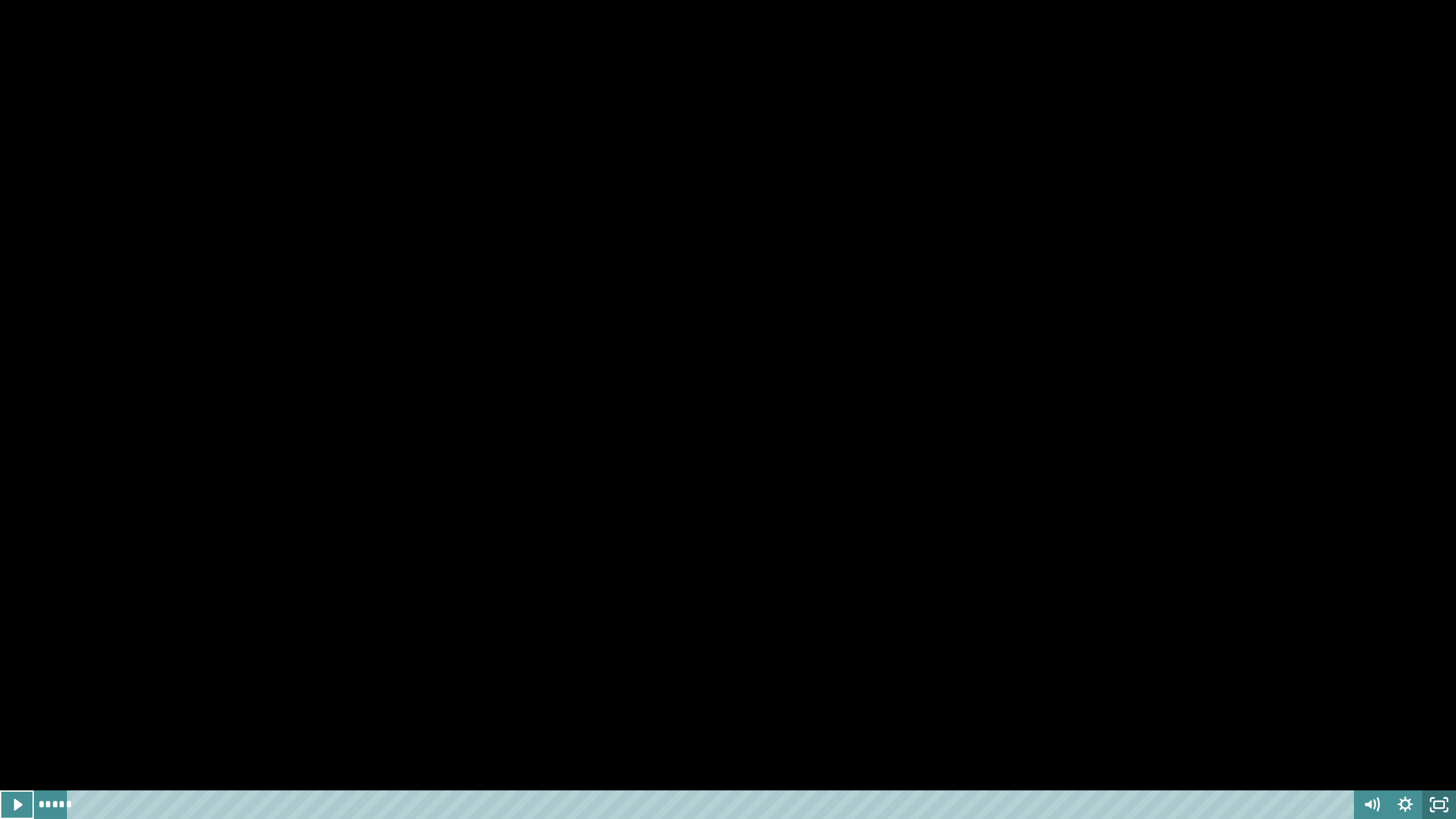 click 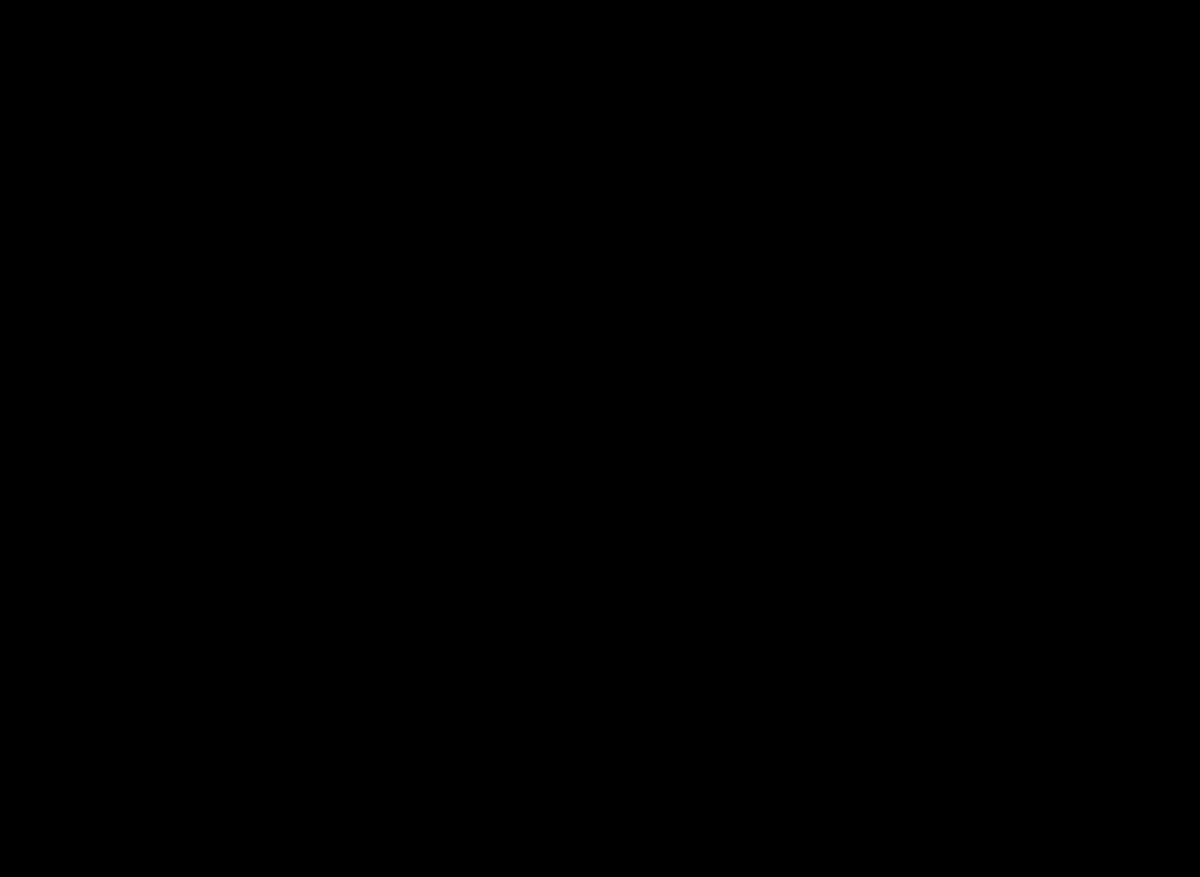 scroll, scrollTop: 198, scrollLeft: 0, axis: vertical 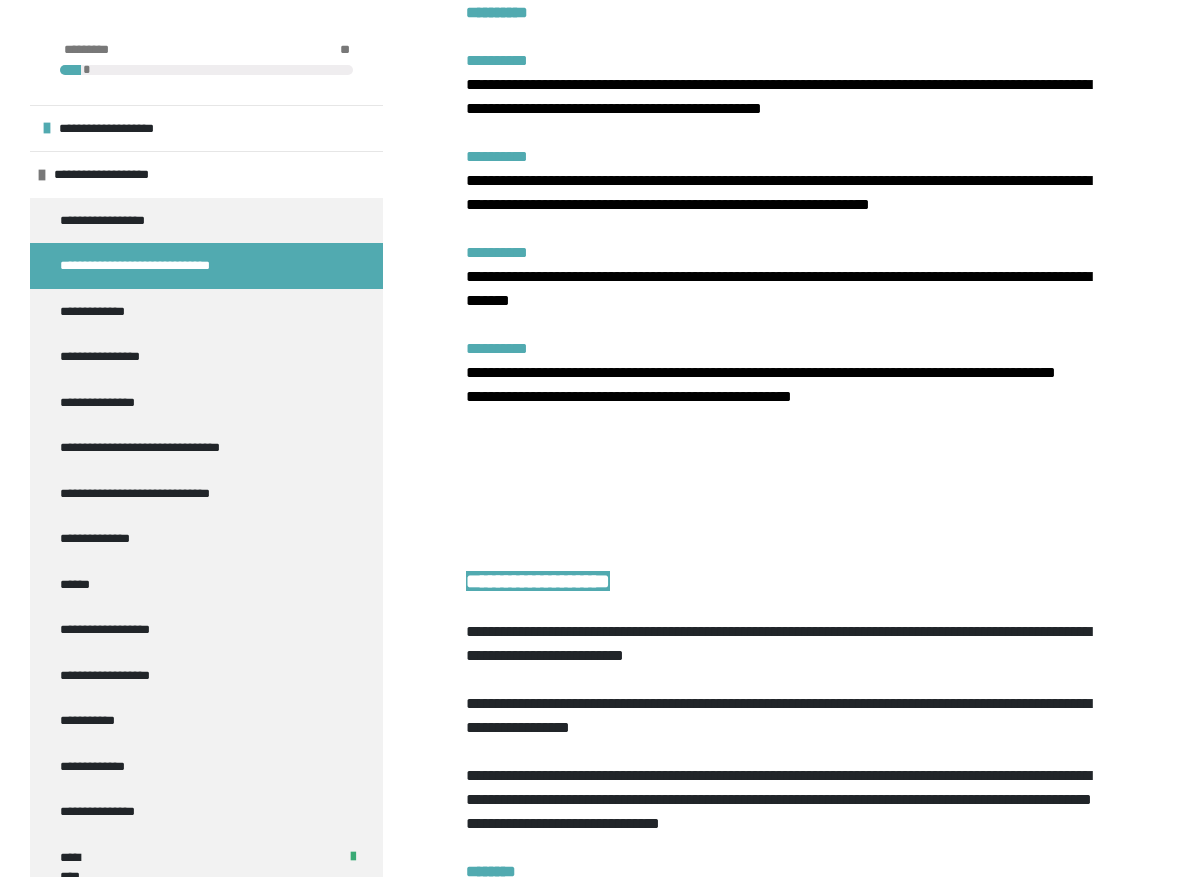 drag, startPoint x: 467, startPoint y: 39, endPoint x: 801, endPoint y: 718, distance: 756.7014 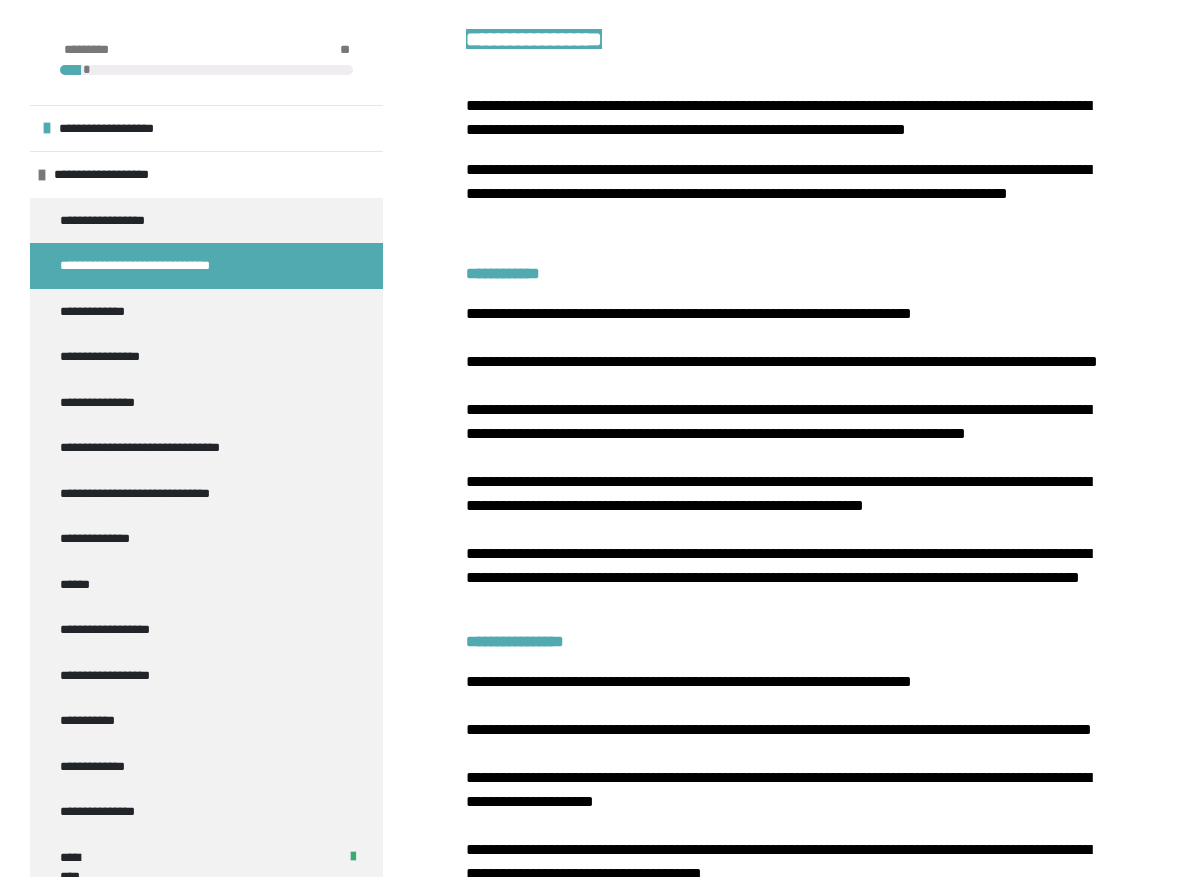 scroll, scrollTop: 17414, scrollLeft: 0, axis: vertical 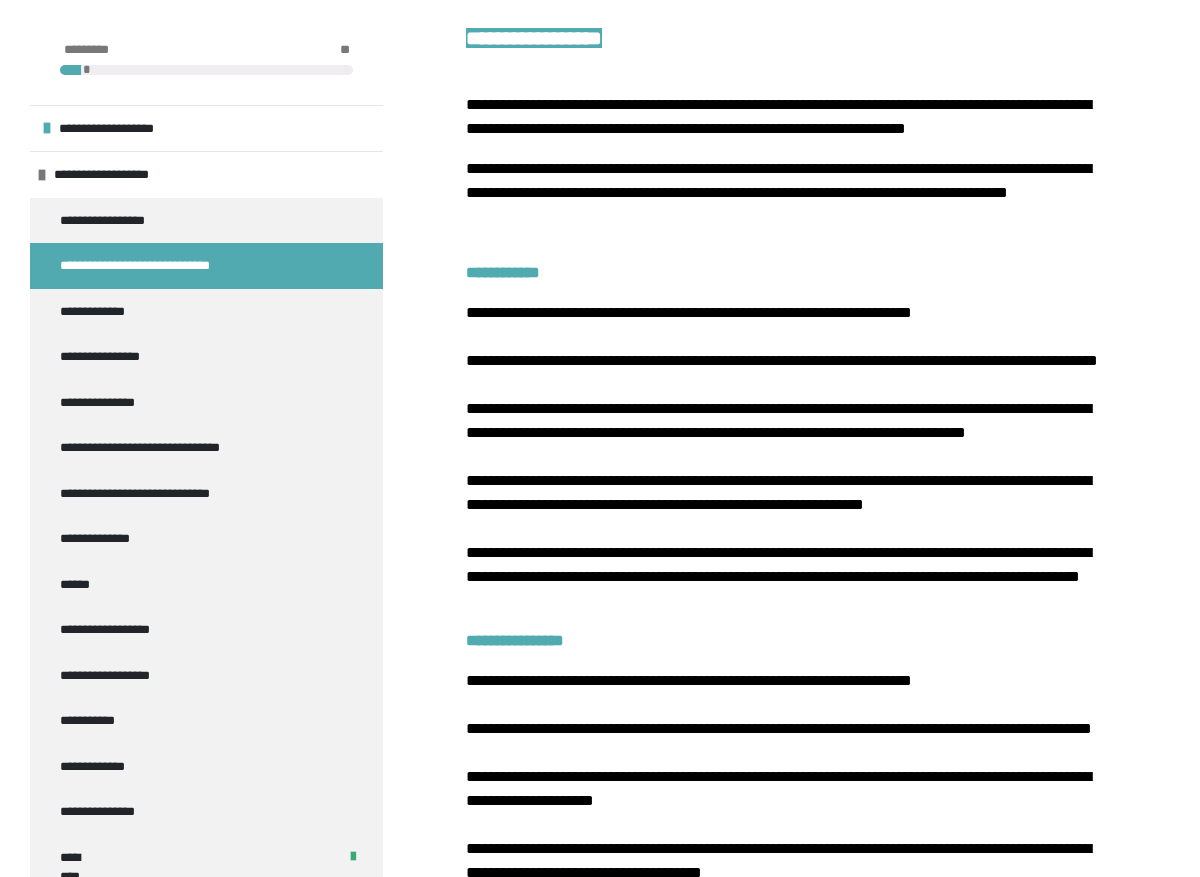 drag, startPoint x: 471, startPoint y: 129, endPoint x: 803, endPoint y: 654, distance: 621.1674 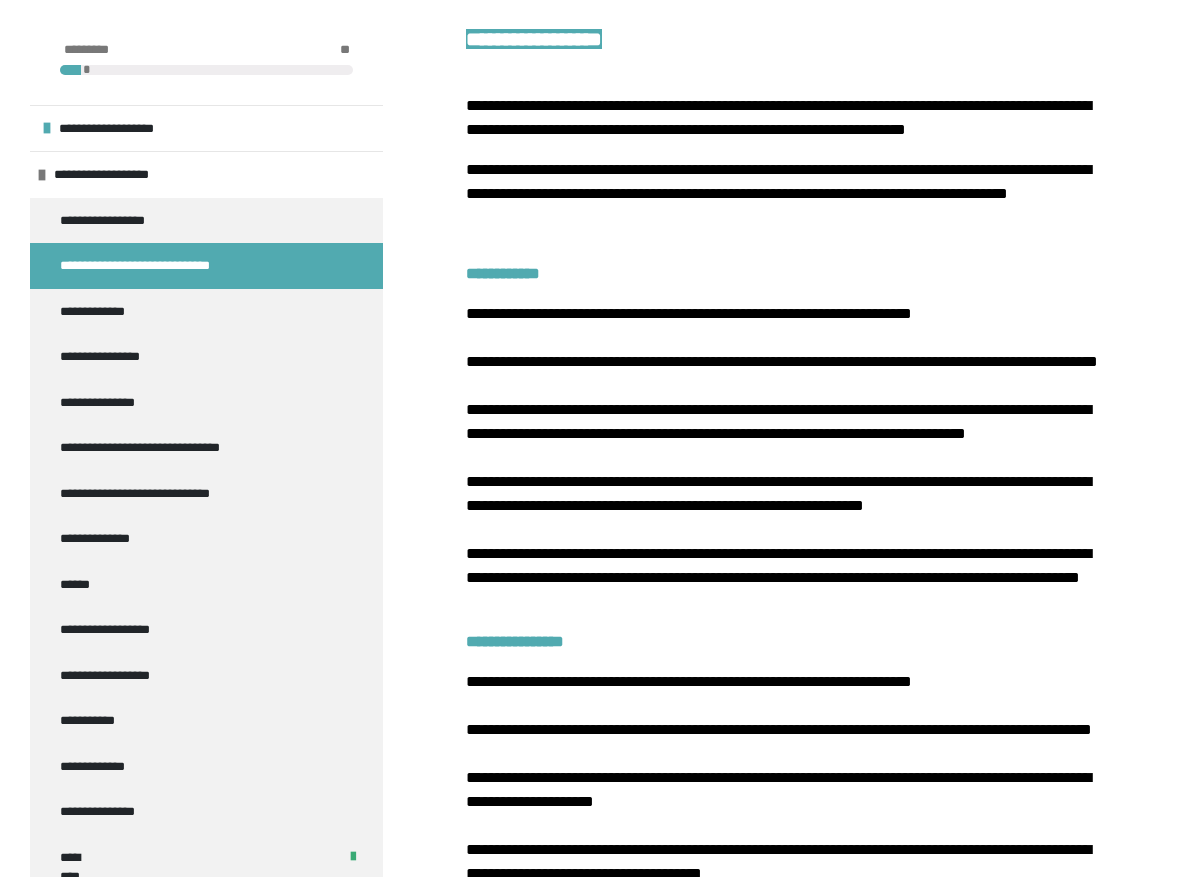 copy on "**********" 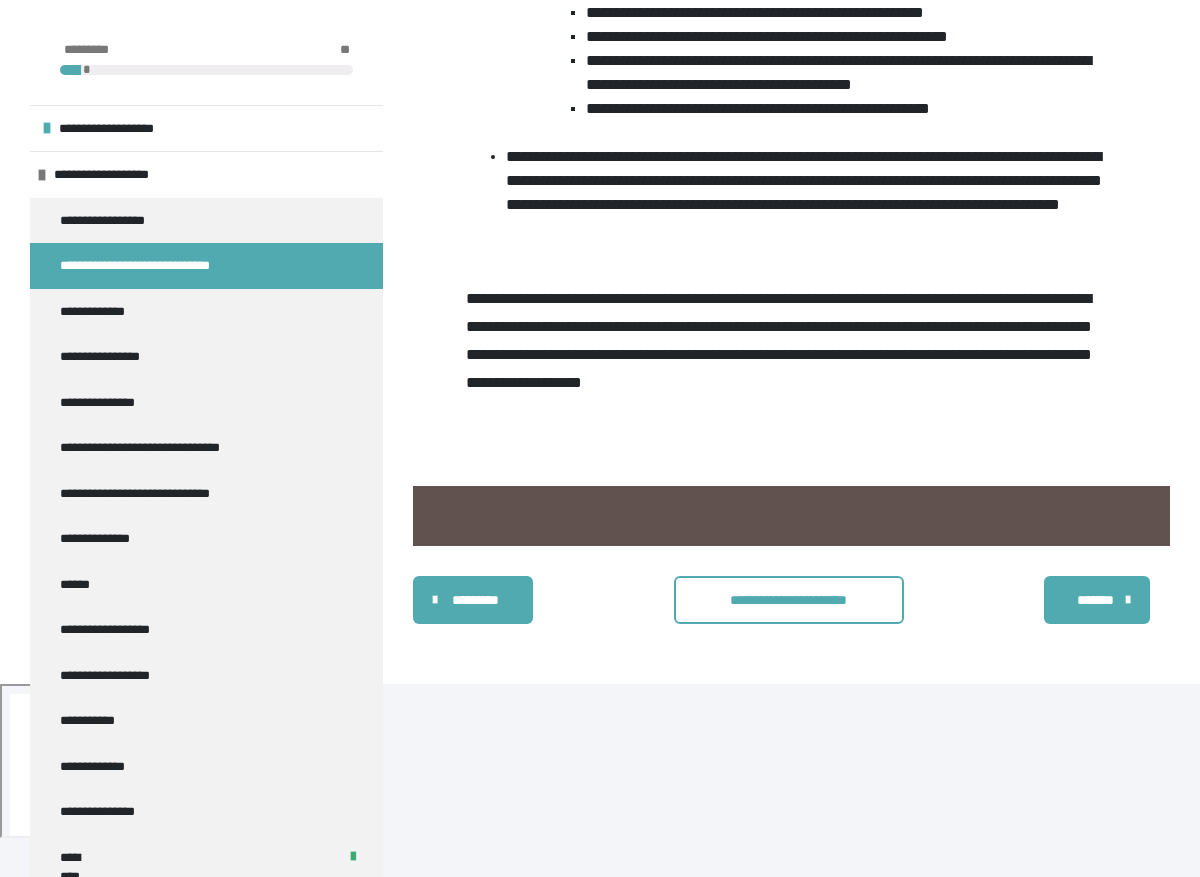 scroll, scrollTop: 21579, scrollLeft: 0, axis: vertical 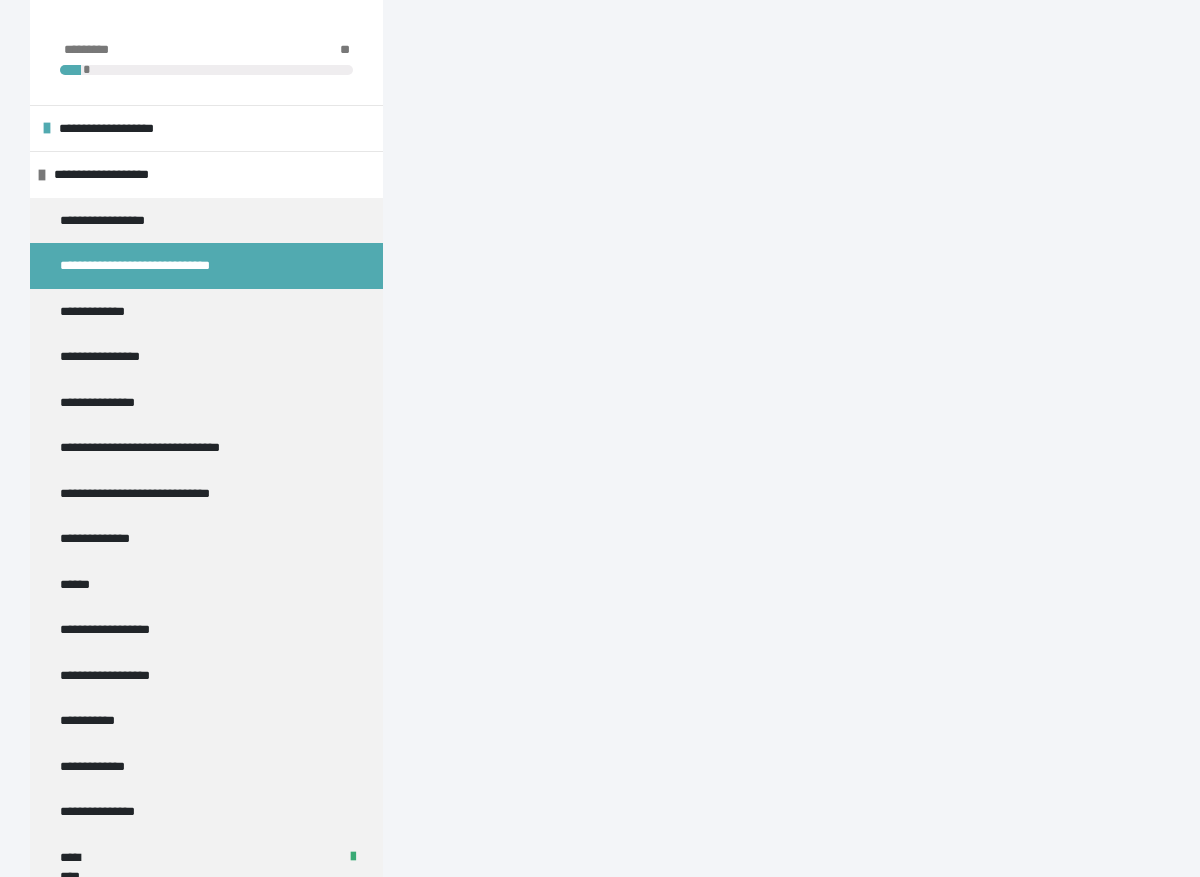 click on "**********" at bounding box center (789, -1293) 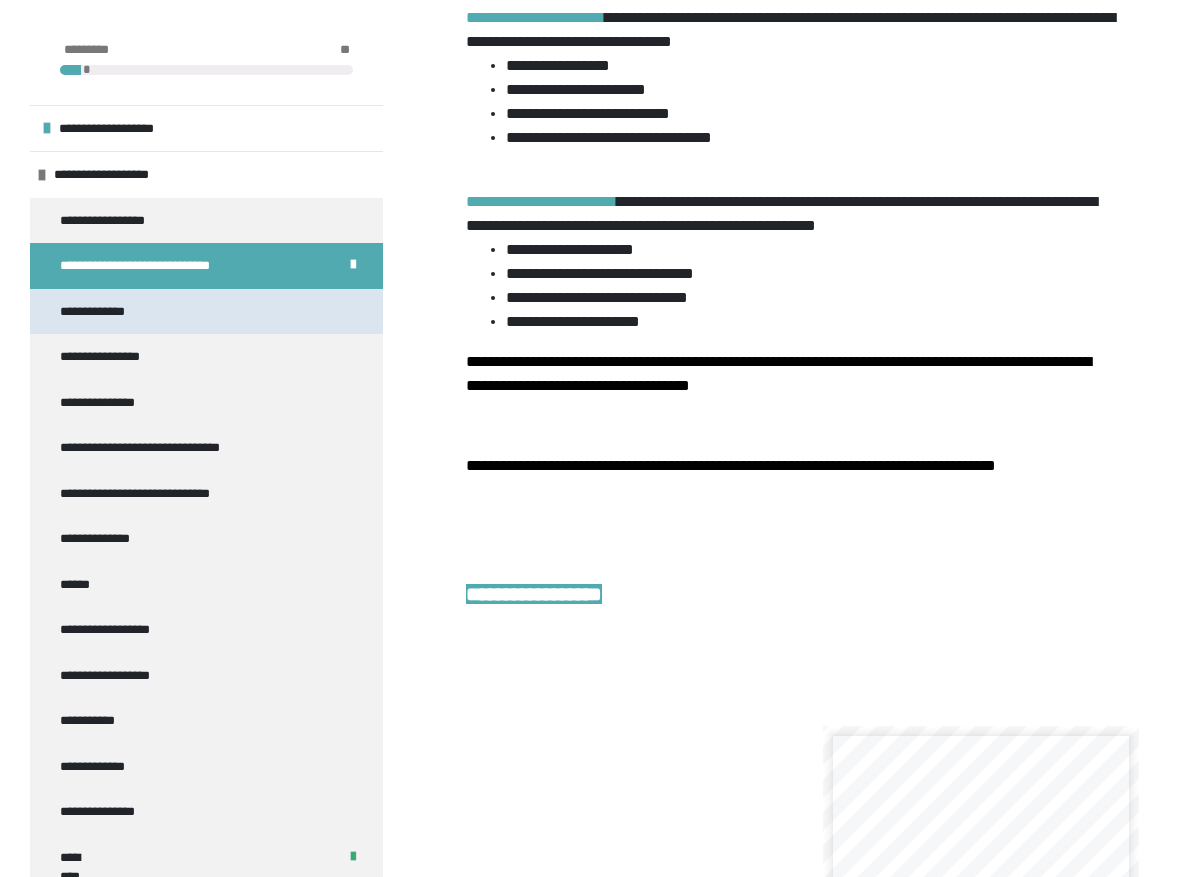 click on "**********" at bounding box center (206, 312) 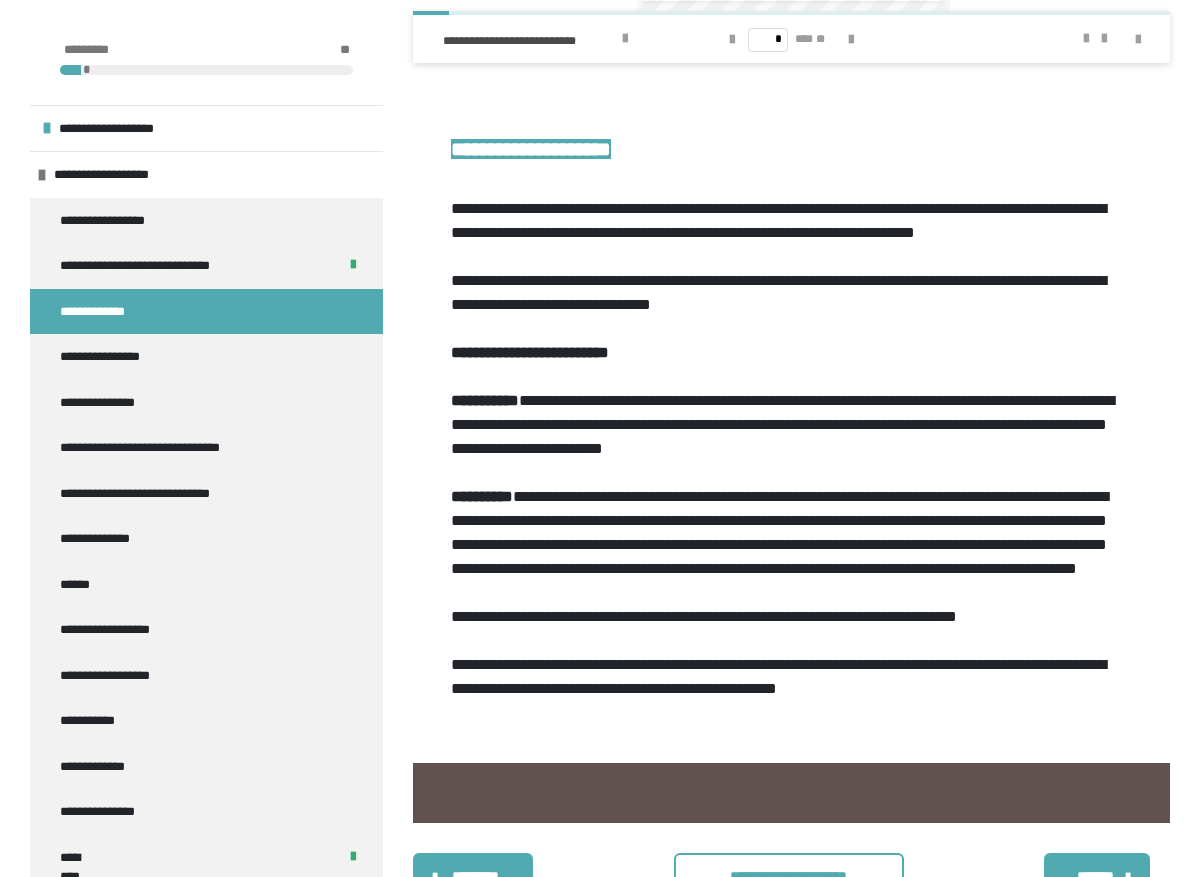 scroll, scrollTop: 2110, scrollLeft: 0, axis: vertical 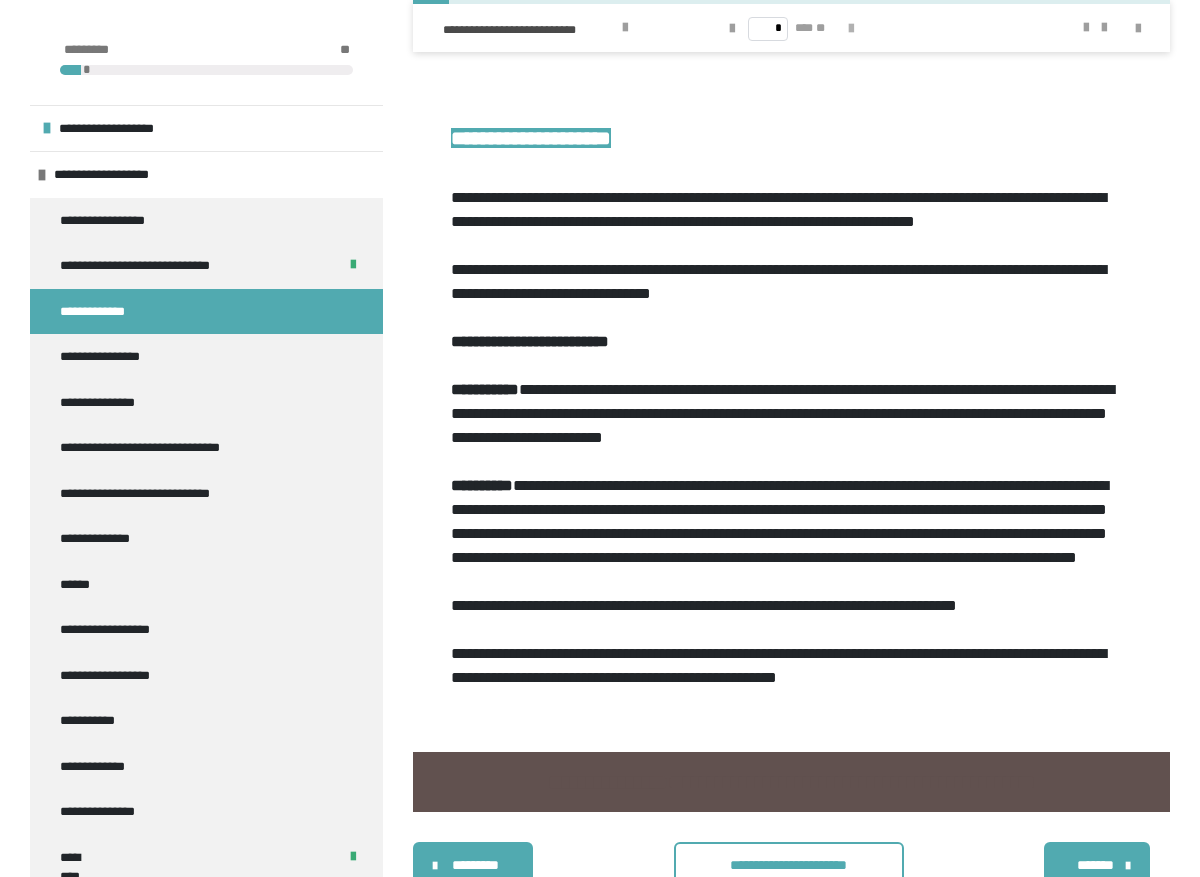 click at bounding box center (851, 29) 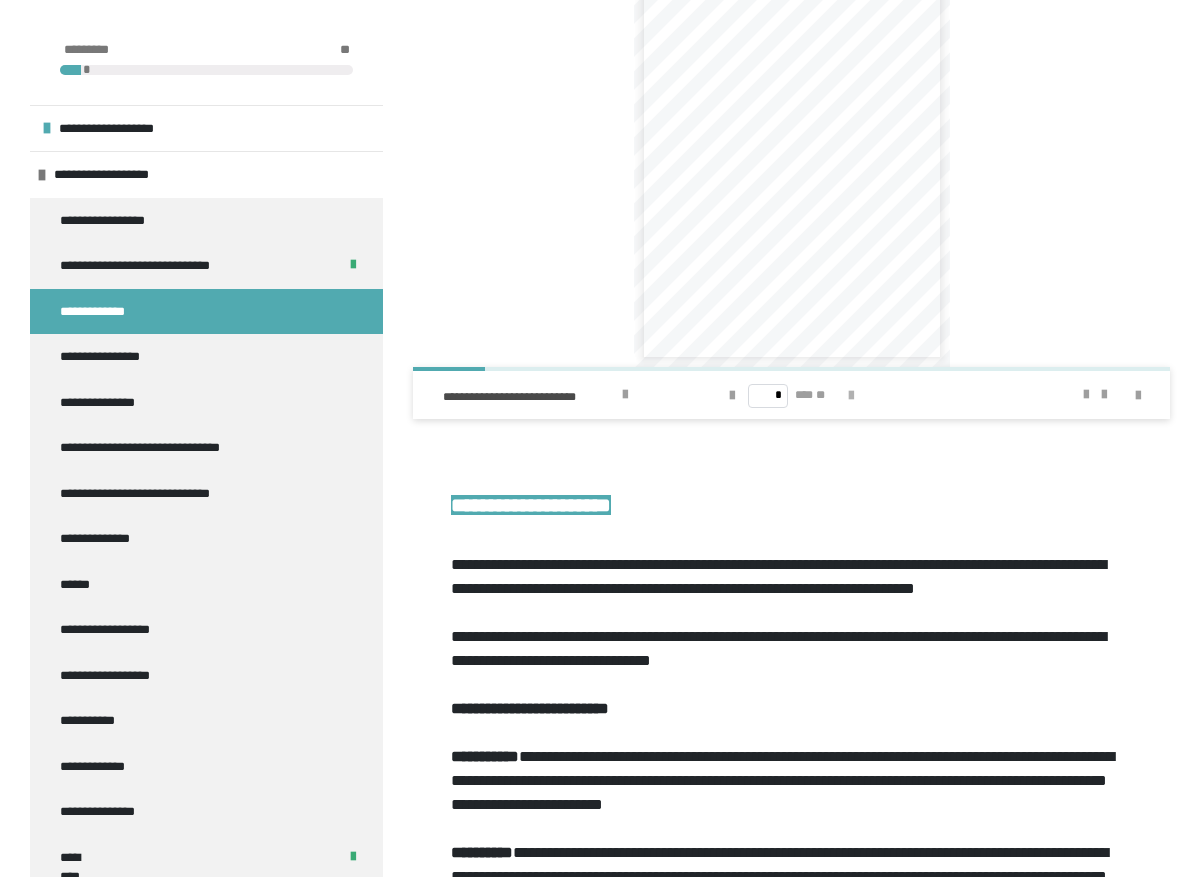 scroll, scrollTop: 1704, scrollLeft: 0, axis: vertical 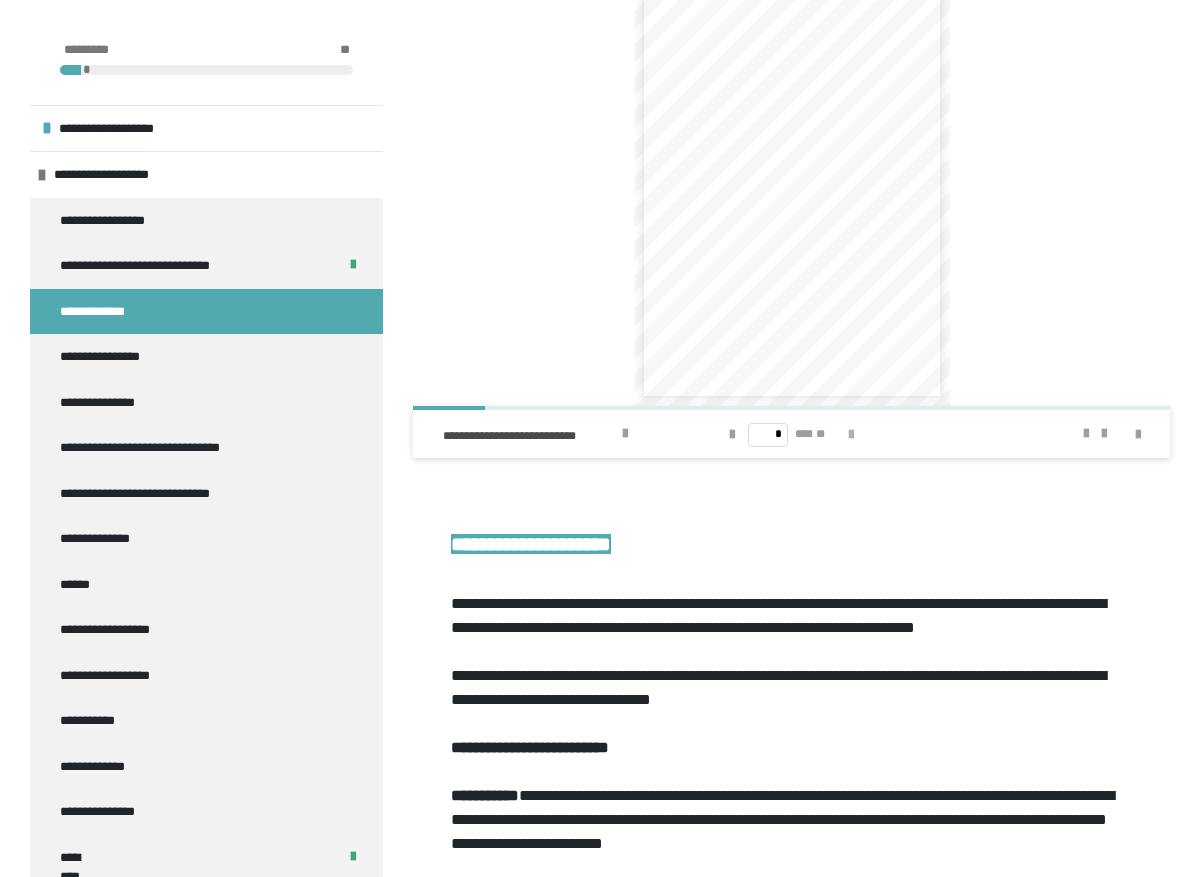 click at bounding box center (851, 435) 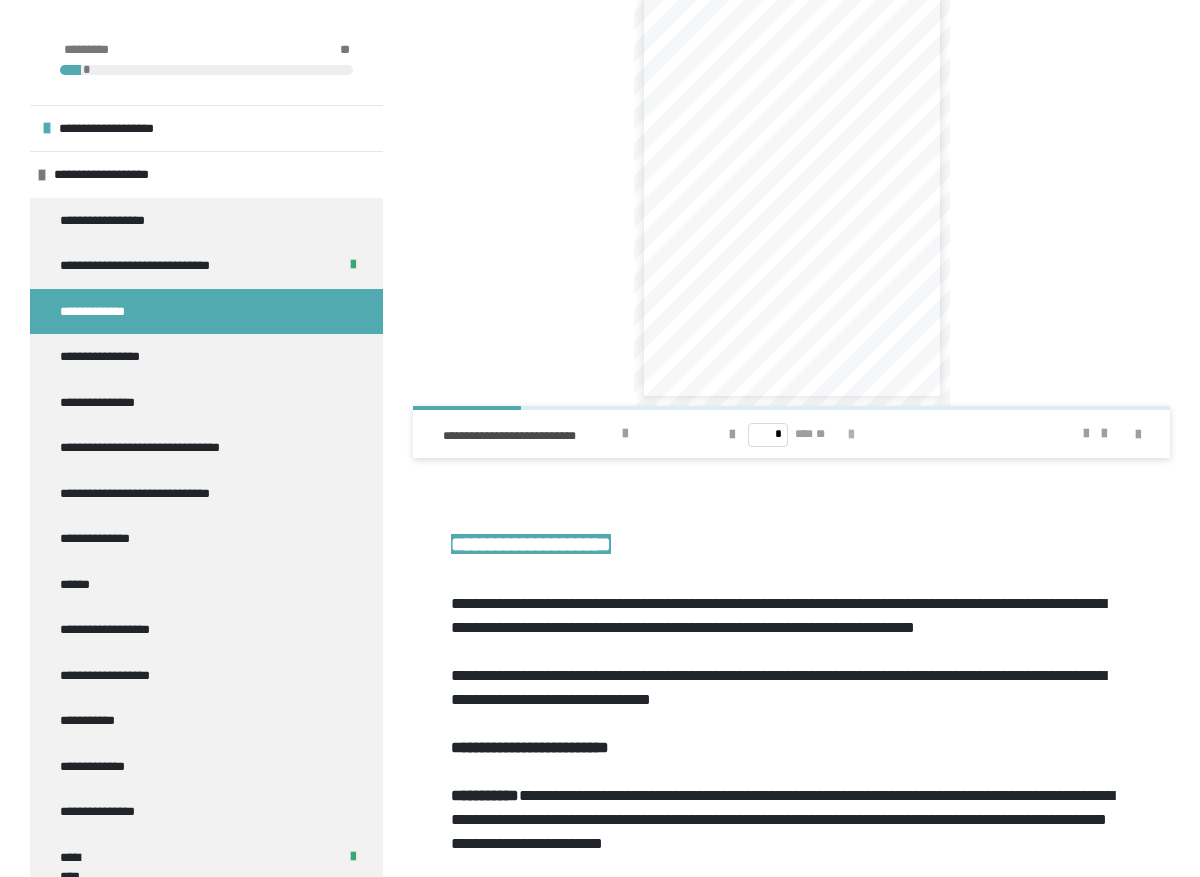 click at bounding box center [851, 435] 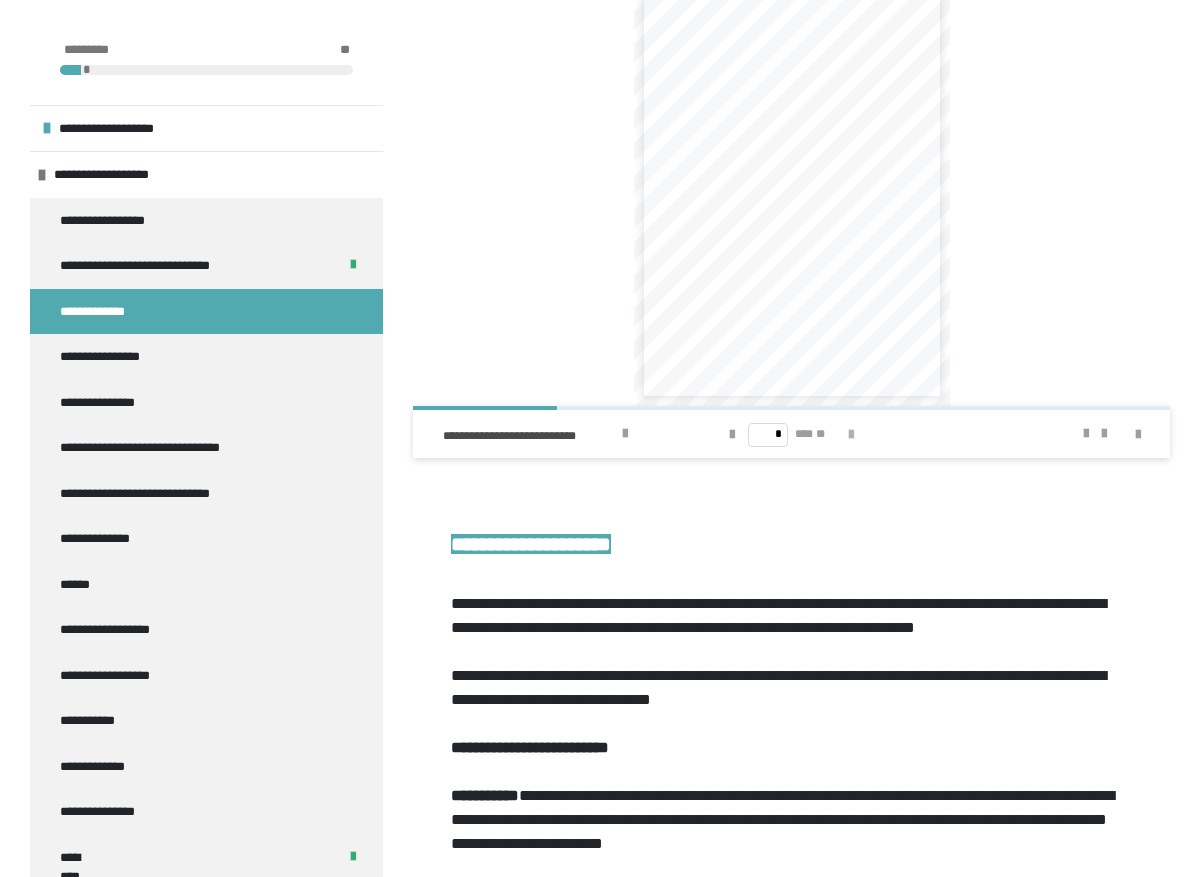 click at bounding box center [851, 435] 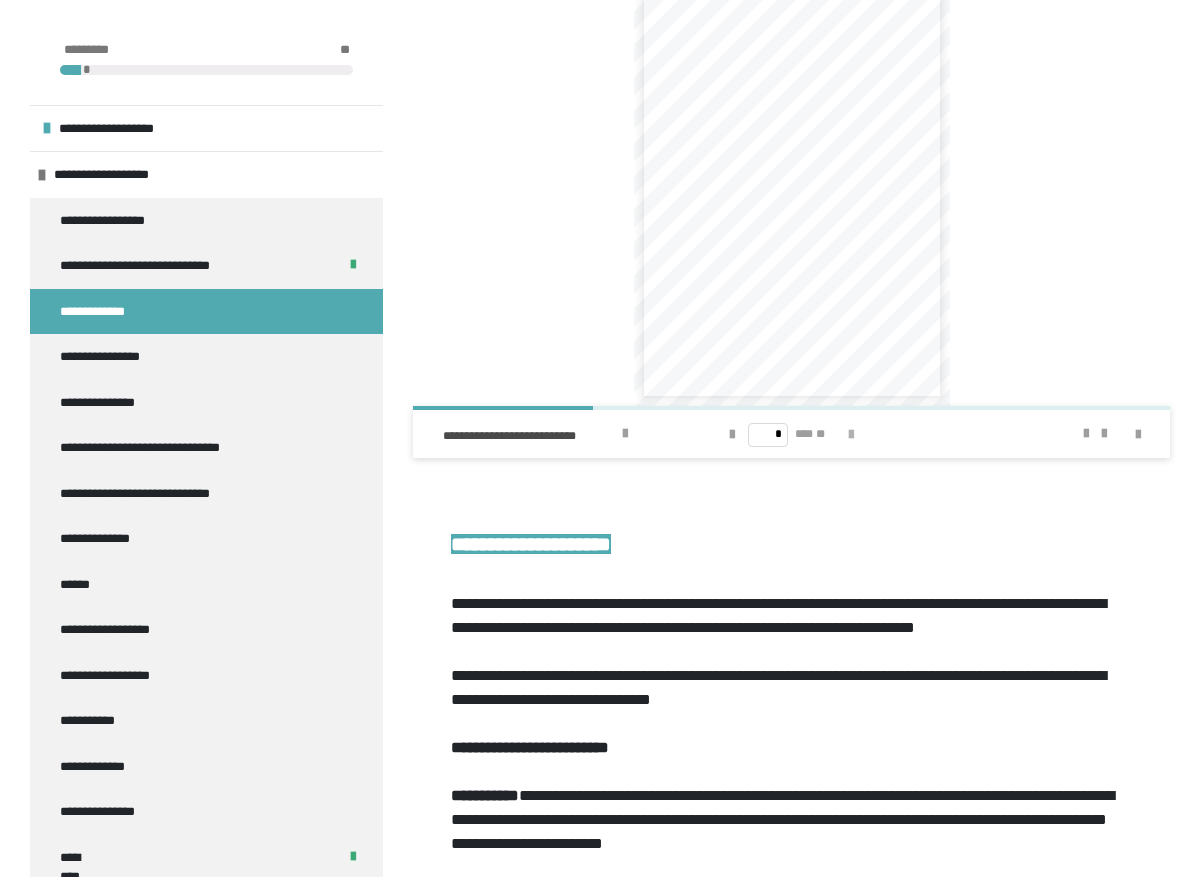 click at bounding box center [851, 435] 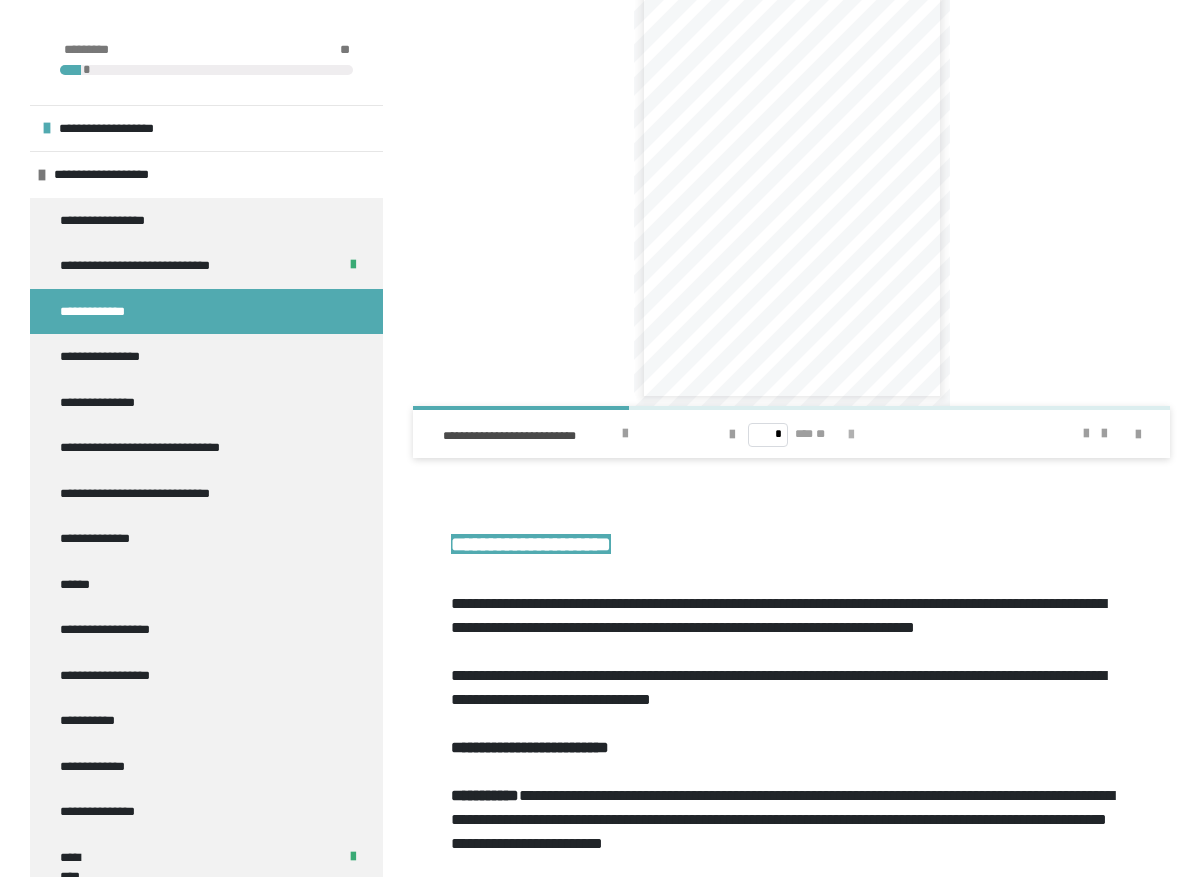 click at bounding box center [851, 435] 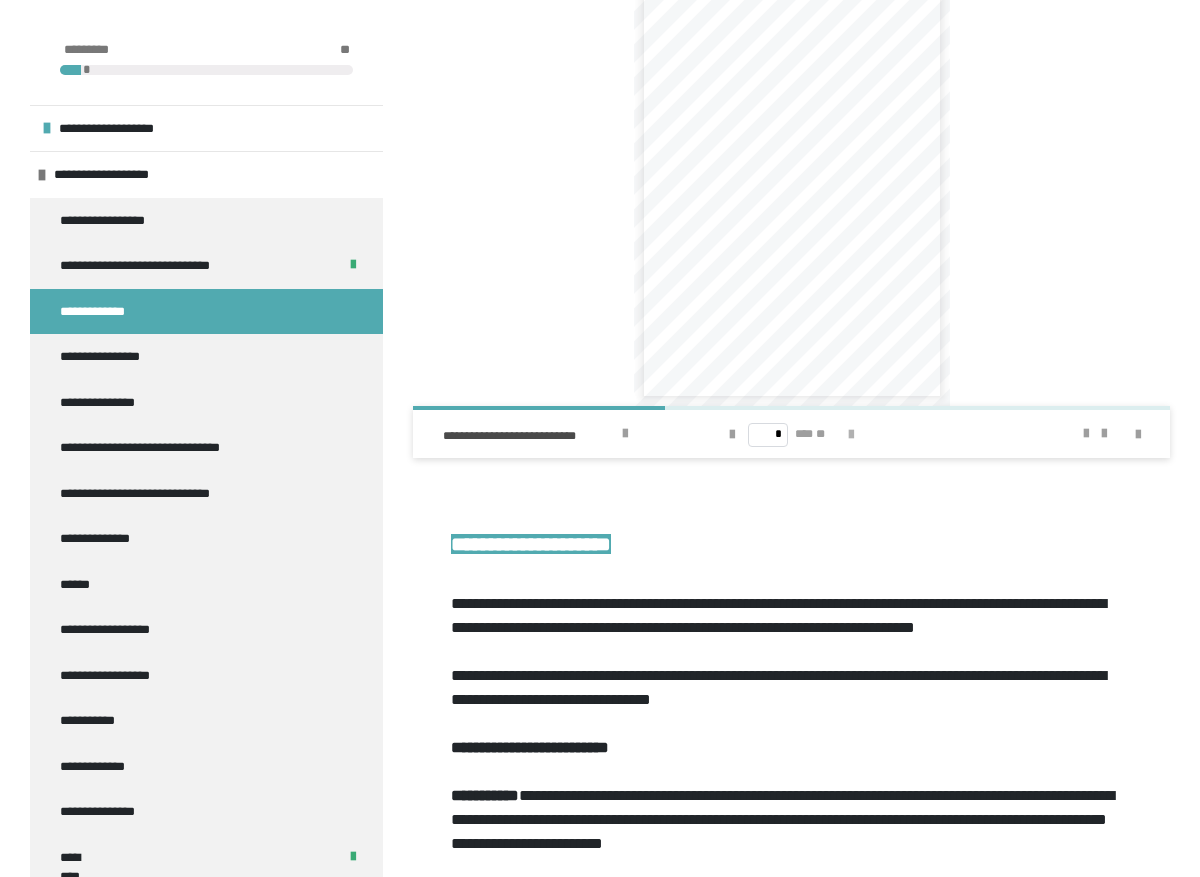 click at bounding box center [851, 435] 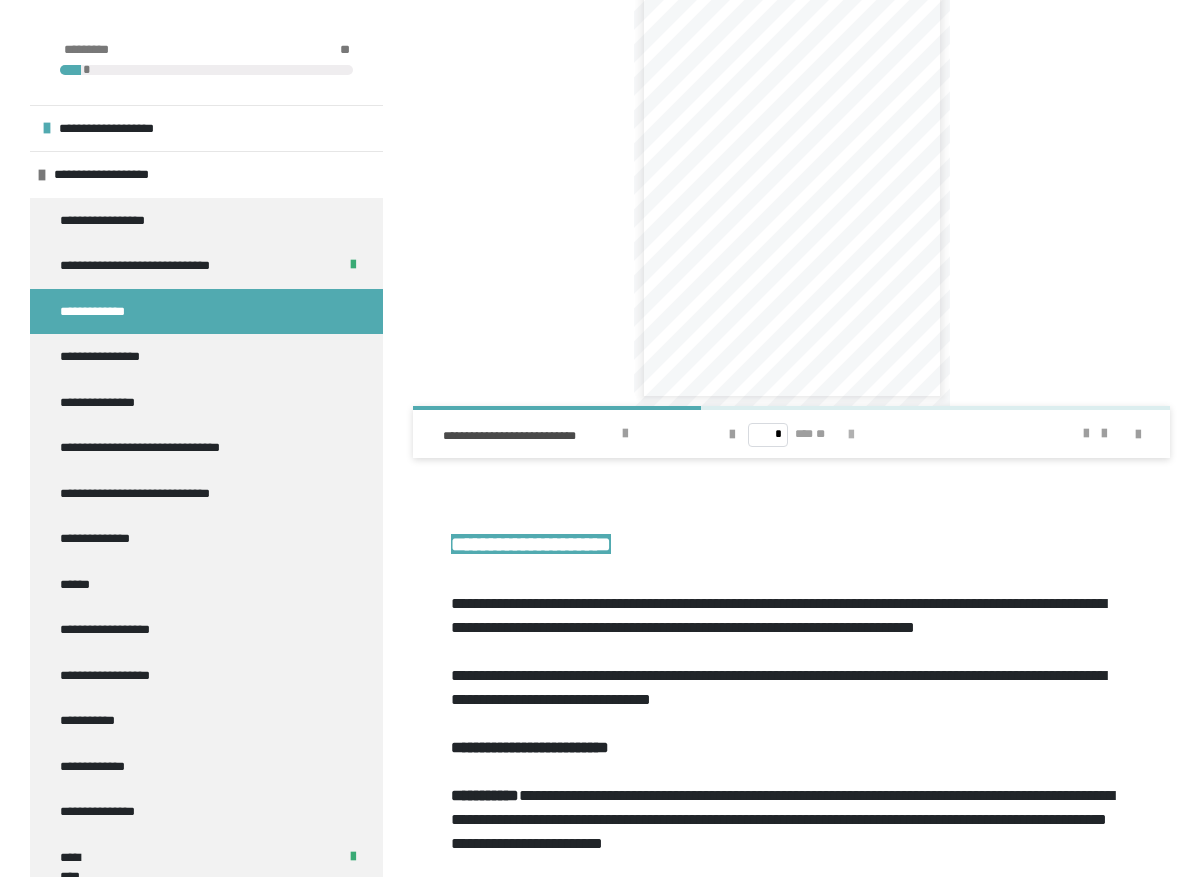 click at bounding box center (851, 435) 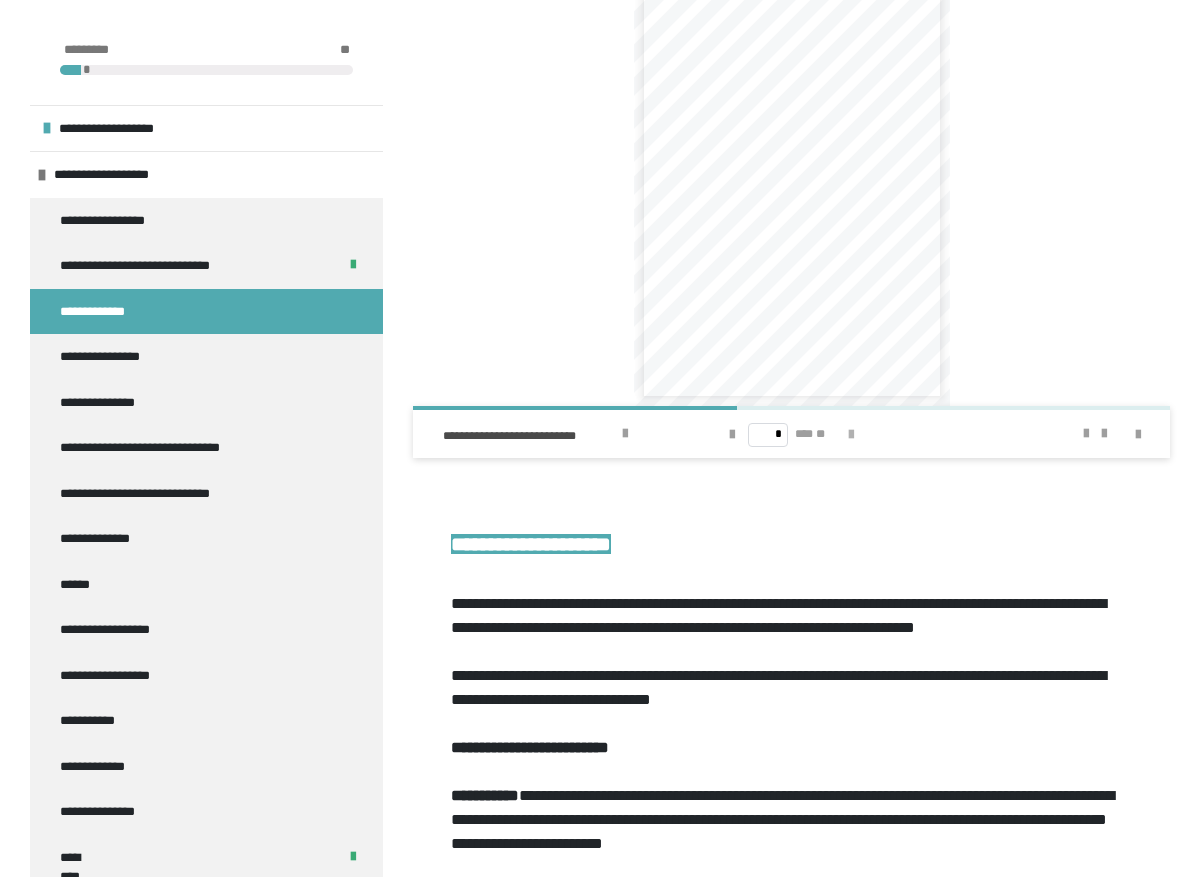 click at bounding box center (851, 435) 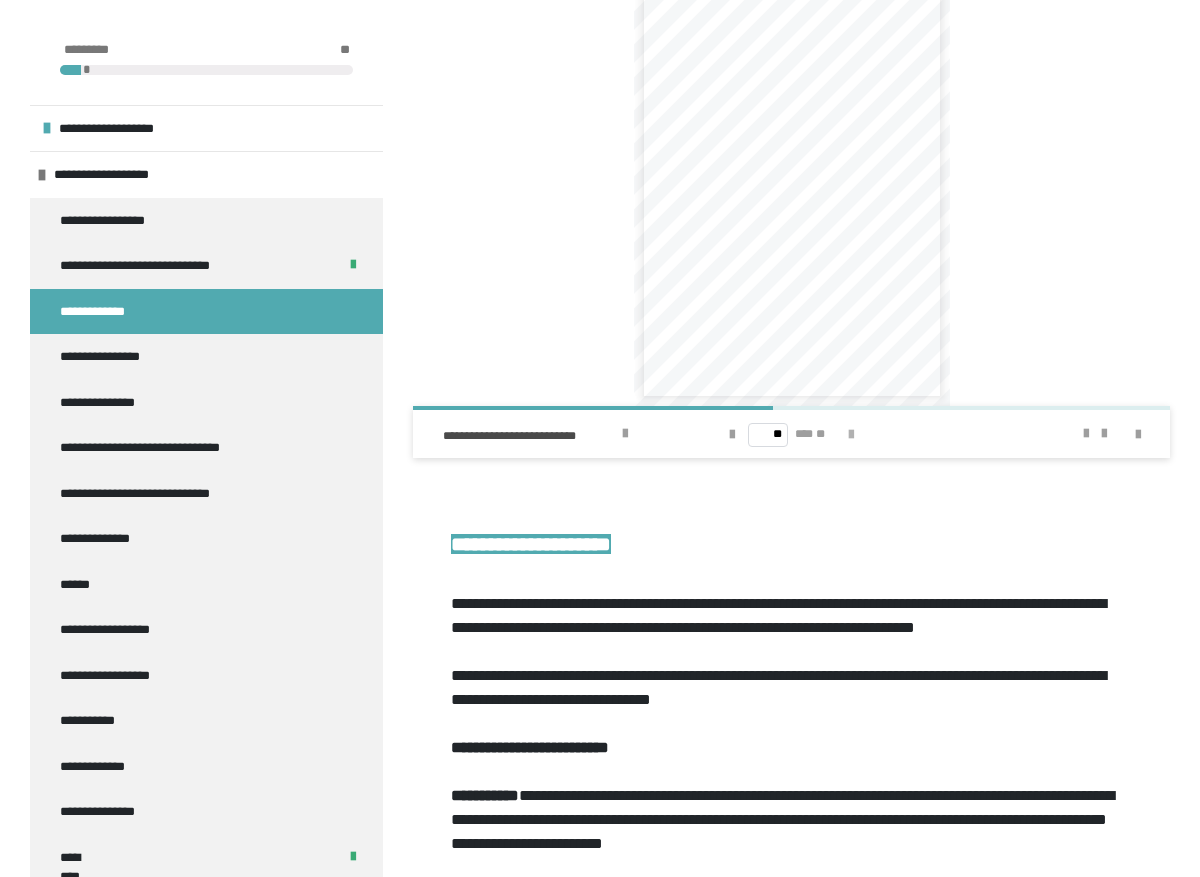 click at bounding box center [851, 435] 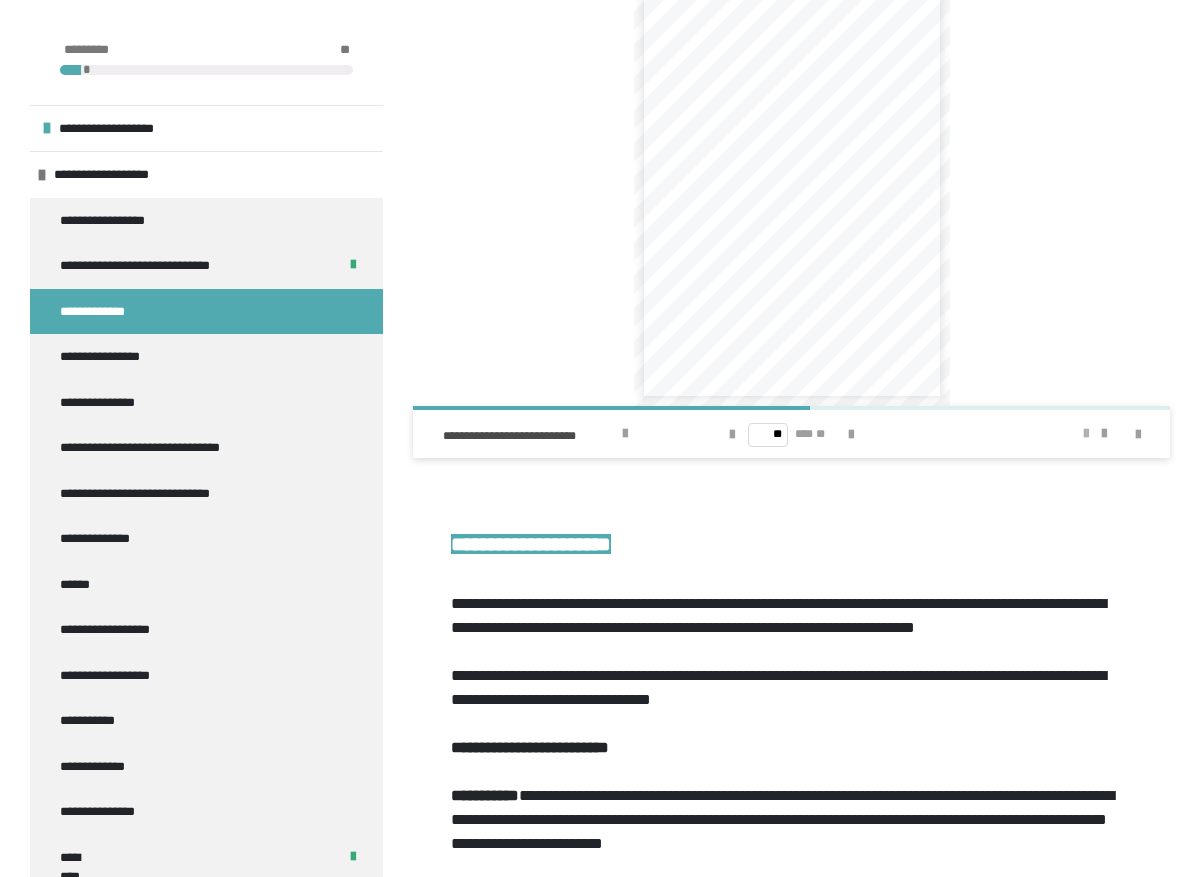 click at bounding box center (1086, 434) 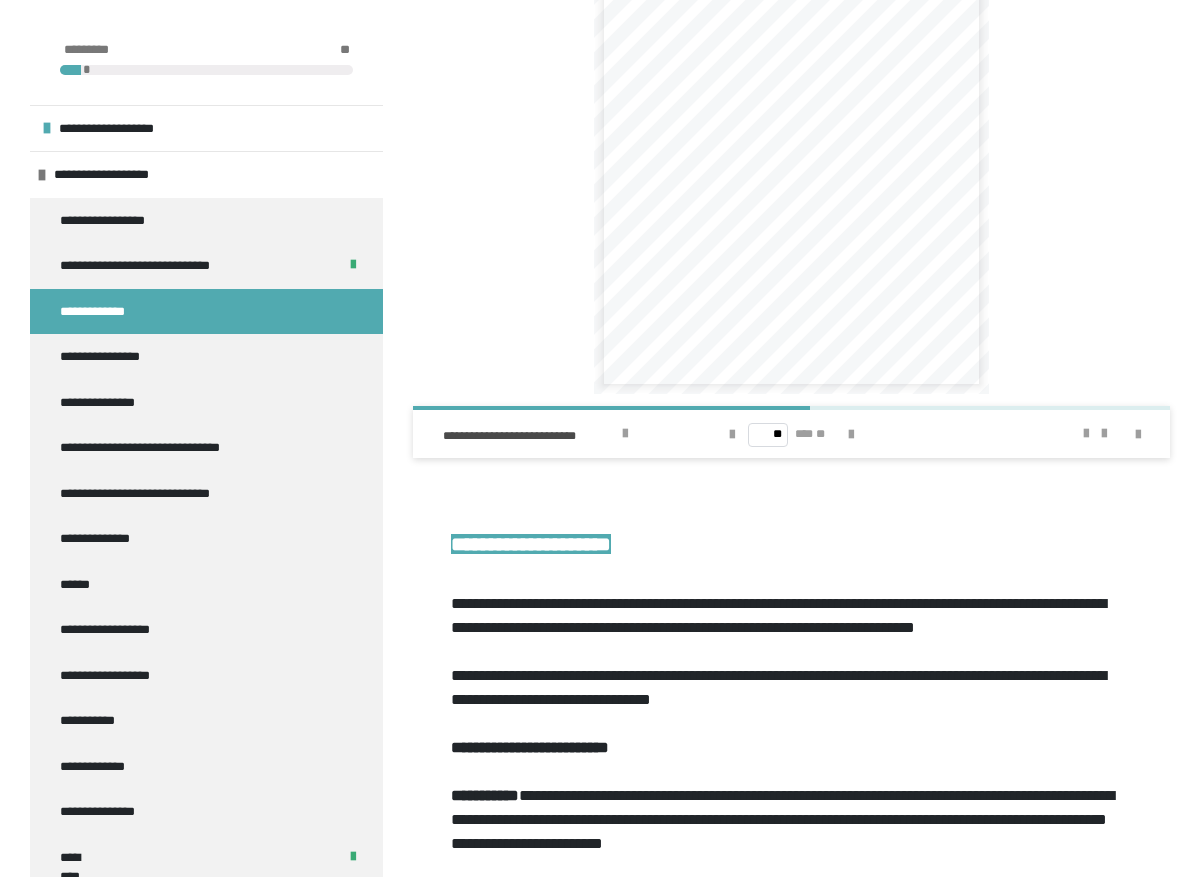 scroll, scrollTop: 128, scrollLeft: 0, axis: vertical 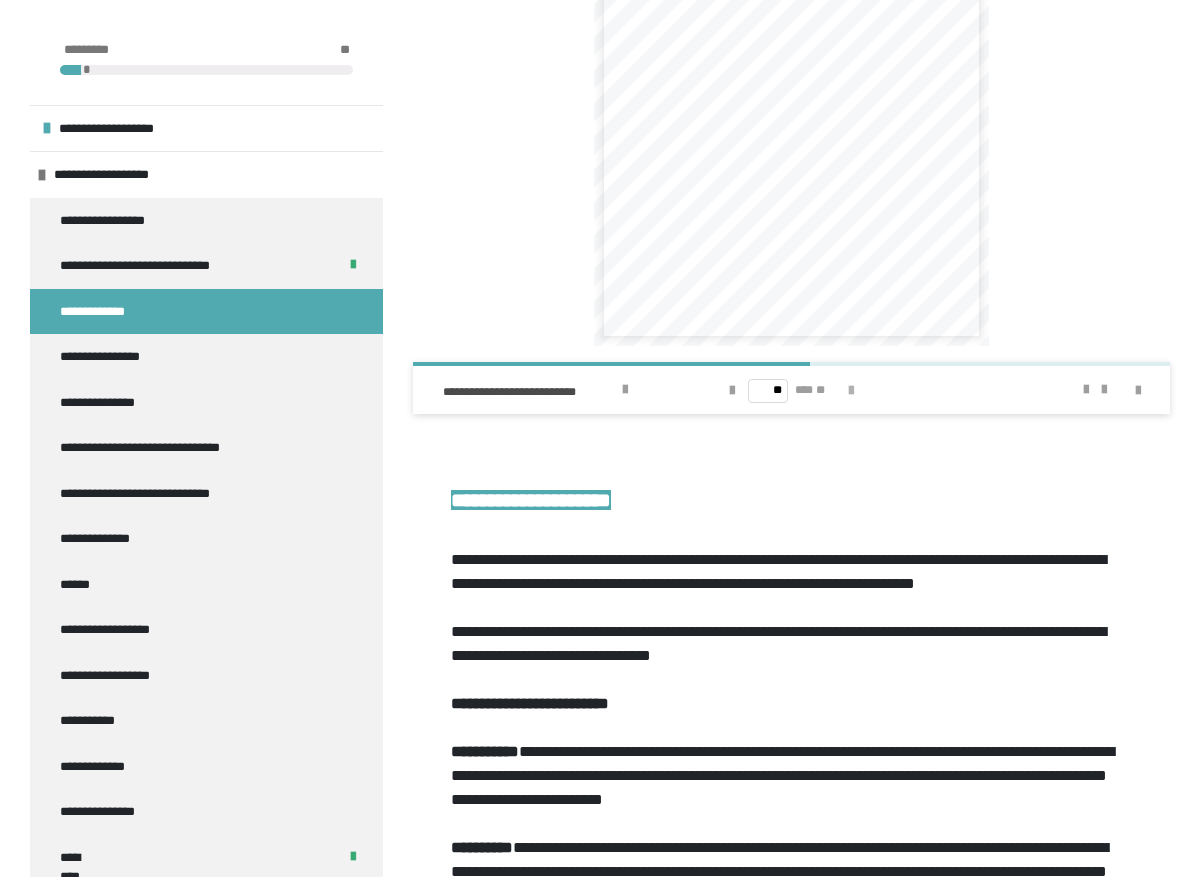 click at bounding box center [851, 391] 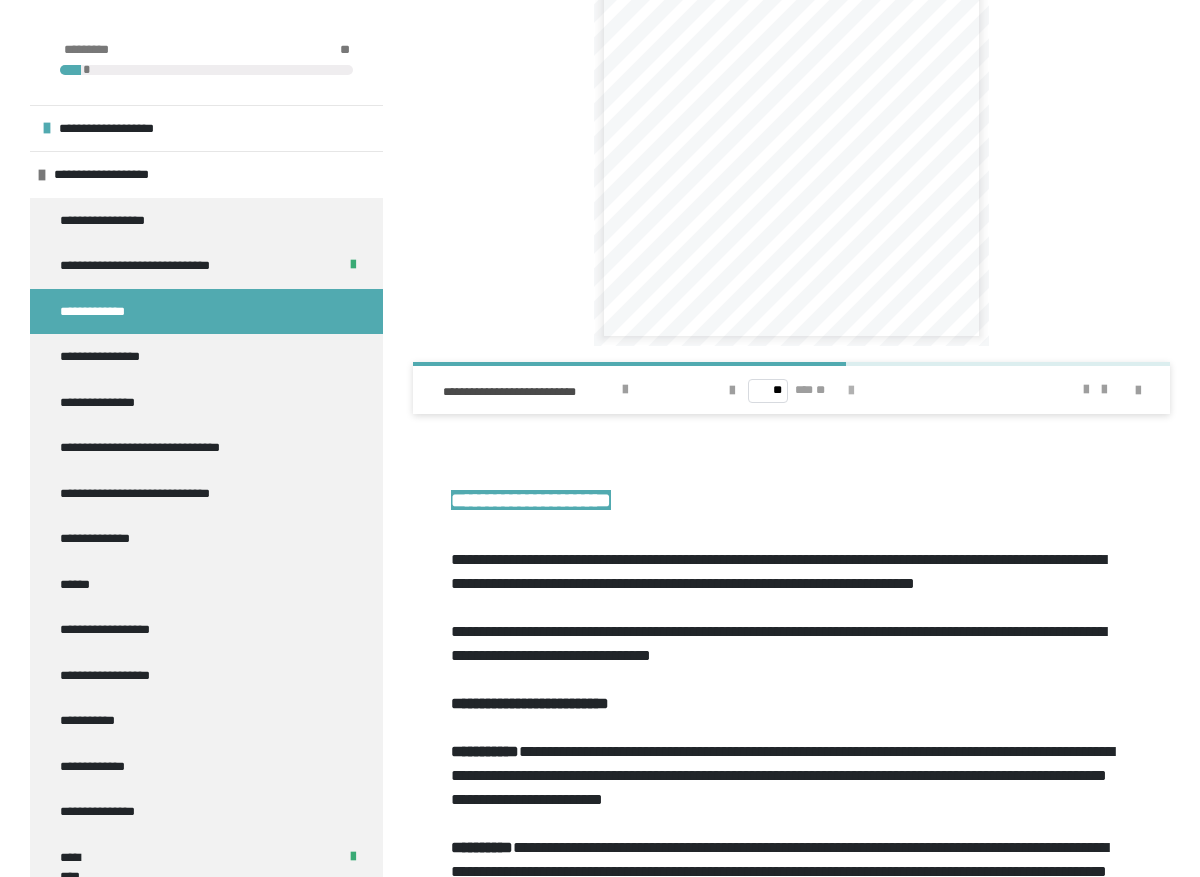 scroll, scrollTop: 0, scrollLeft: 0, axis: both 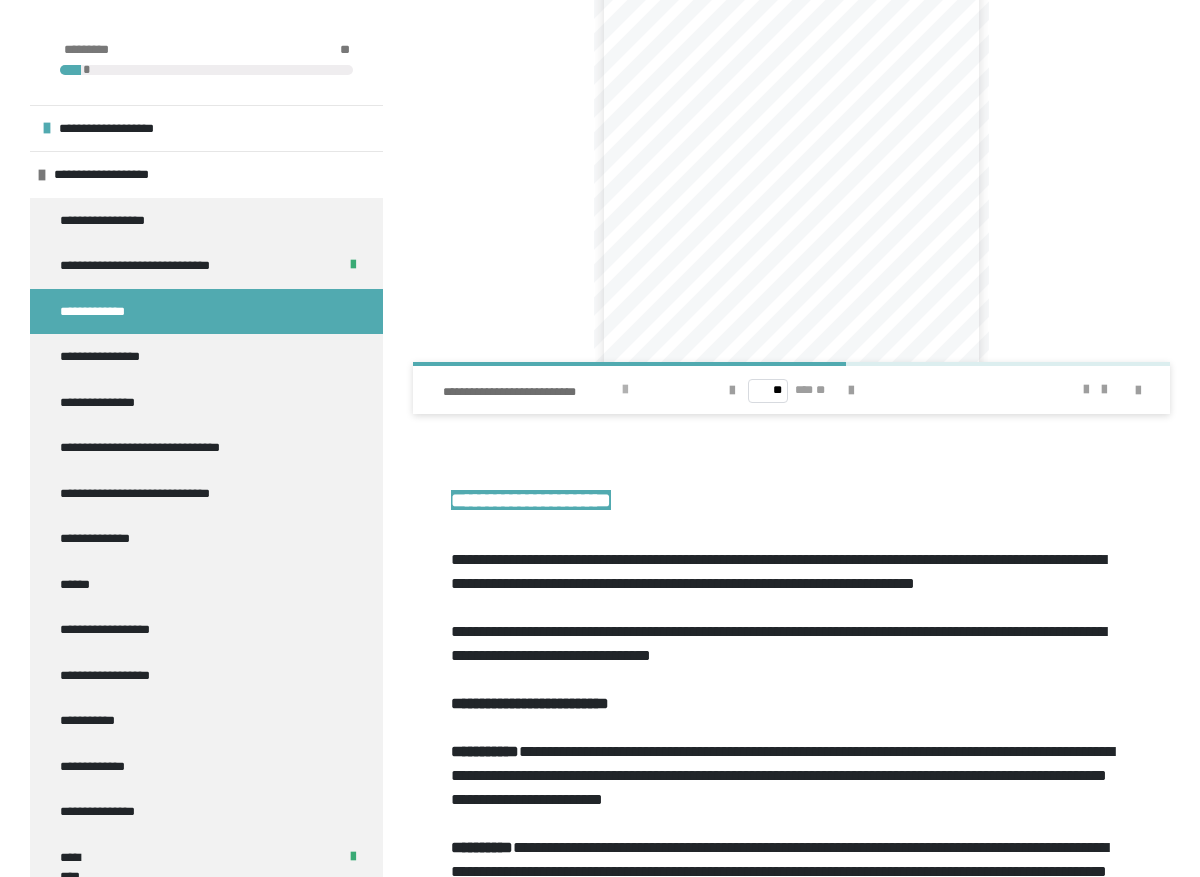 click at bounding box center (625, 390) 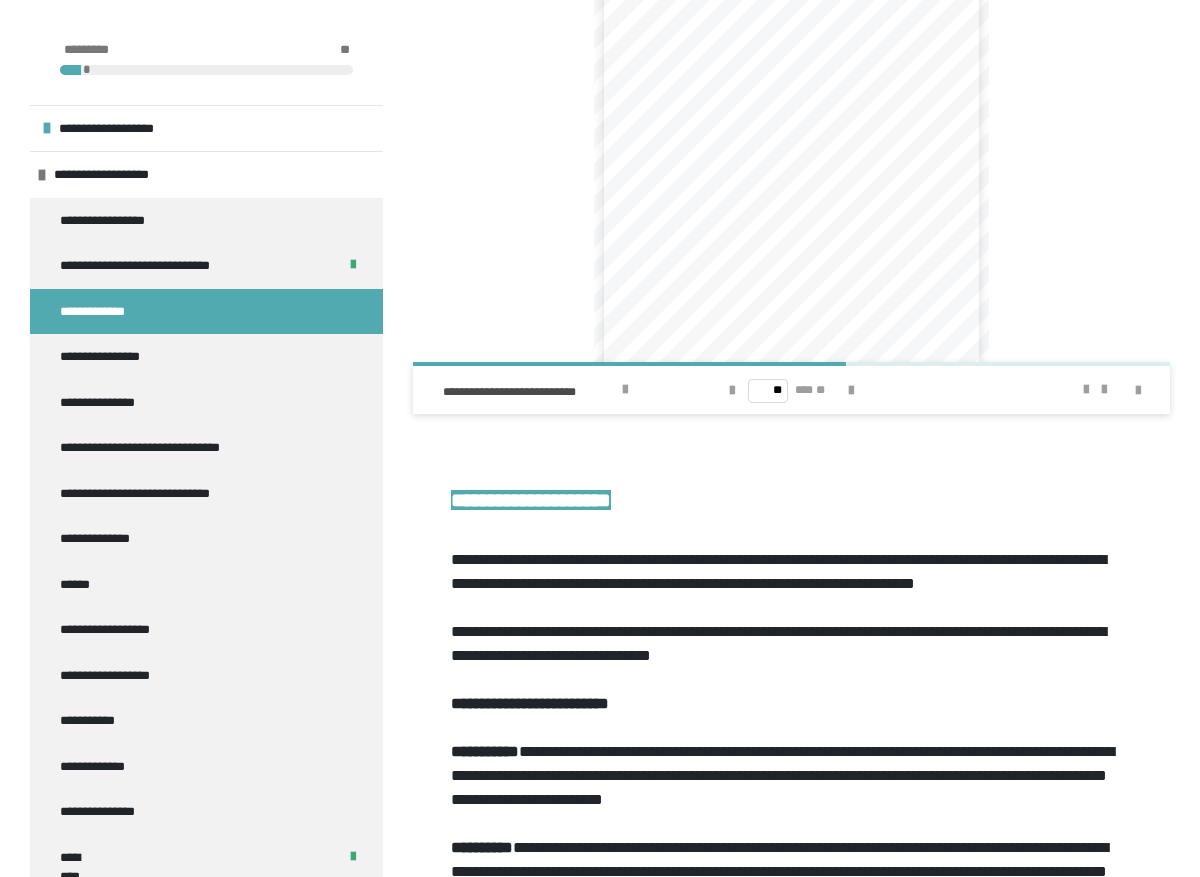 scroll, scrollTop: 128, scrollLeft: 0, axis: vertical 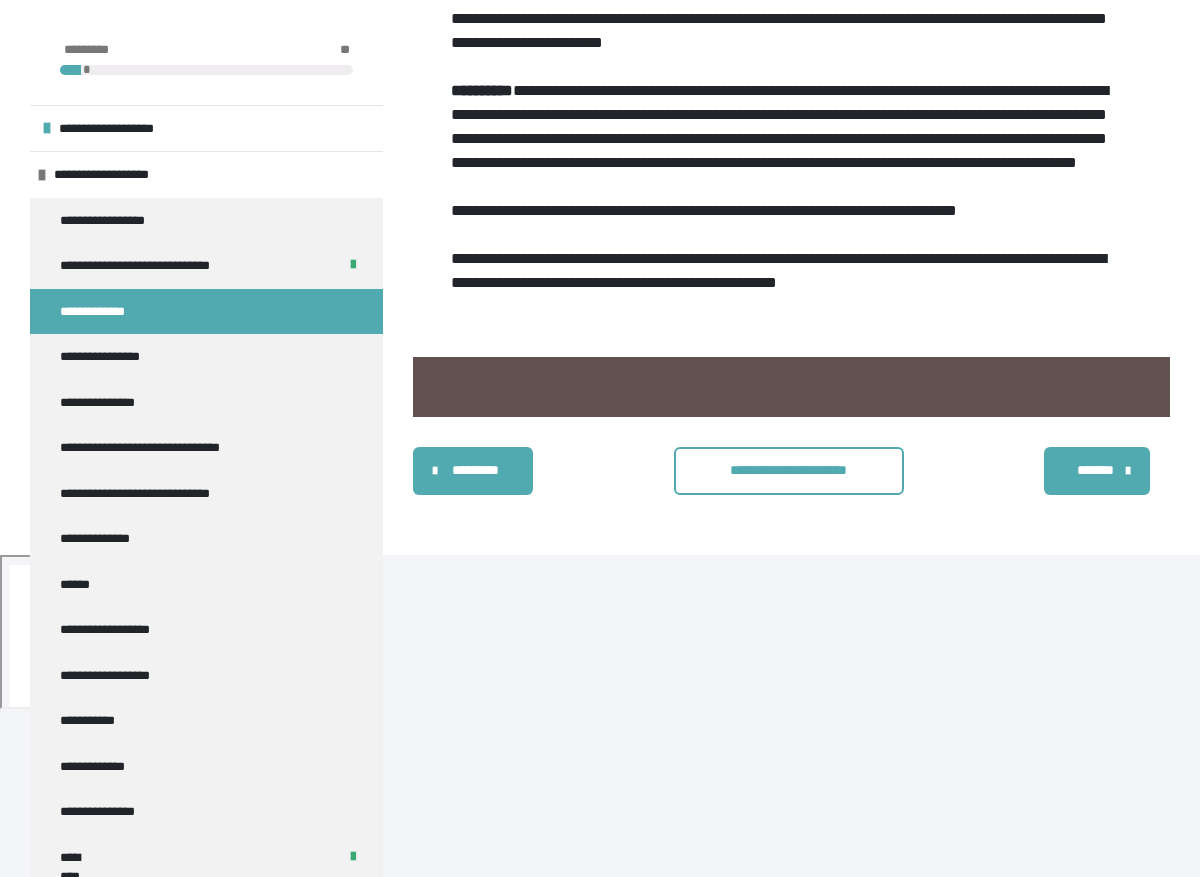 click on "**********" at bounding box center [789, 470] 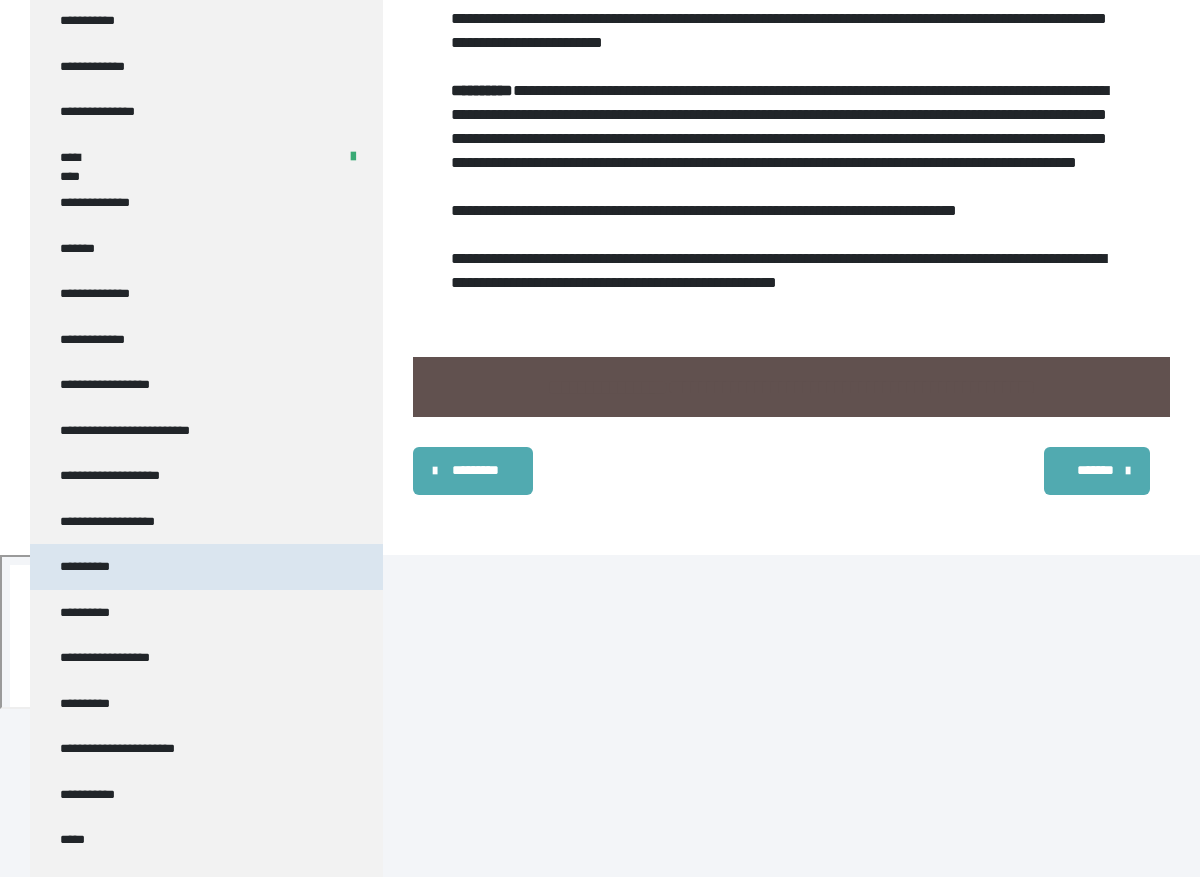 scroll, scrollTop: 708, scrollLeft: 0, axis: vertical 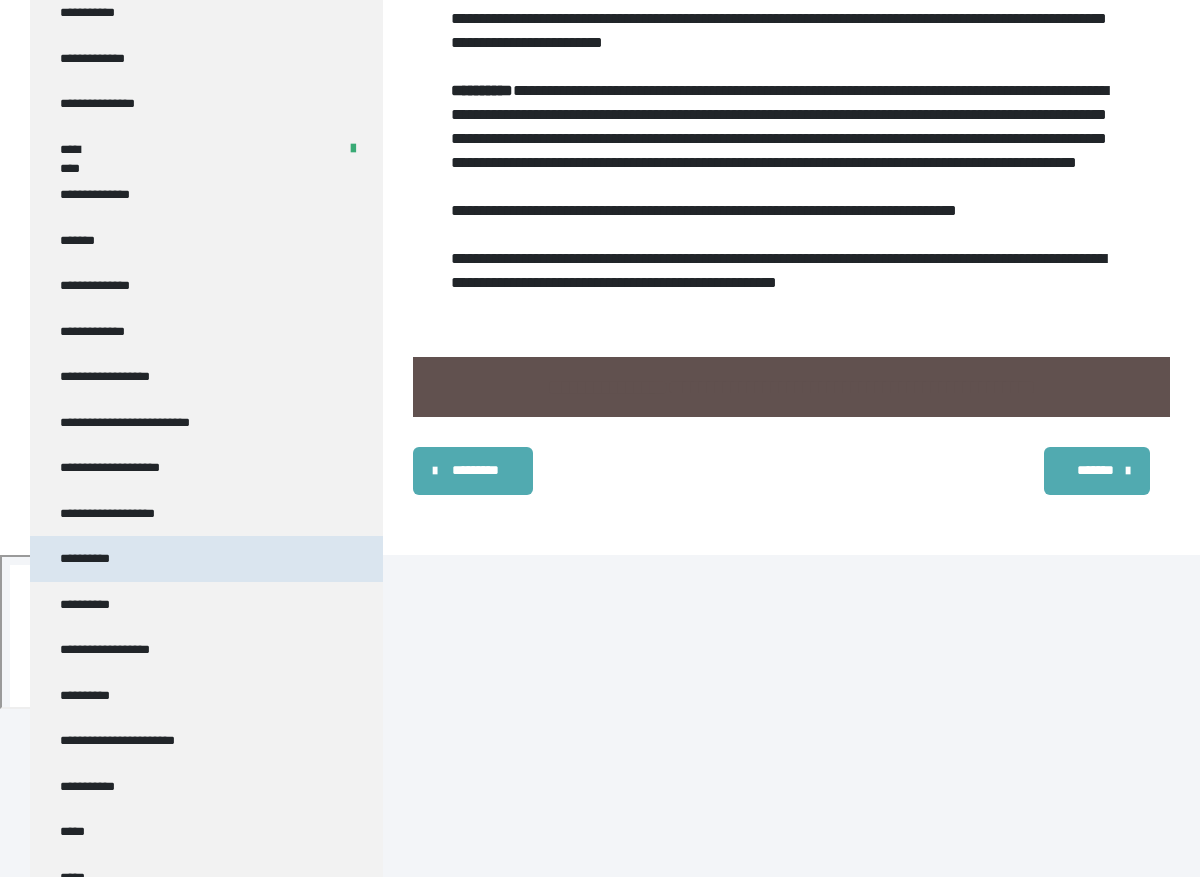 click on "**********" at bounding box center [91, 559] 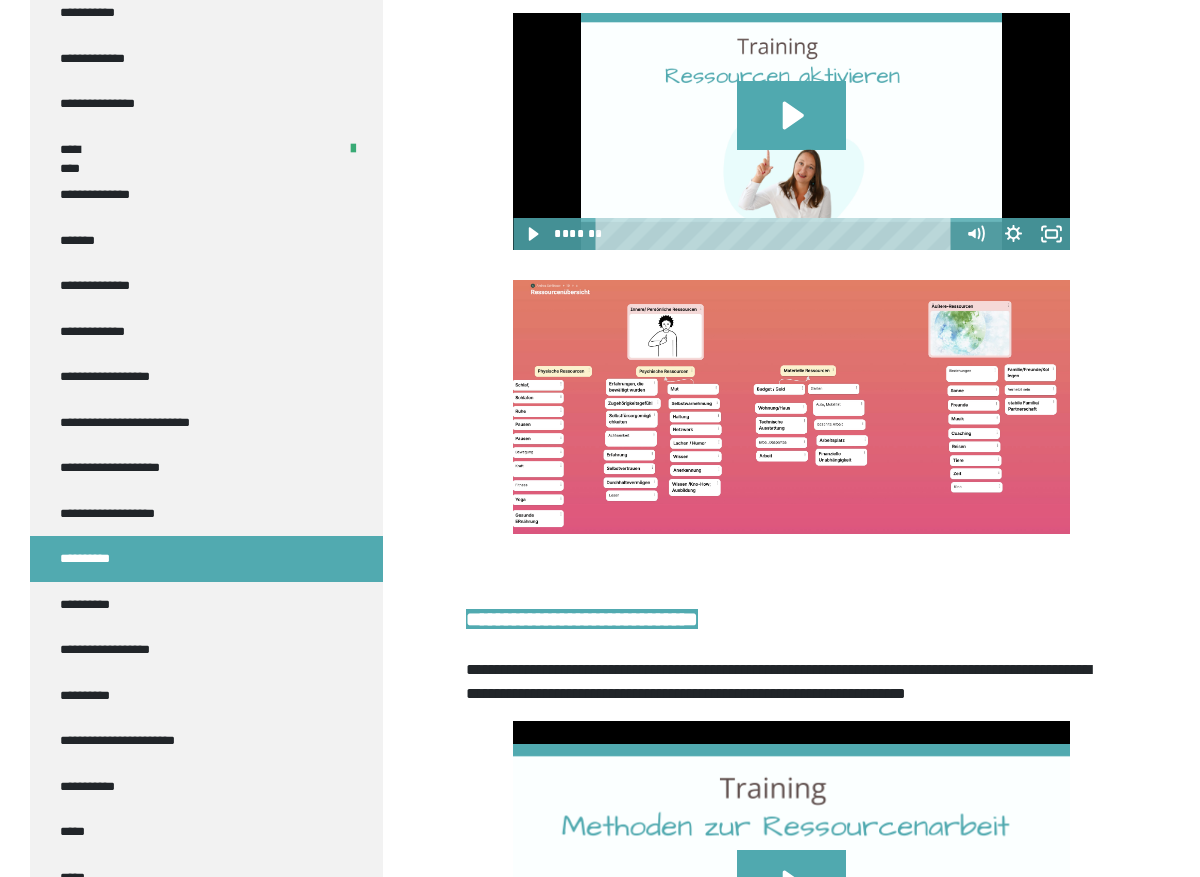 scroll, scrollTop: 3752, scrollLeft: 0, axis: vertical 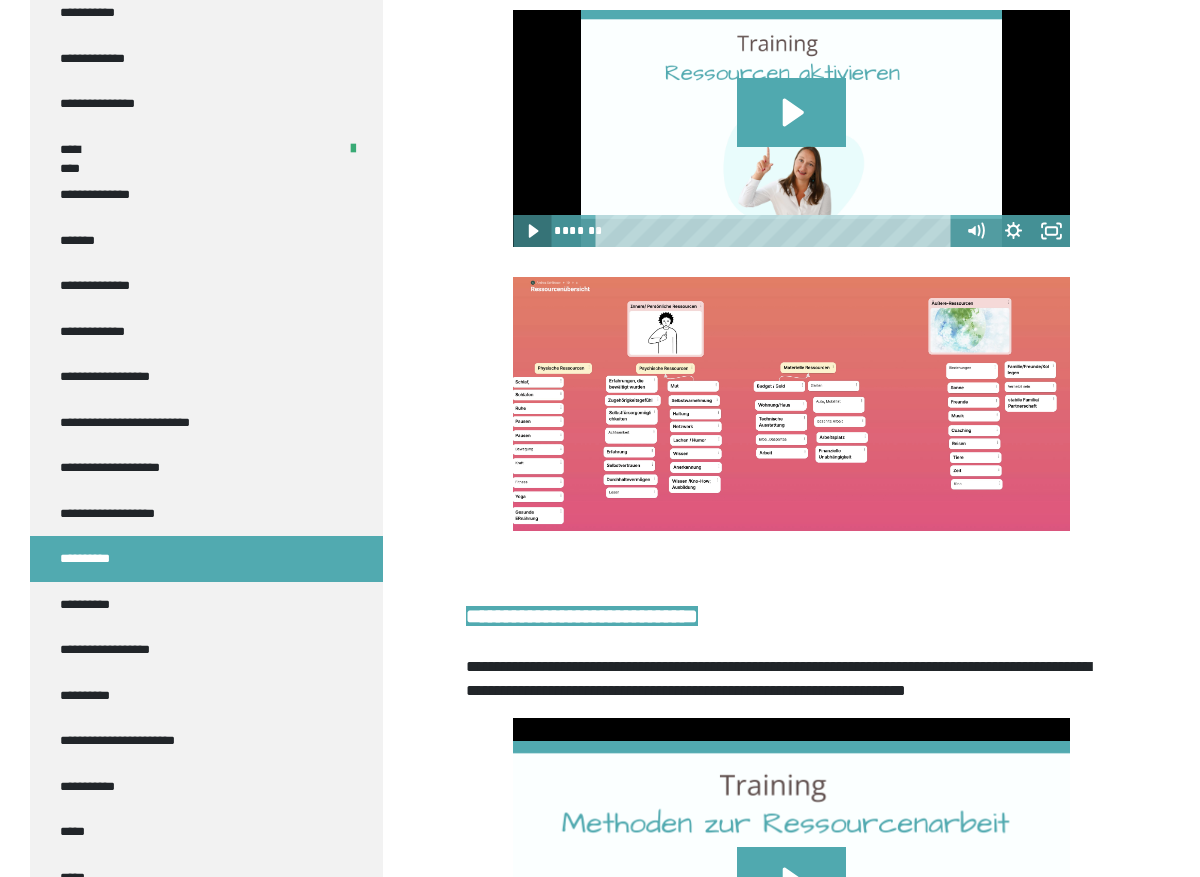click 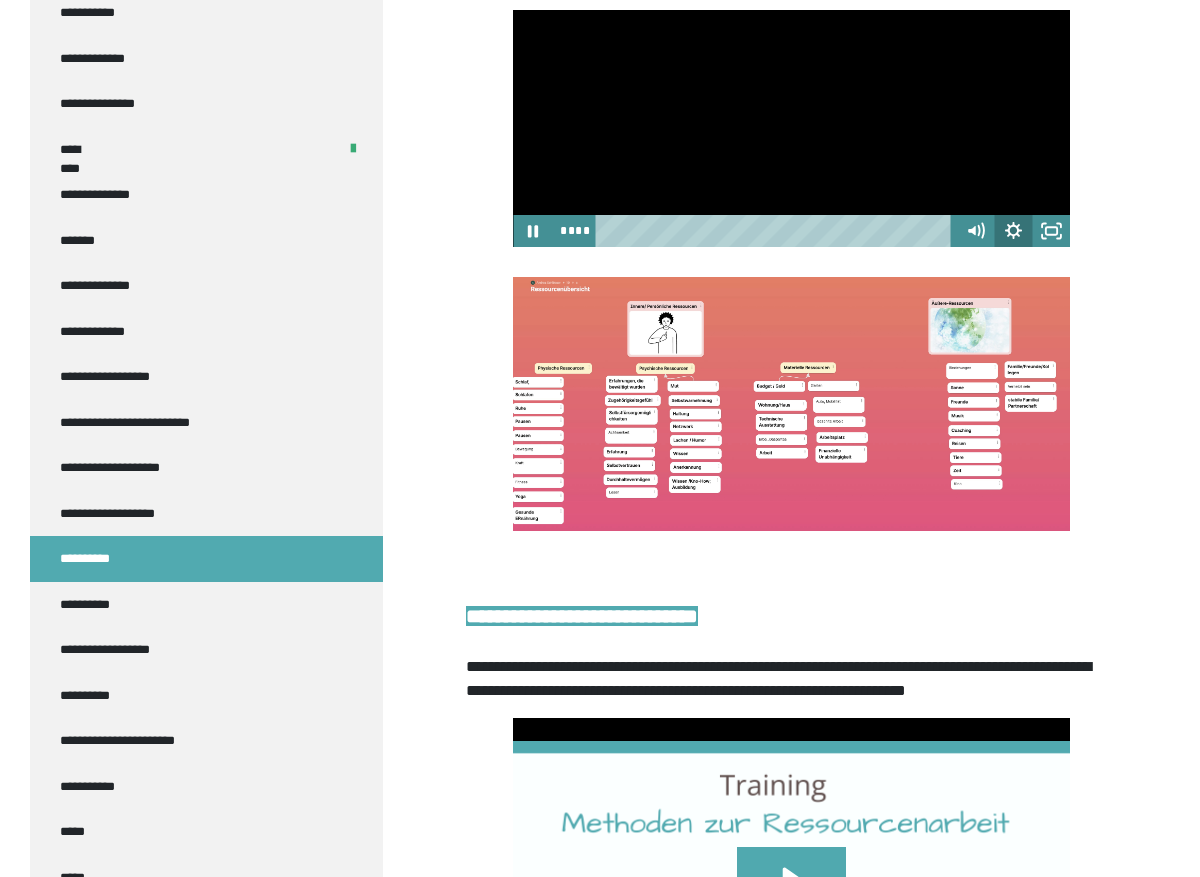 click 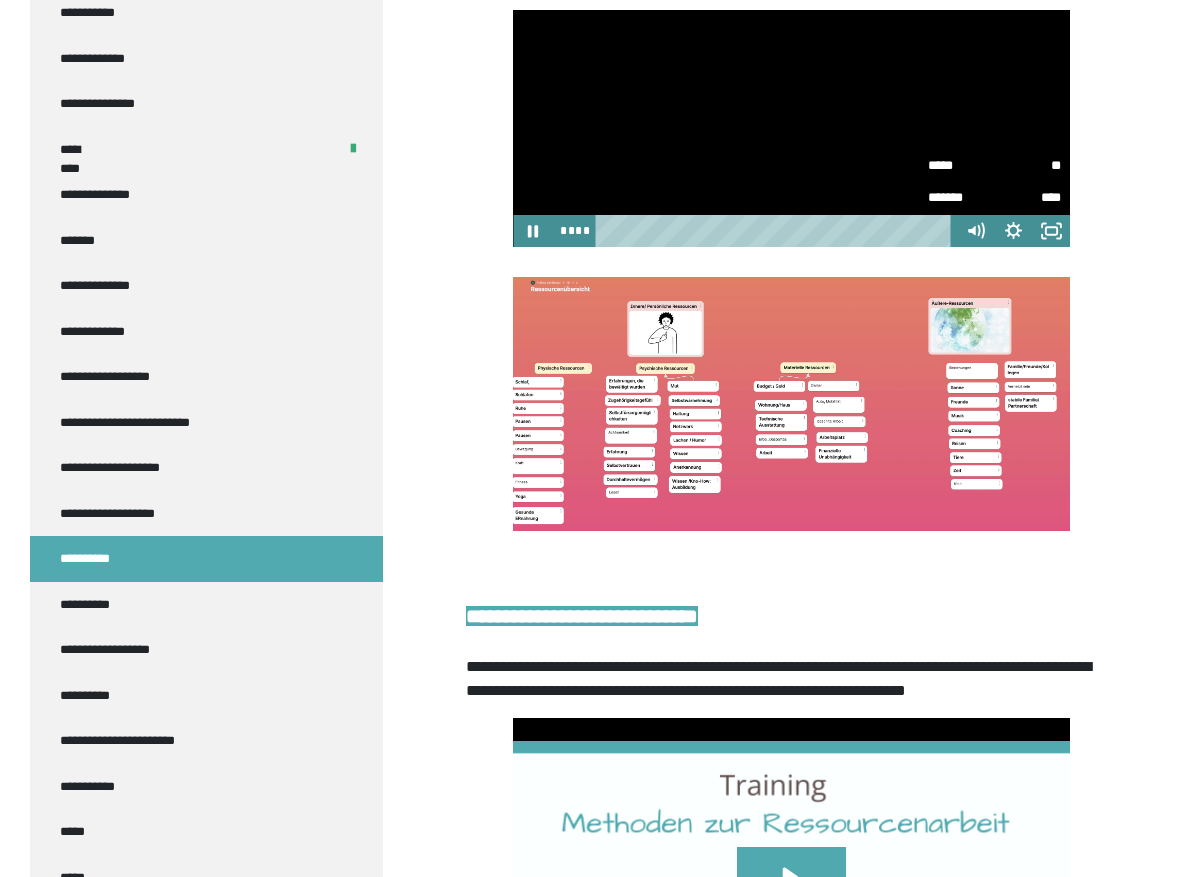click on "**" at bounding box center [1027, 166] 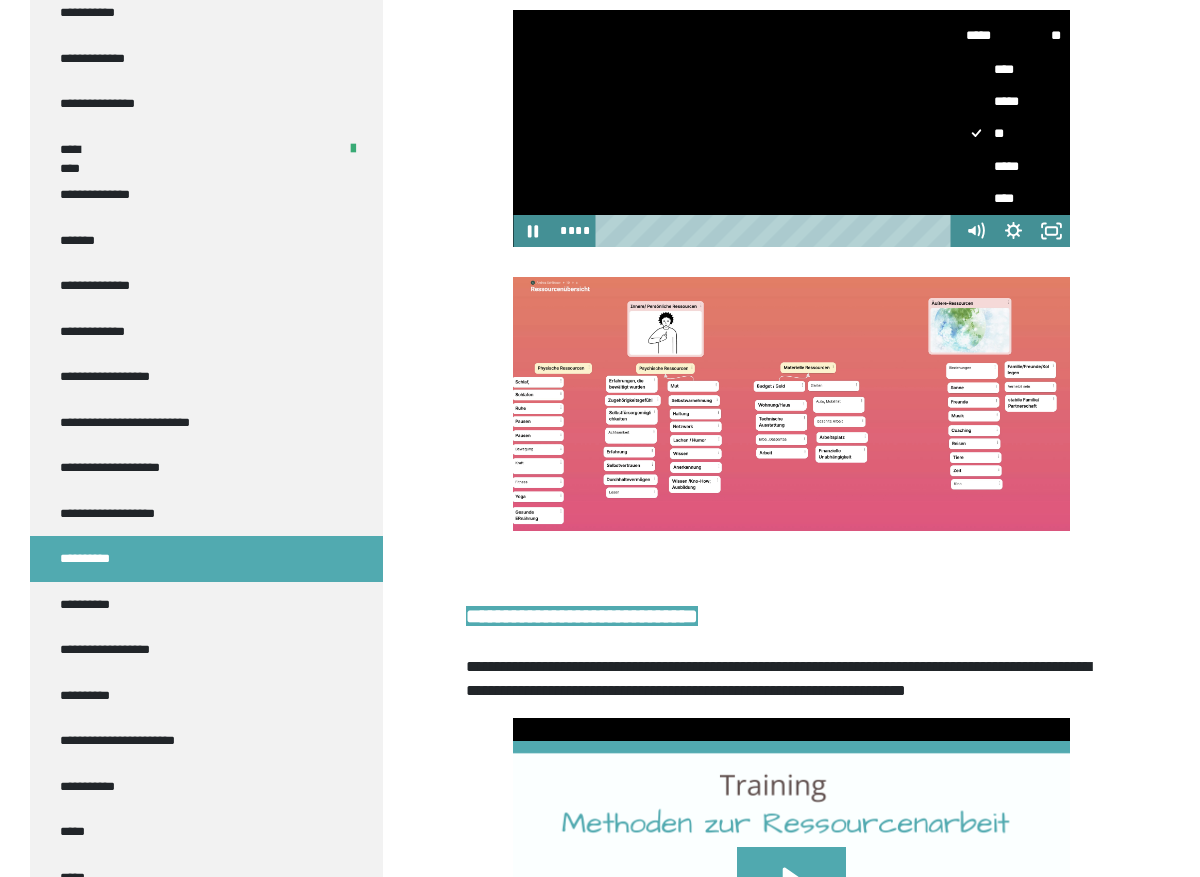 click on "****" at bounding box center (1013, 199) 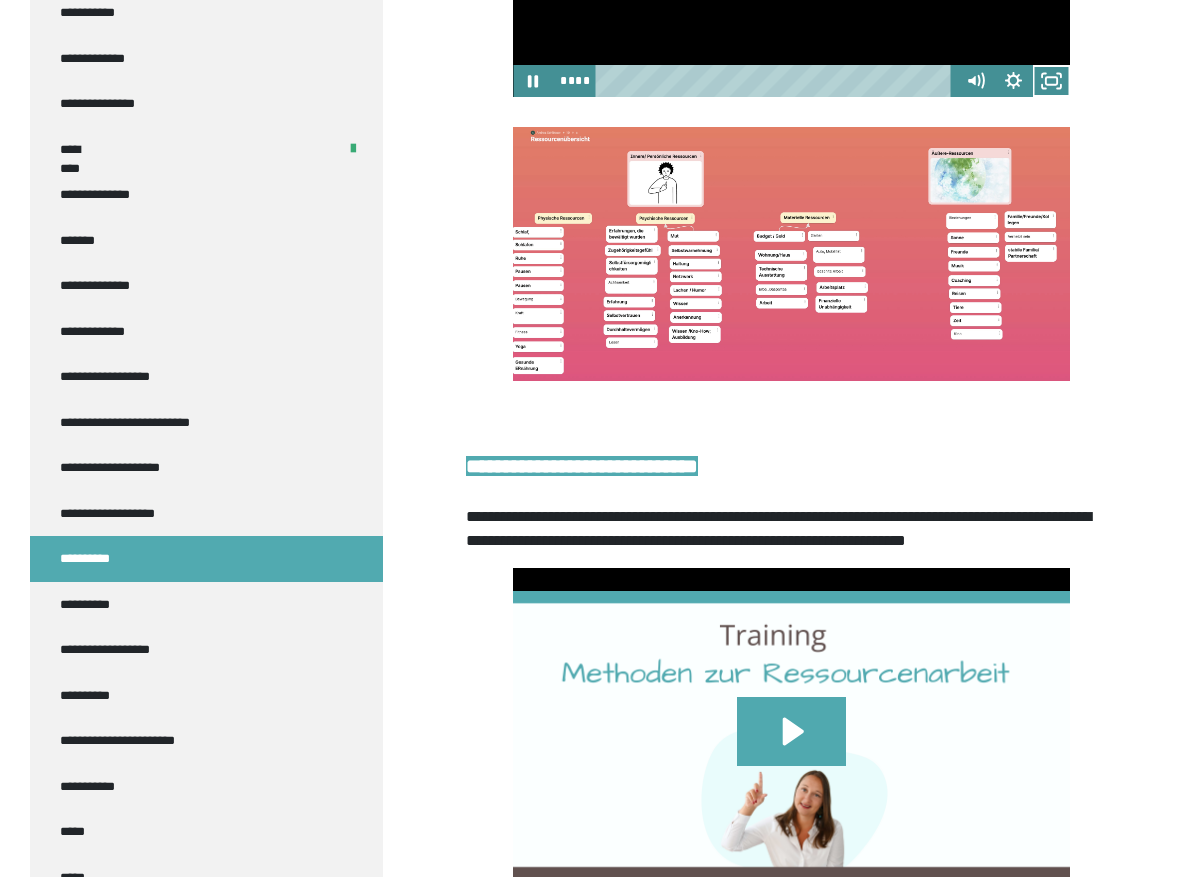scroll, scrollTop: 3901, scrollLeft: 0, axis: vertical 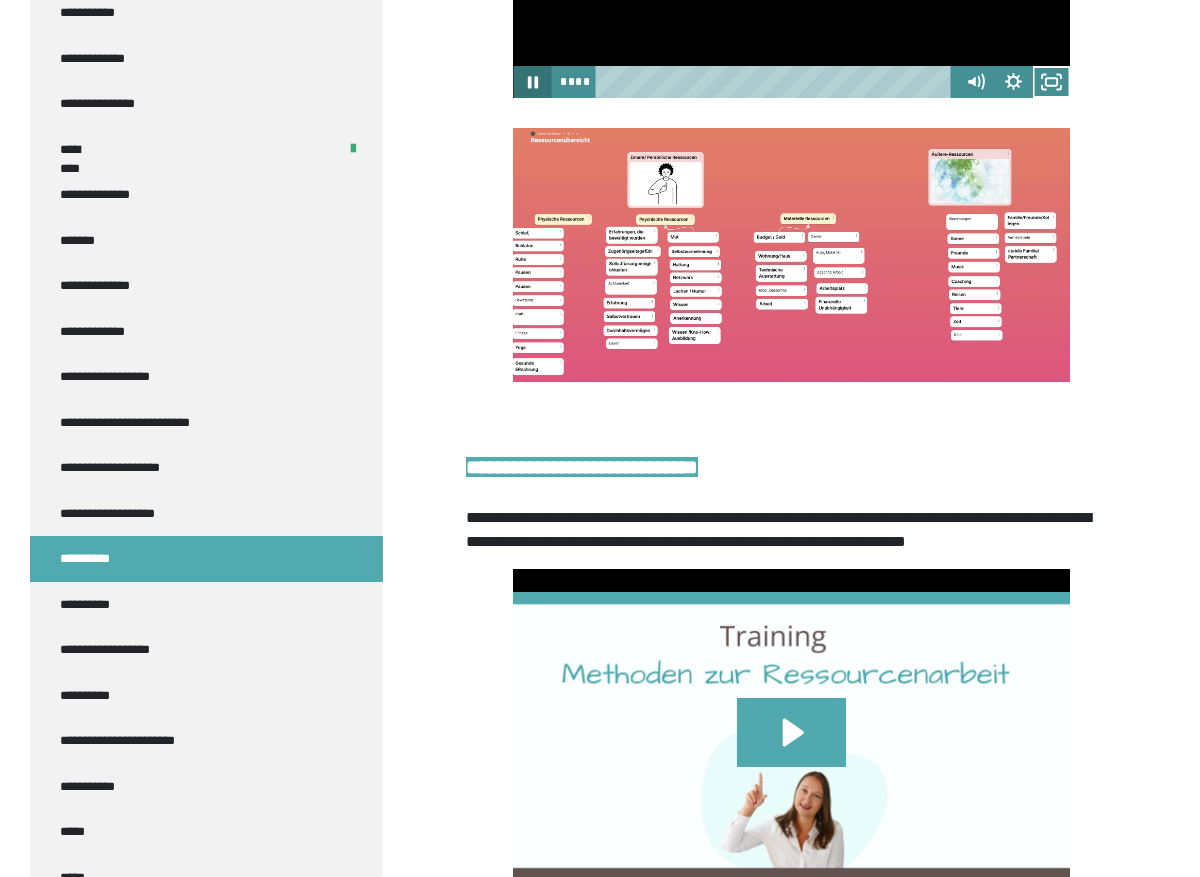 click 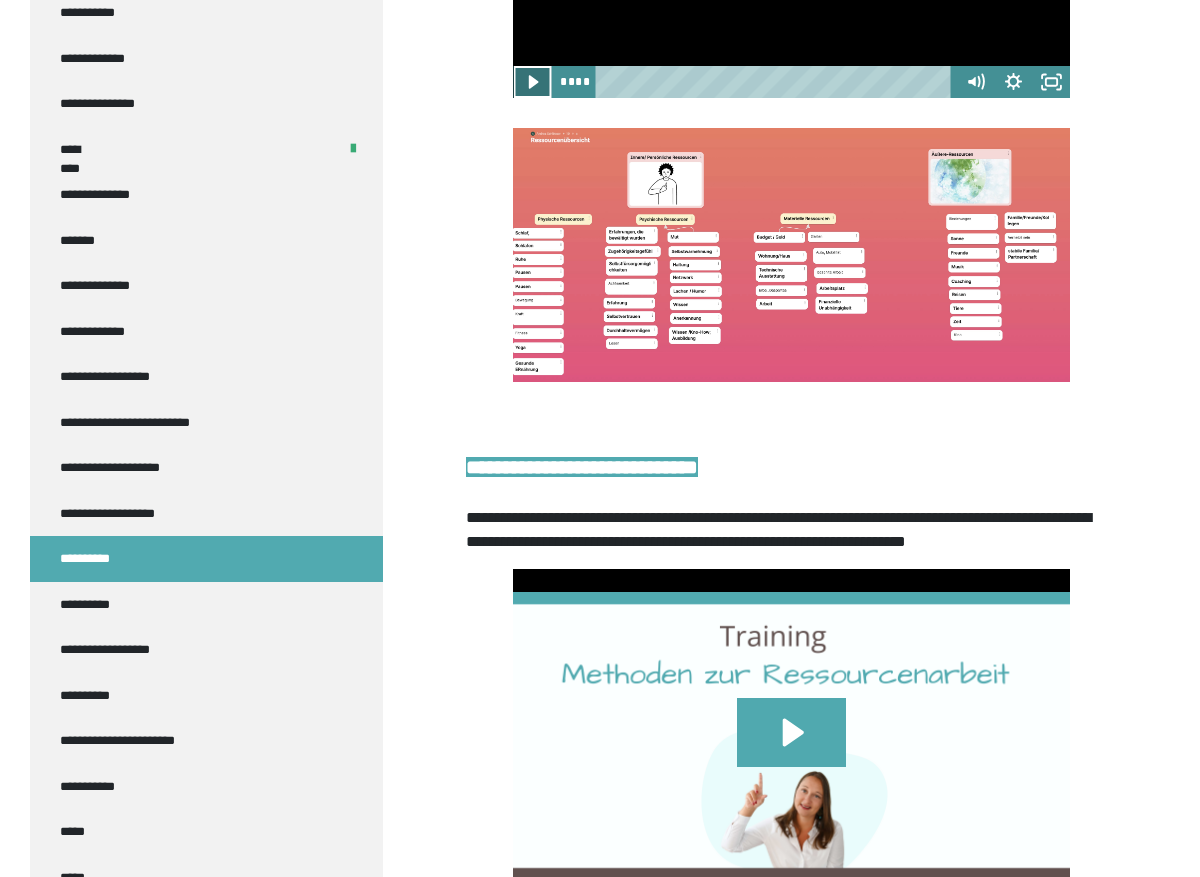 click 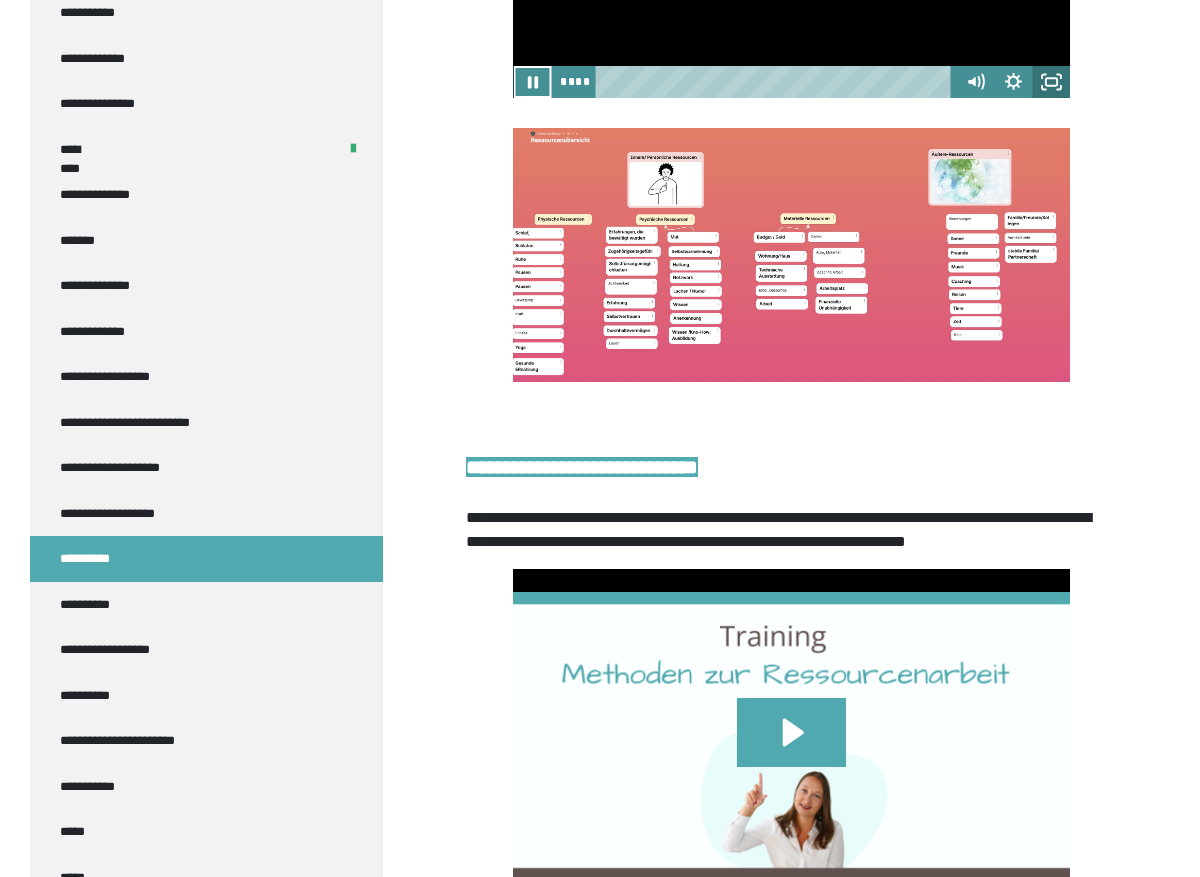 click 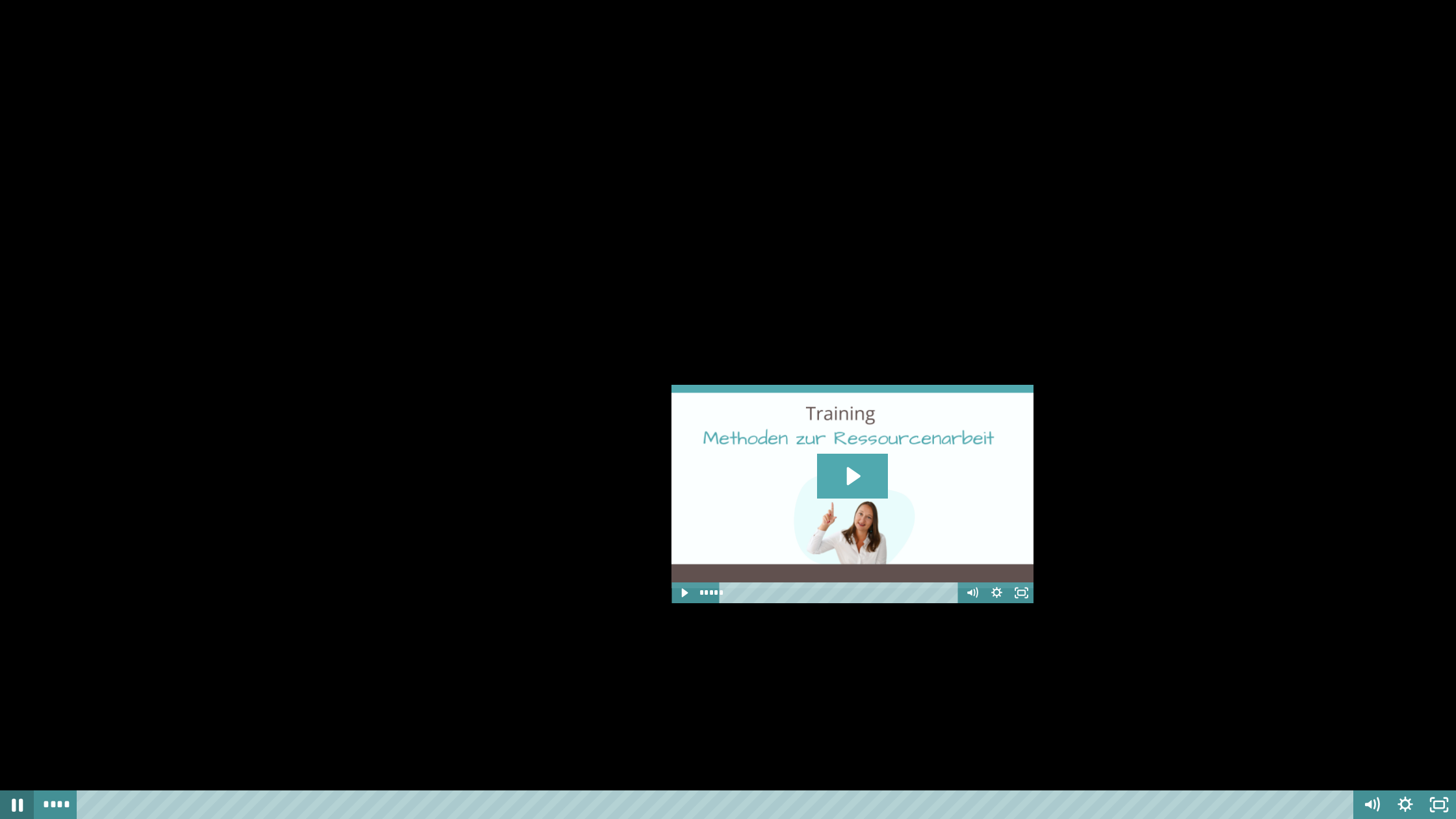 click 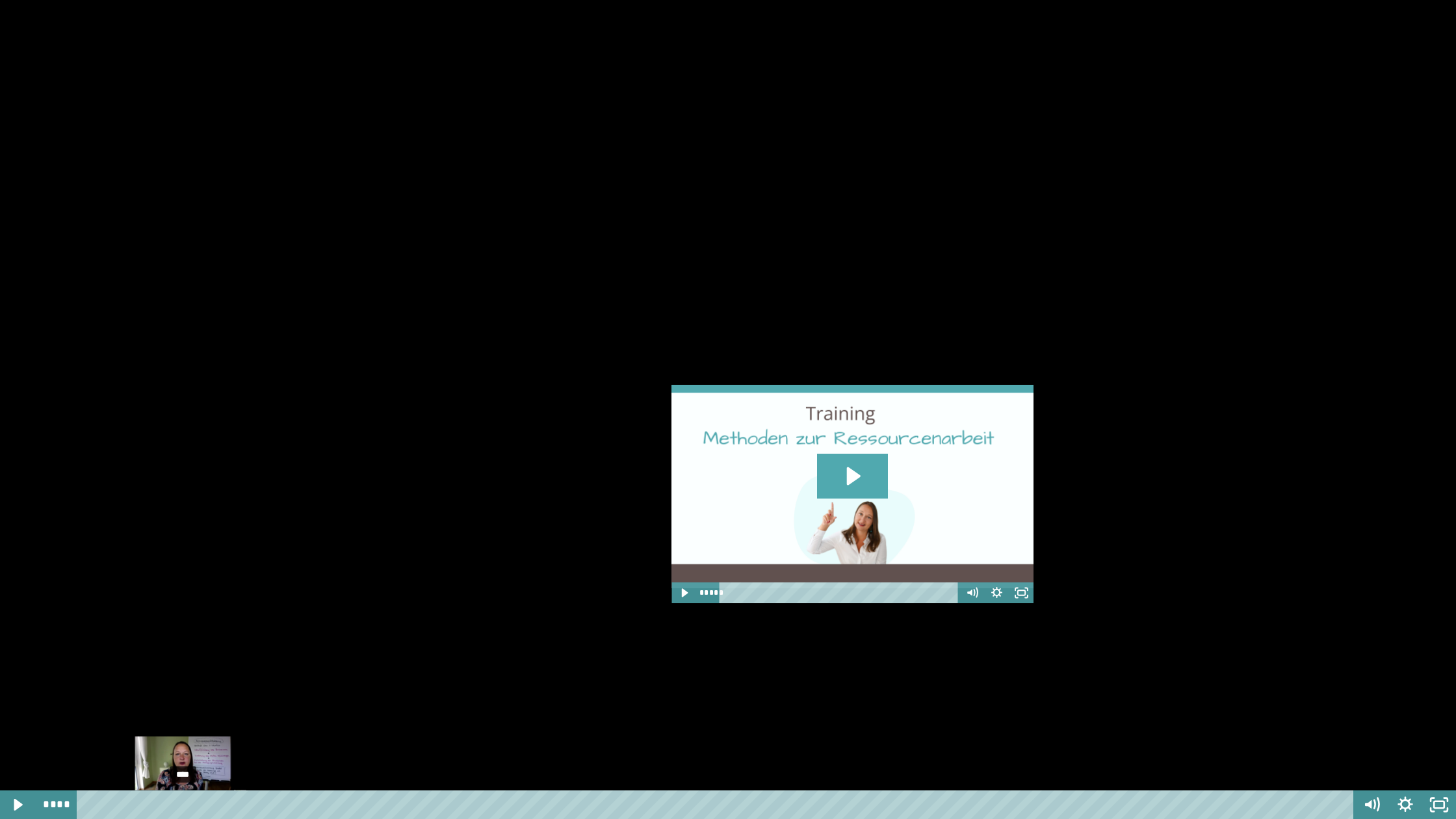 click at bounding box center [183, 805] 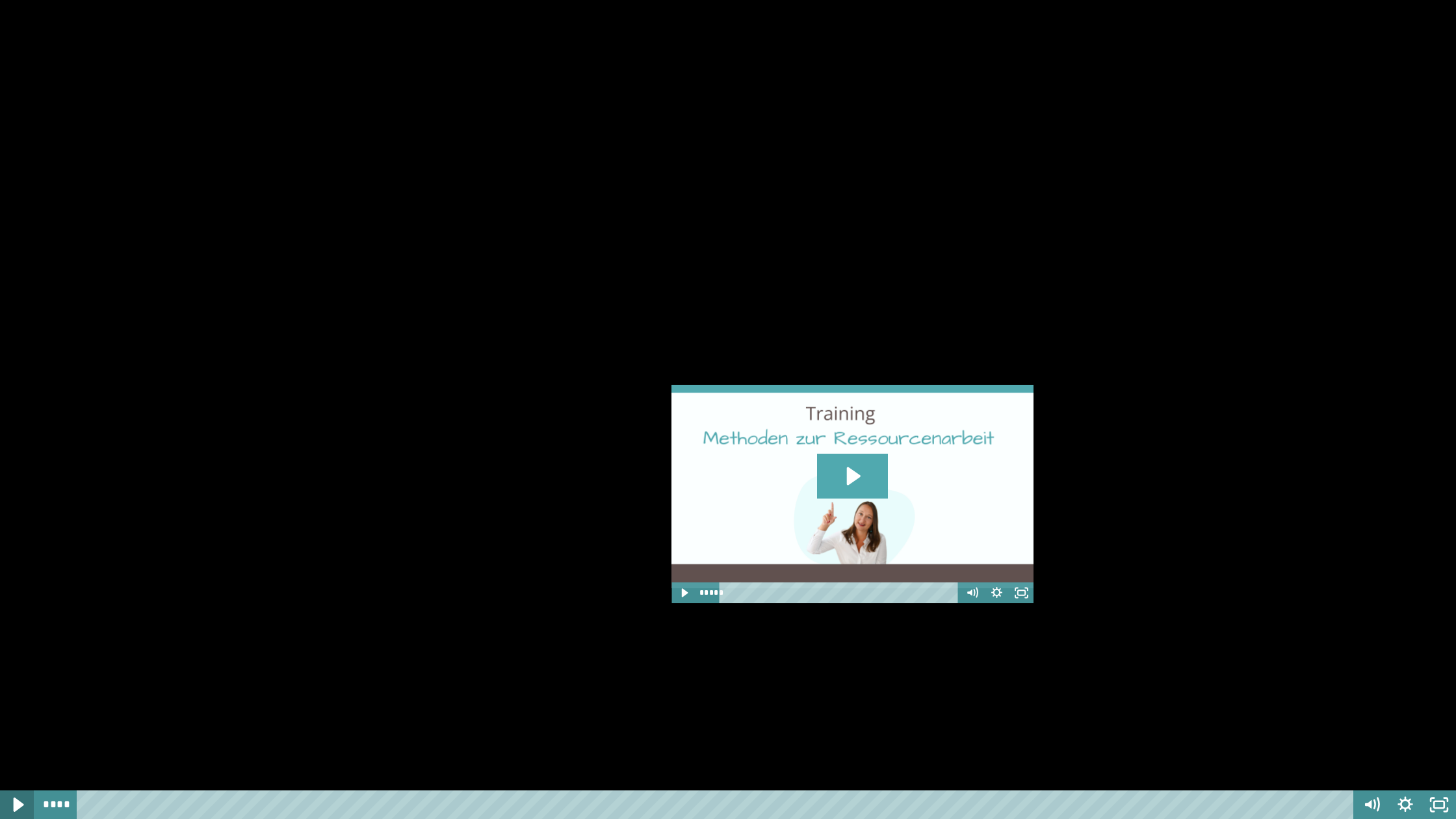 click 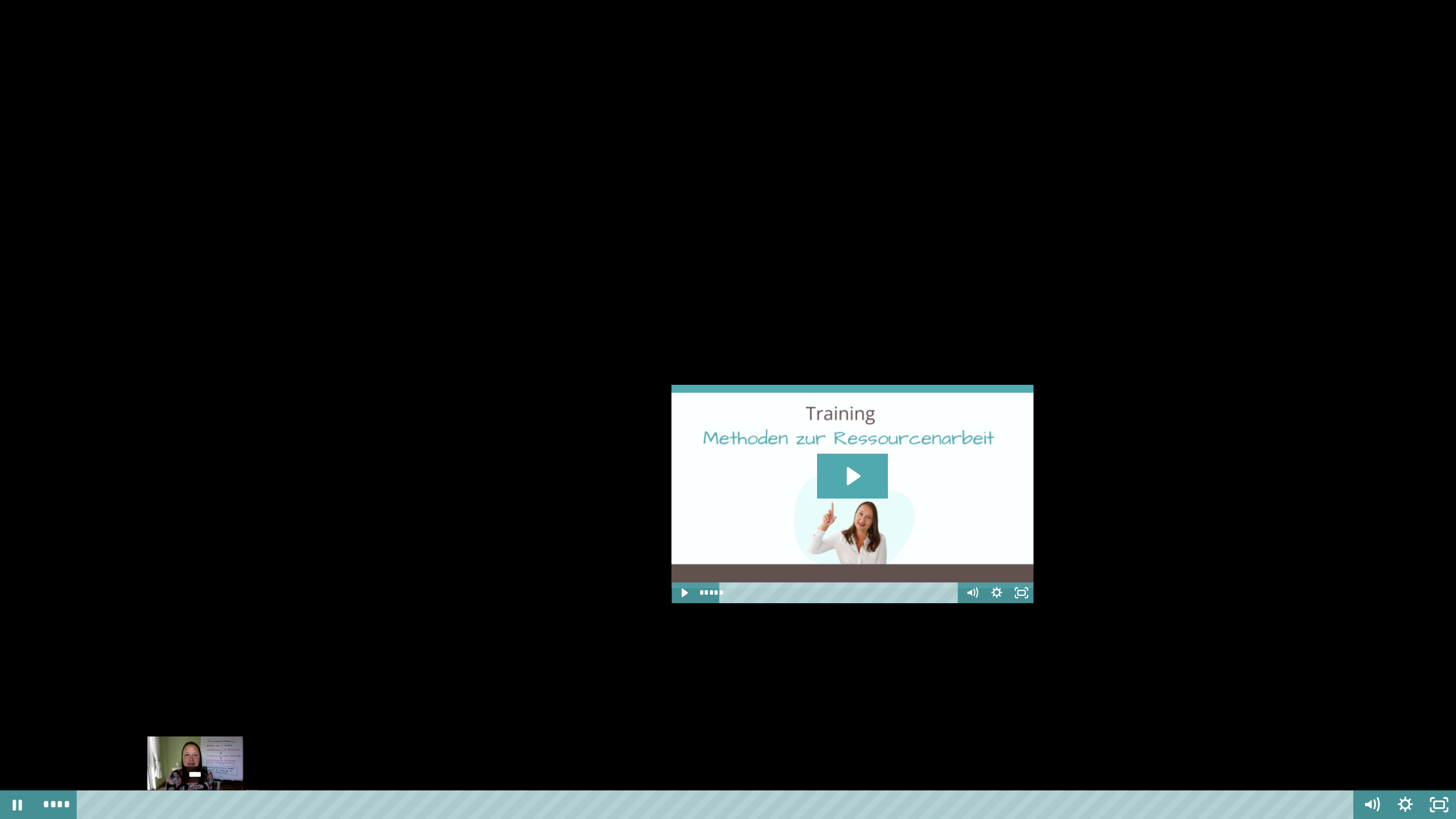 click on "****" at bounding box center (717, 805) 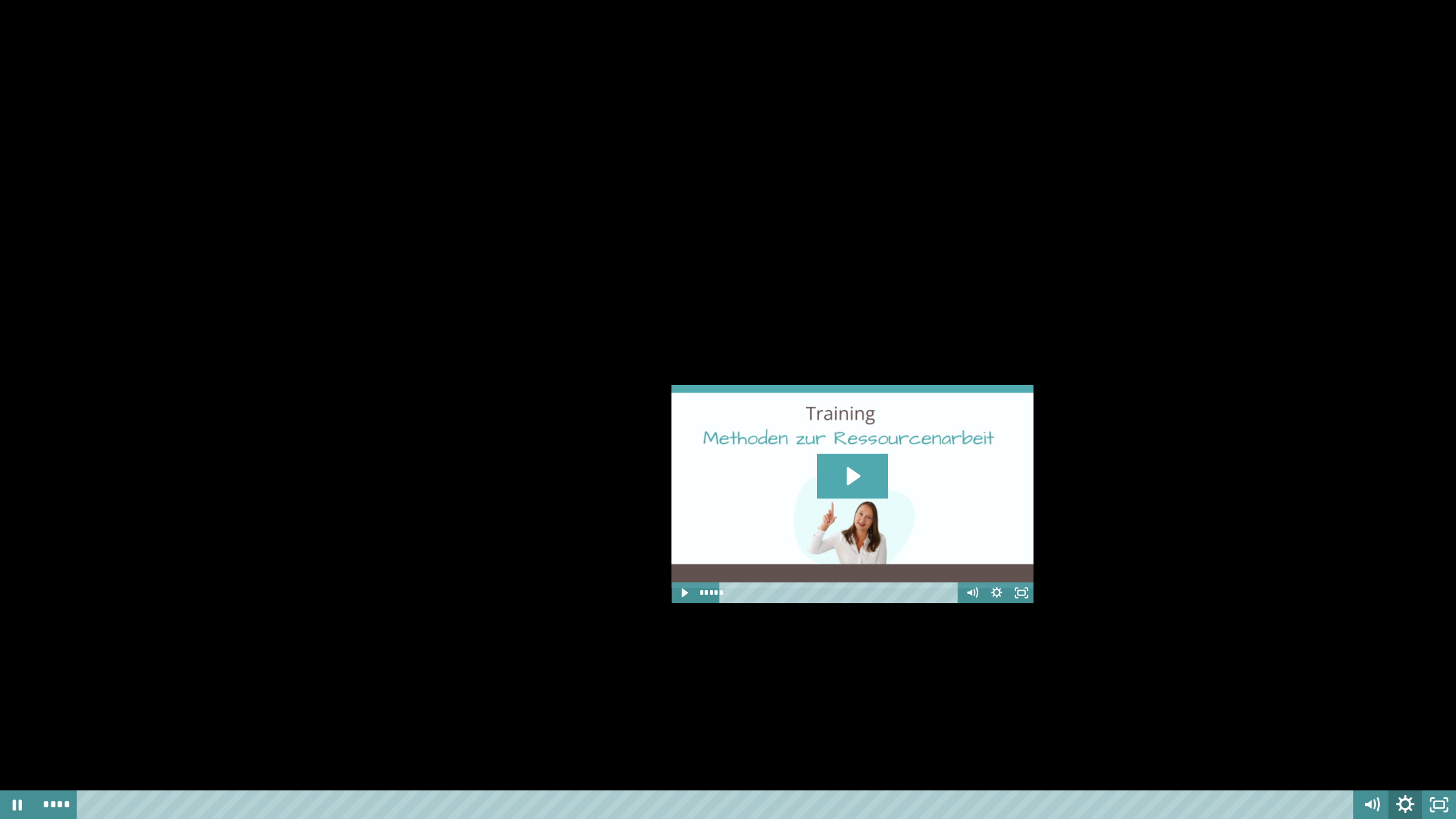 click 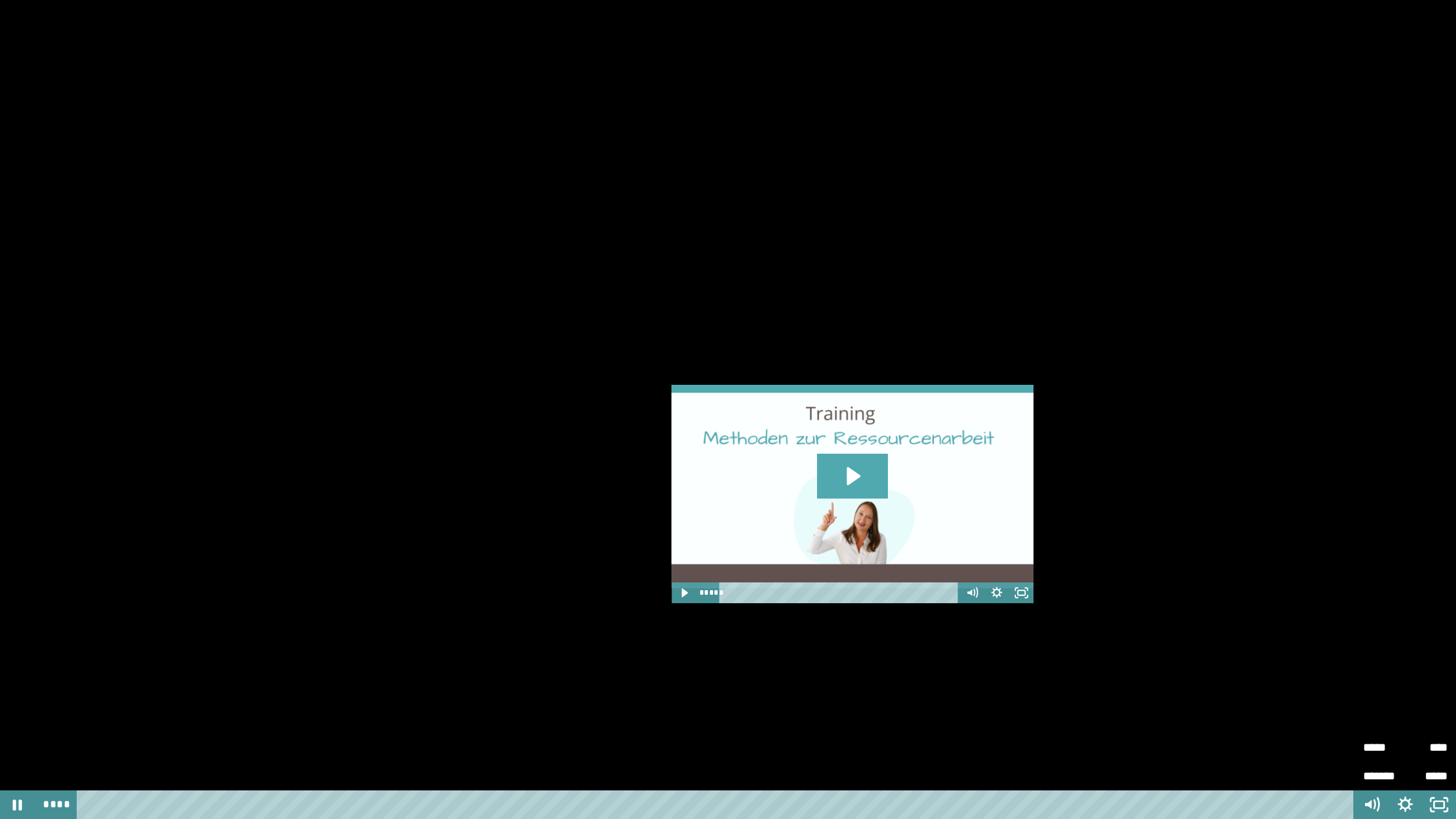 click on "****" at bounding box center (1426, 748) 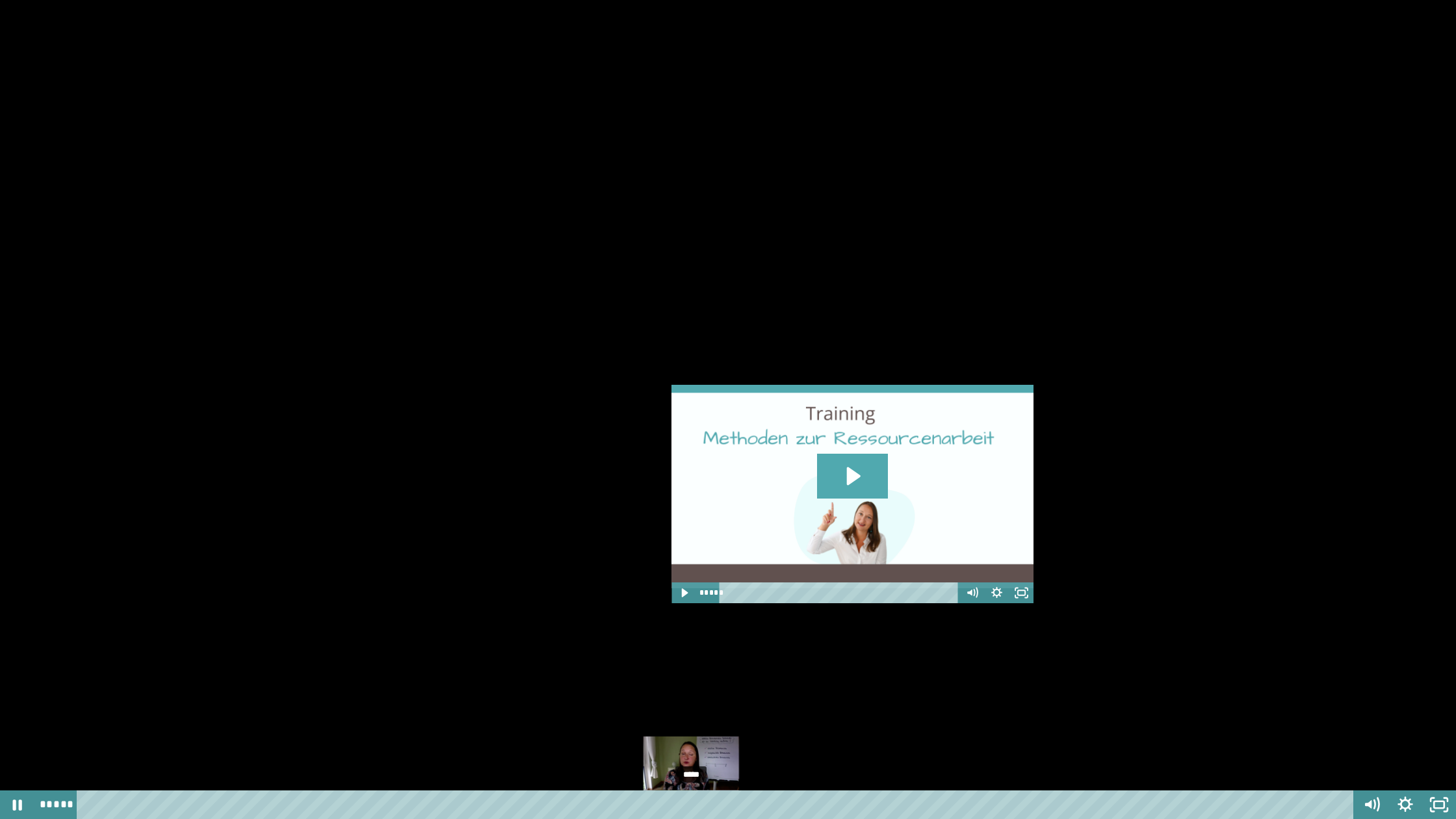 drag, startPoint x: 703, startPoint y: 803, endPoint x: 691, endPoint y: 805, distance: 12.165525 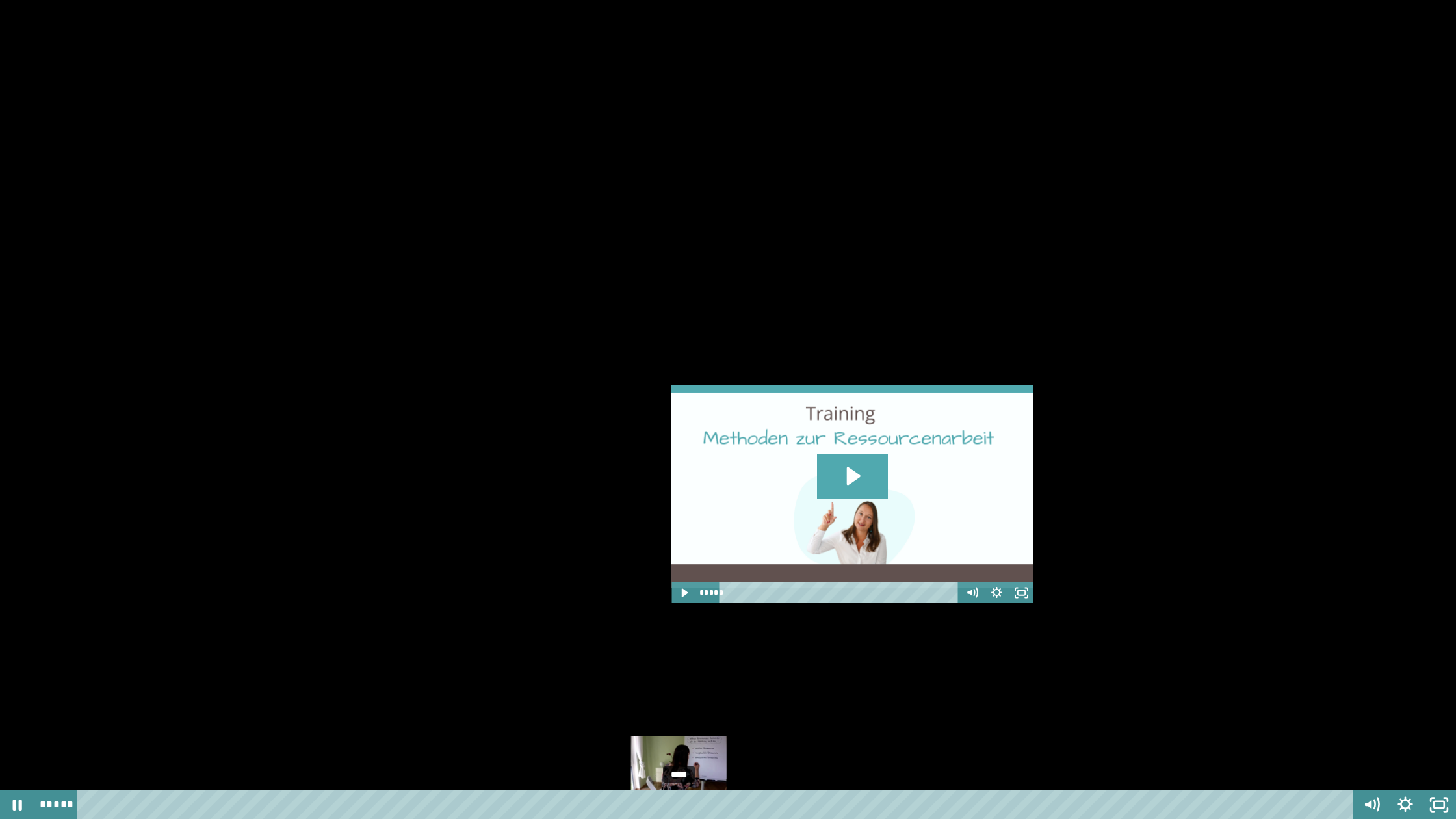 drag, startPoint x: 692, startPoint y: 805, endPoint x: 679, endPoint y: 806, distance: 13.0384 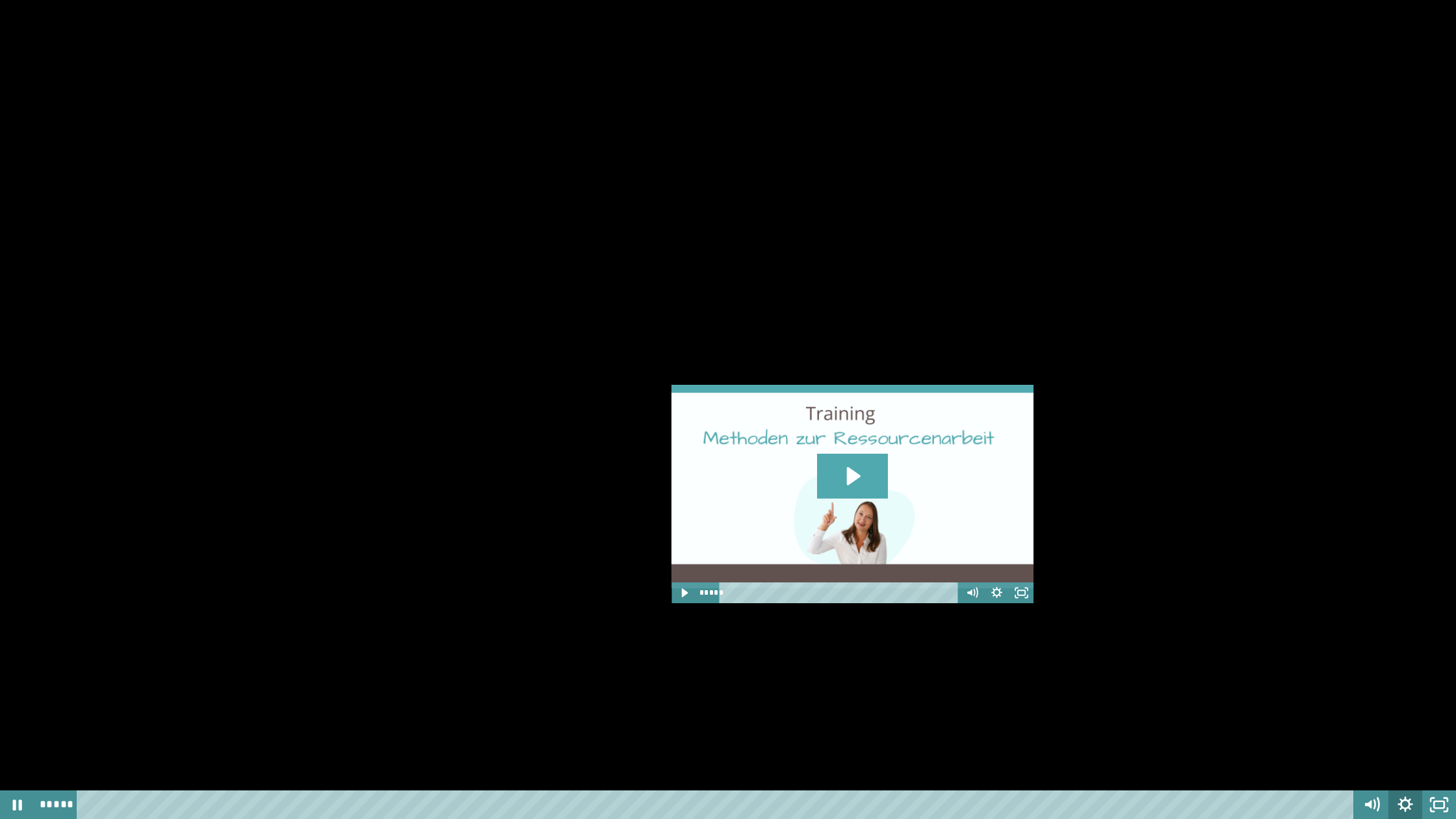 click 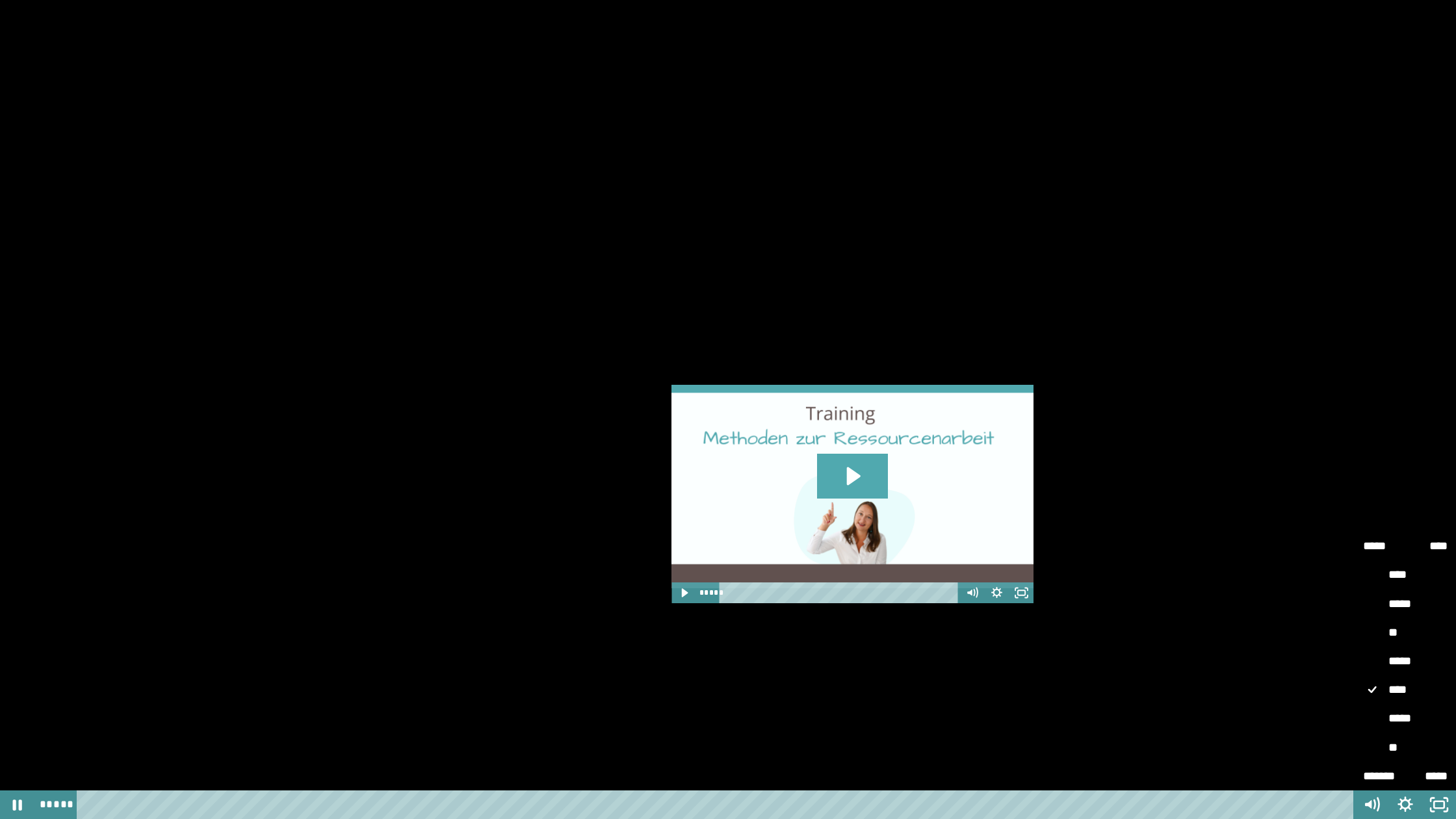 click on "**" at bounding box center [1405, 748] 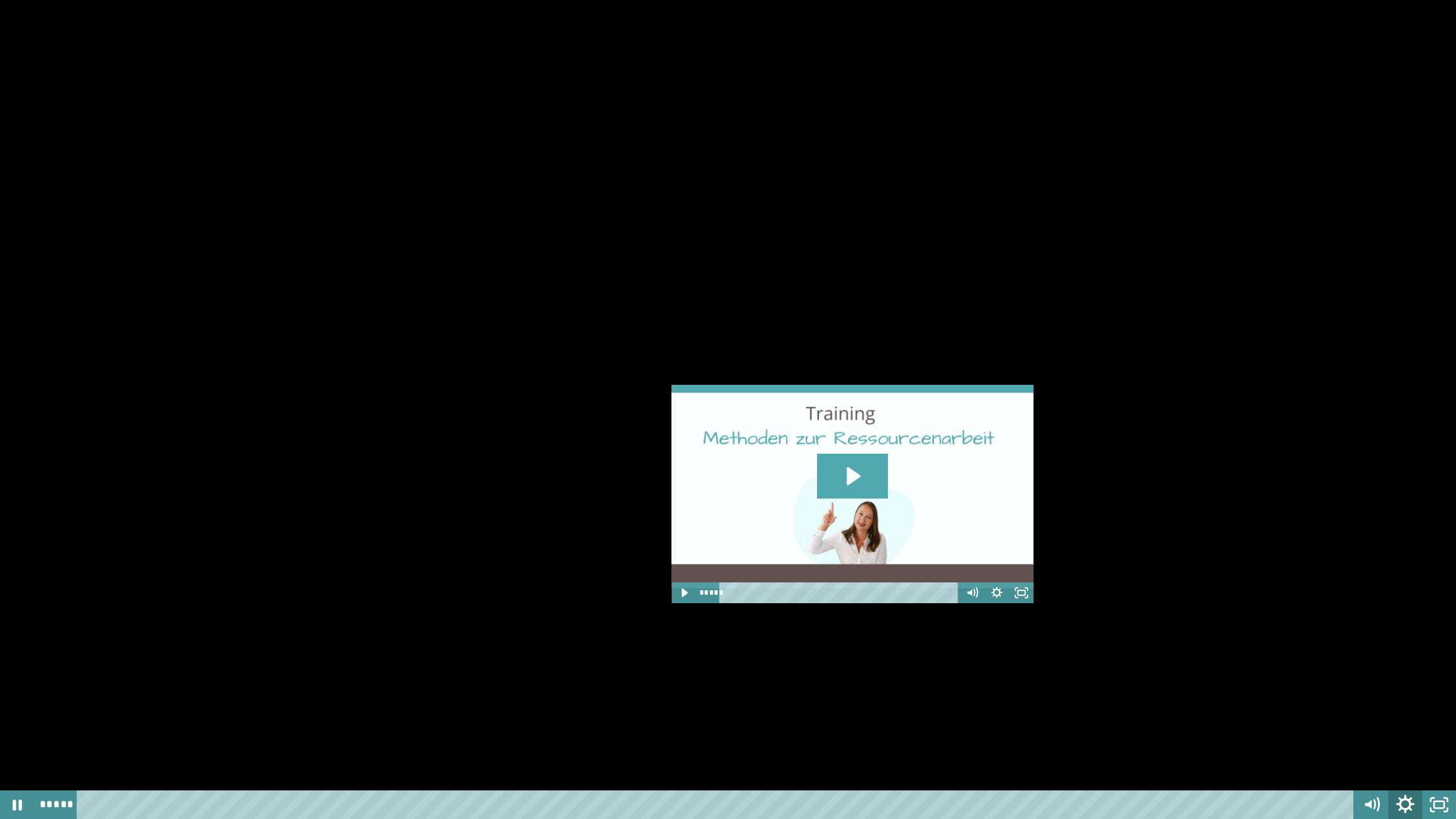 click 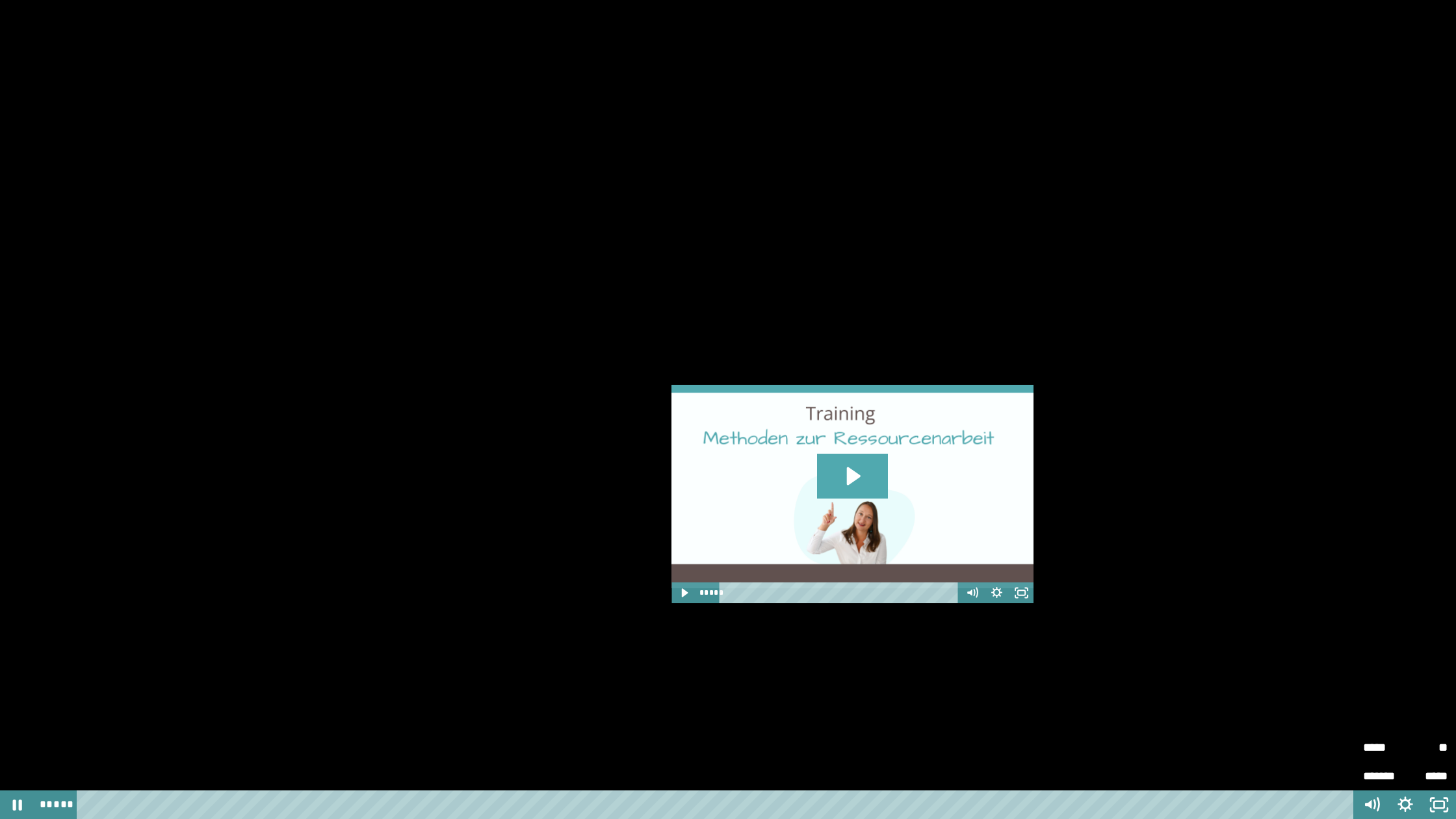click on "*****" at bounding box center (1384, 742) 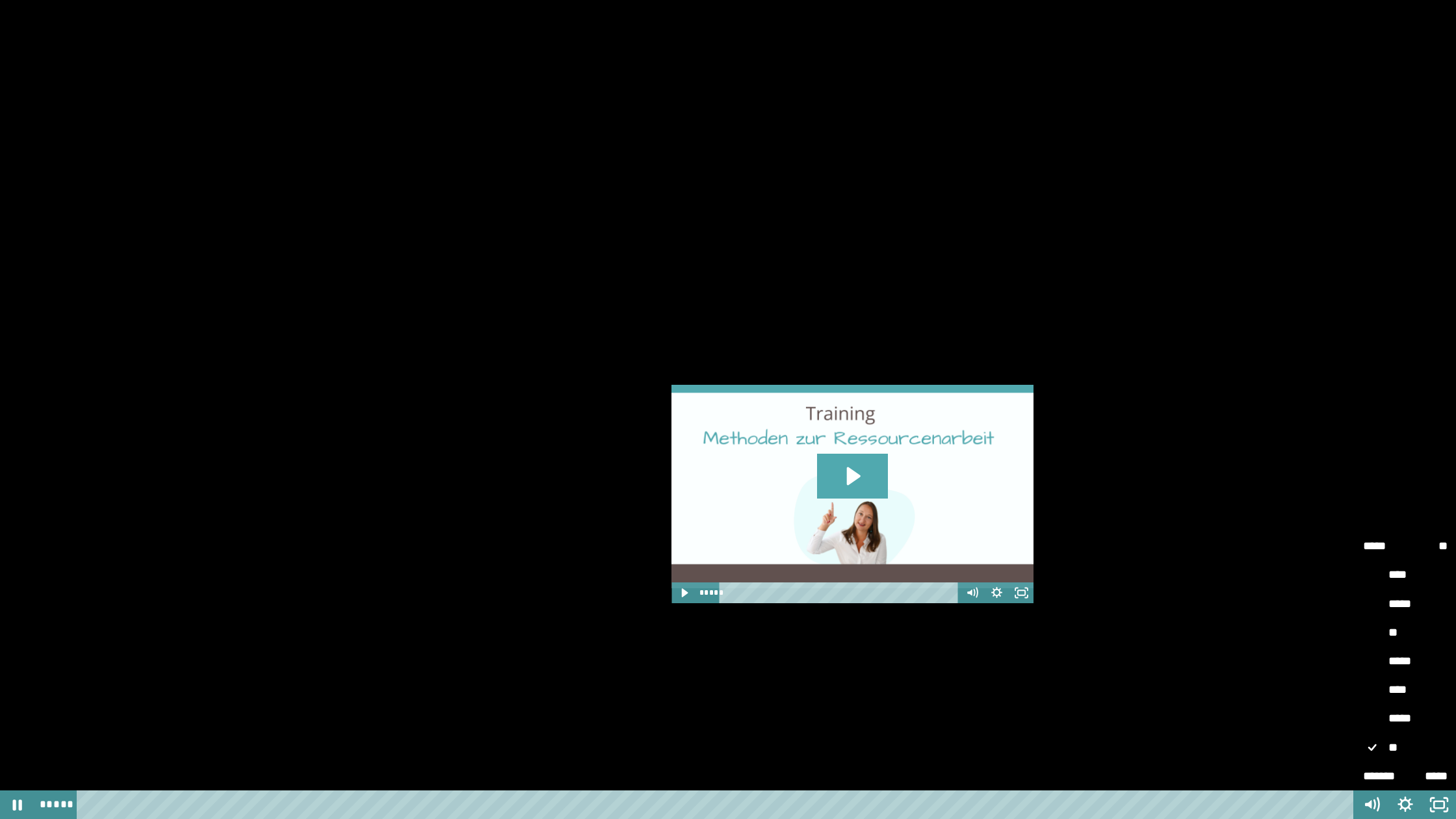 click on "****" at bounding box center (1405, 690) 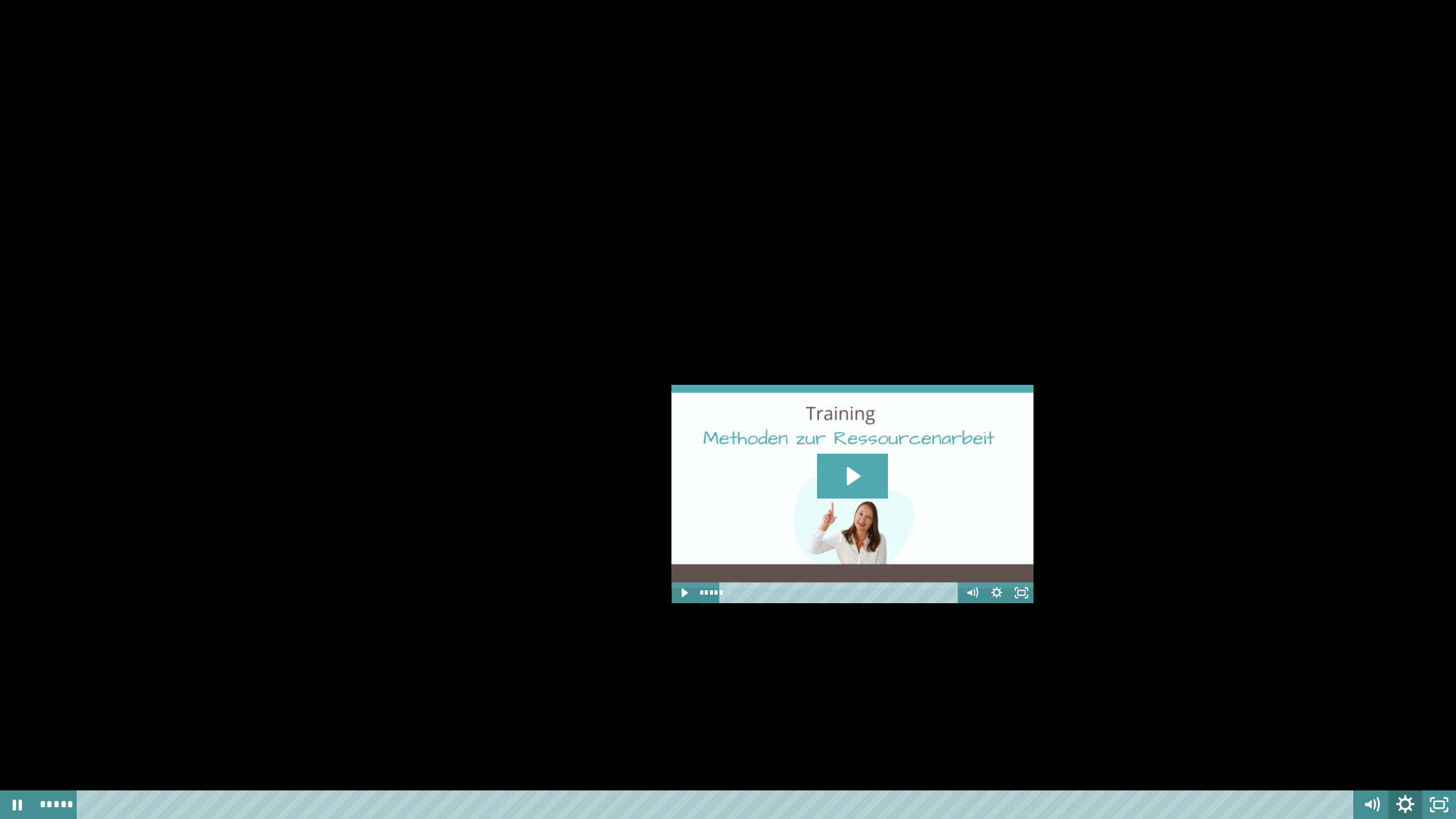 click 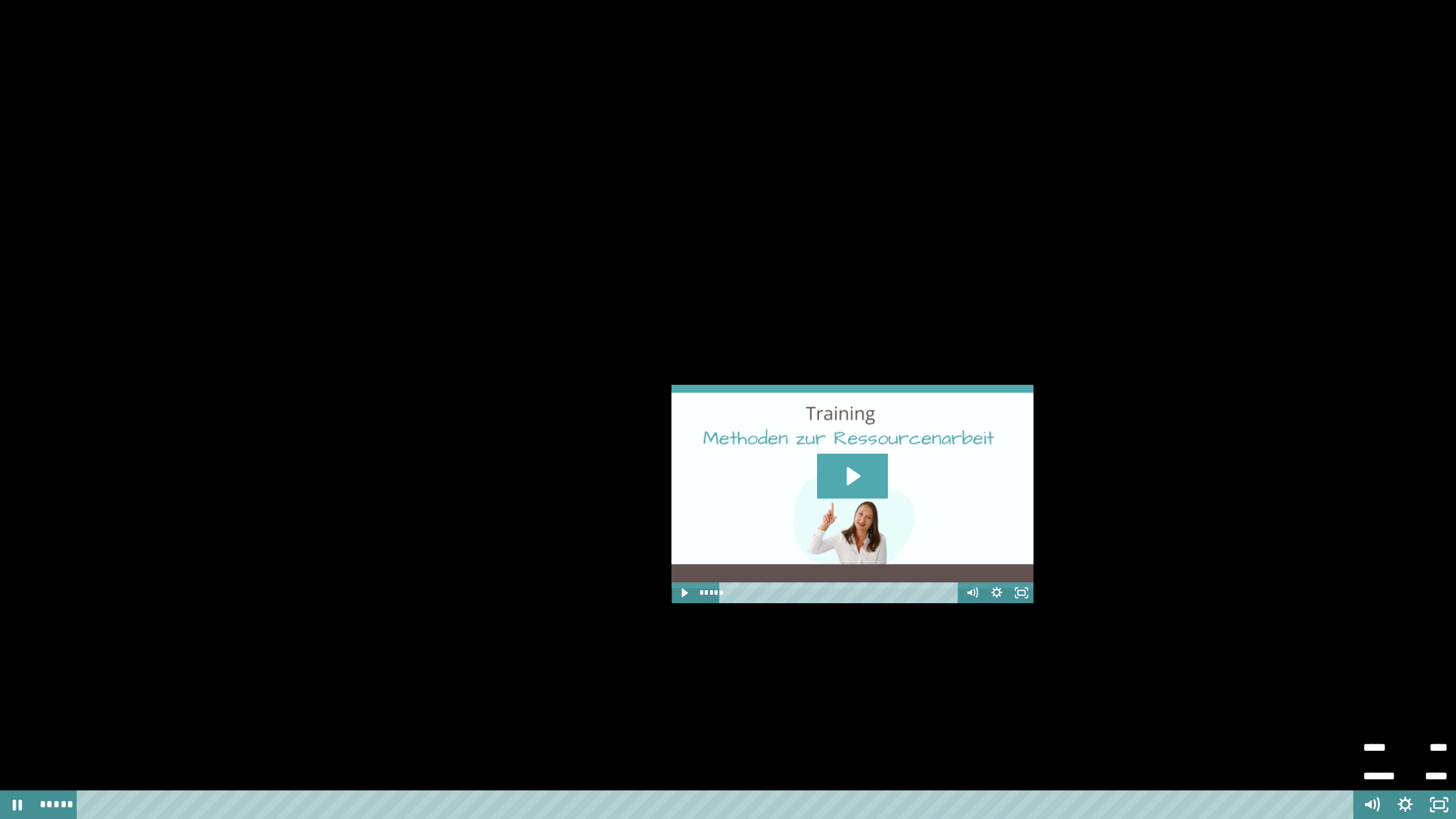 click on "*****" at bounding box center [1384, 748] 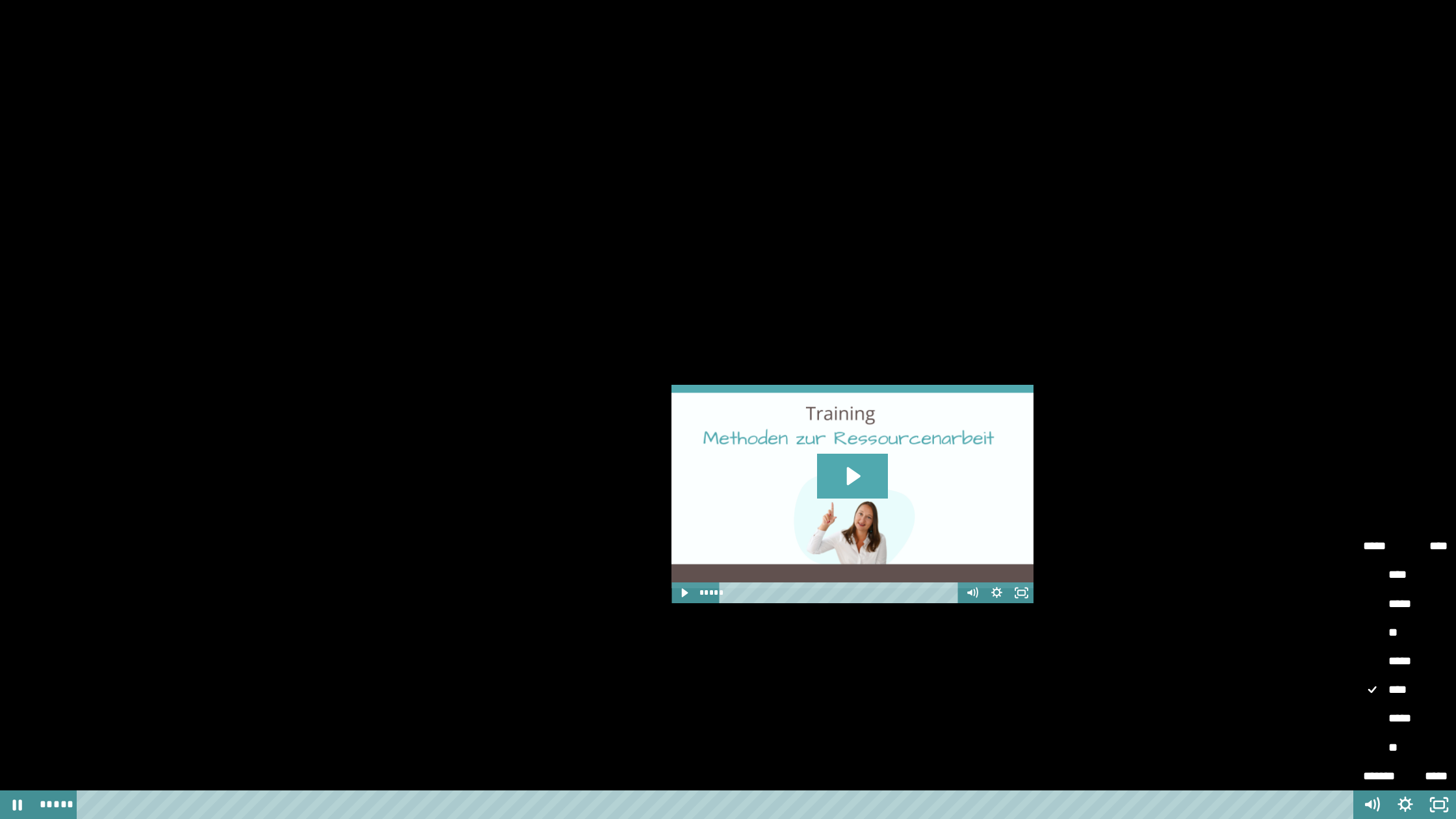 click on "**" at bounding box center (1405, 748) 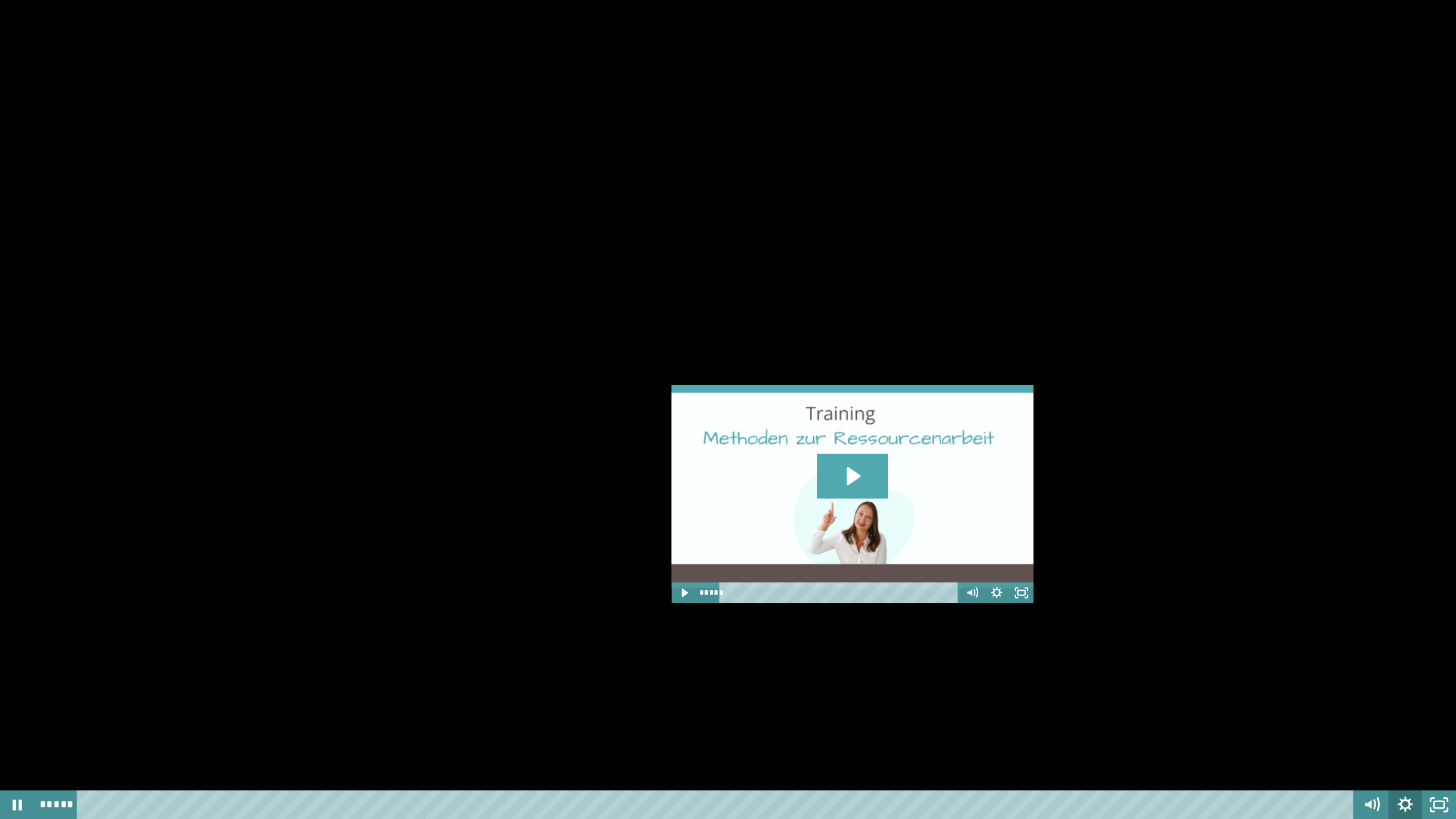click 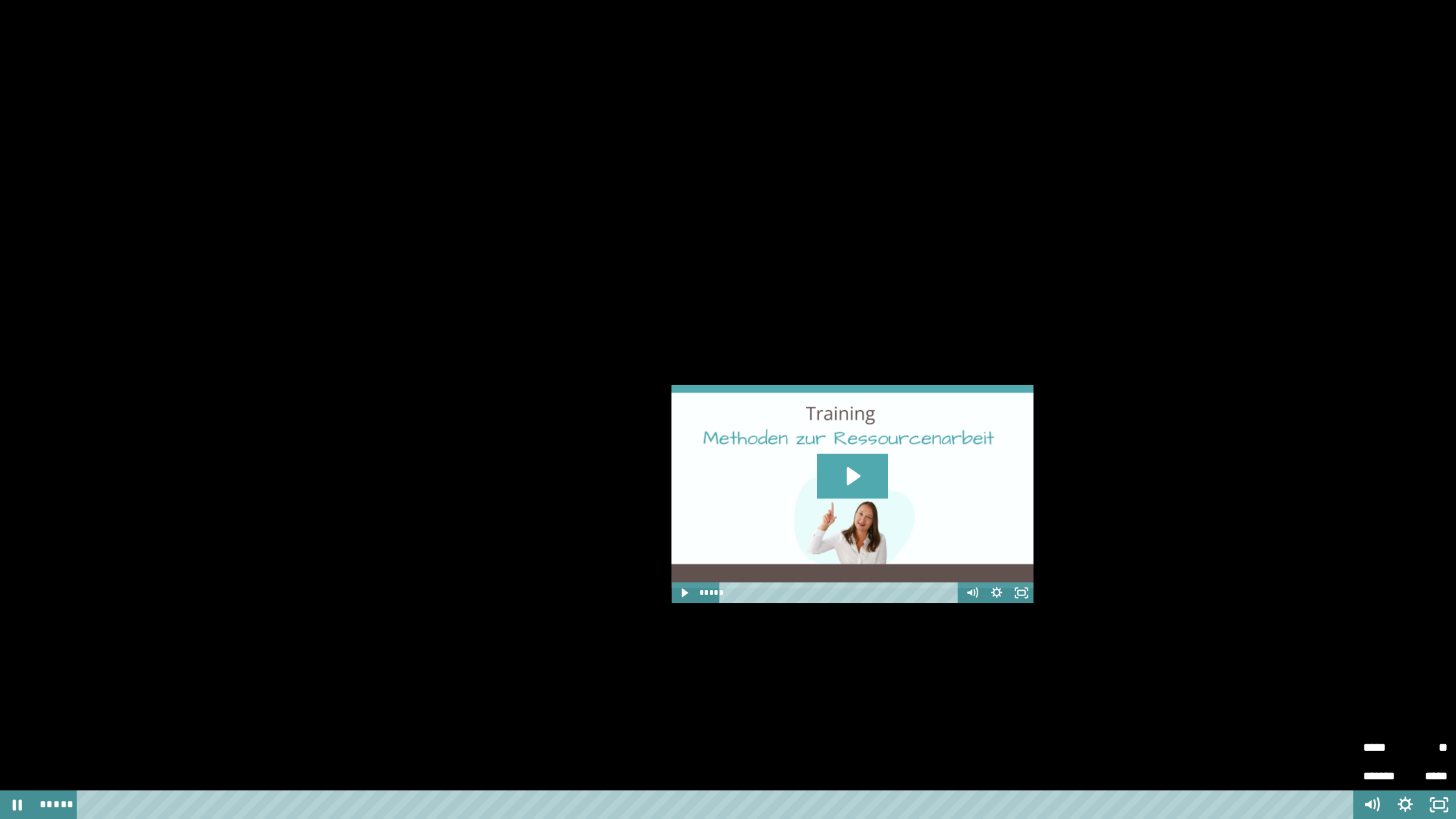 click on "*****" at bounding box center (1384, 742) 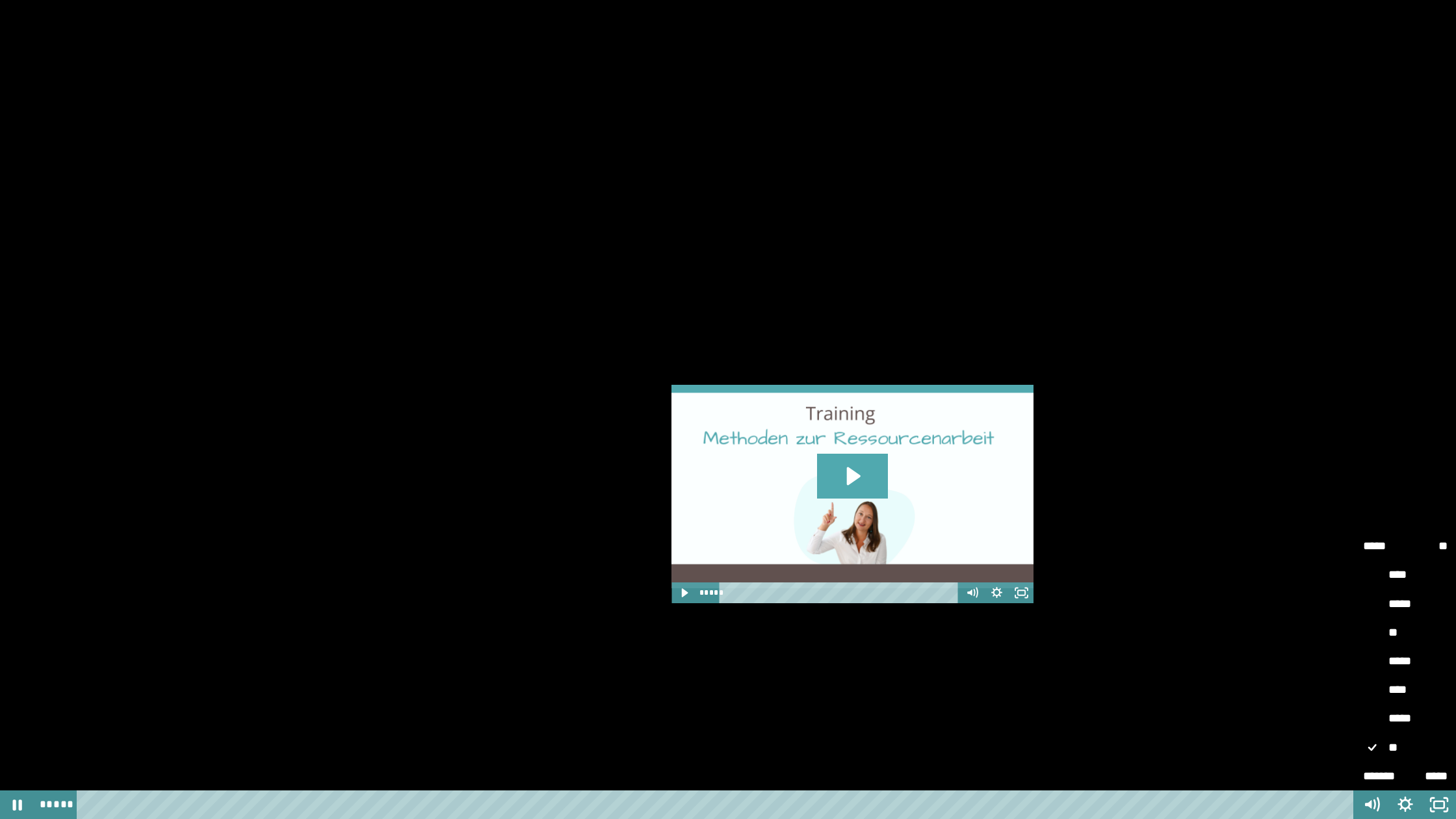 click on "****" at bounding box center [1405, 690] 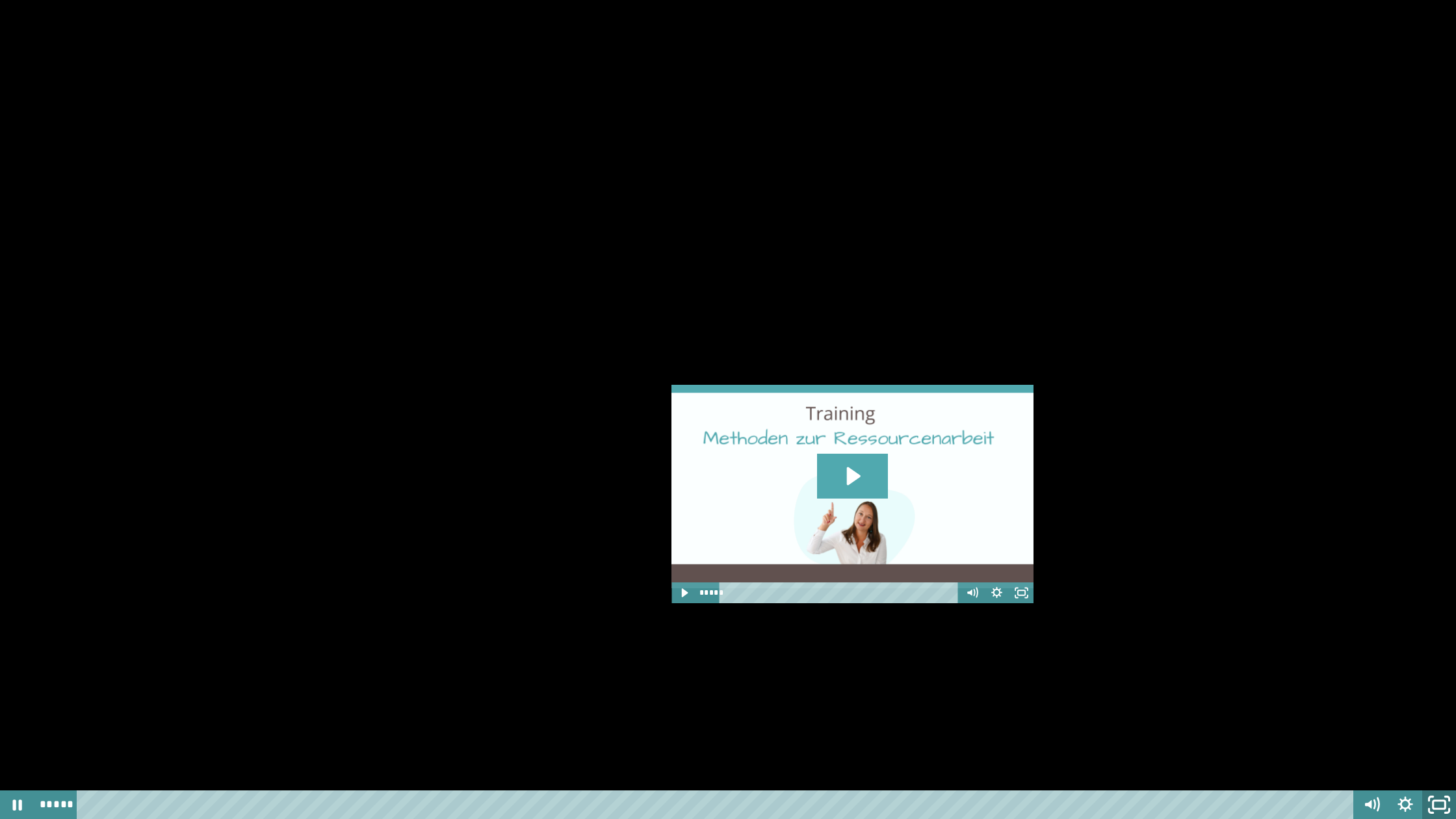 click 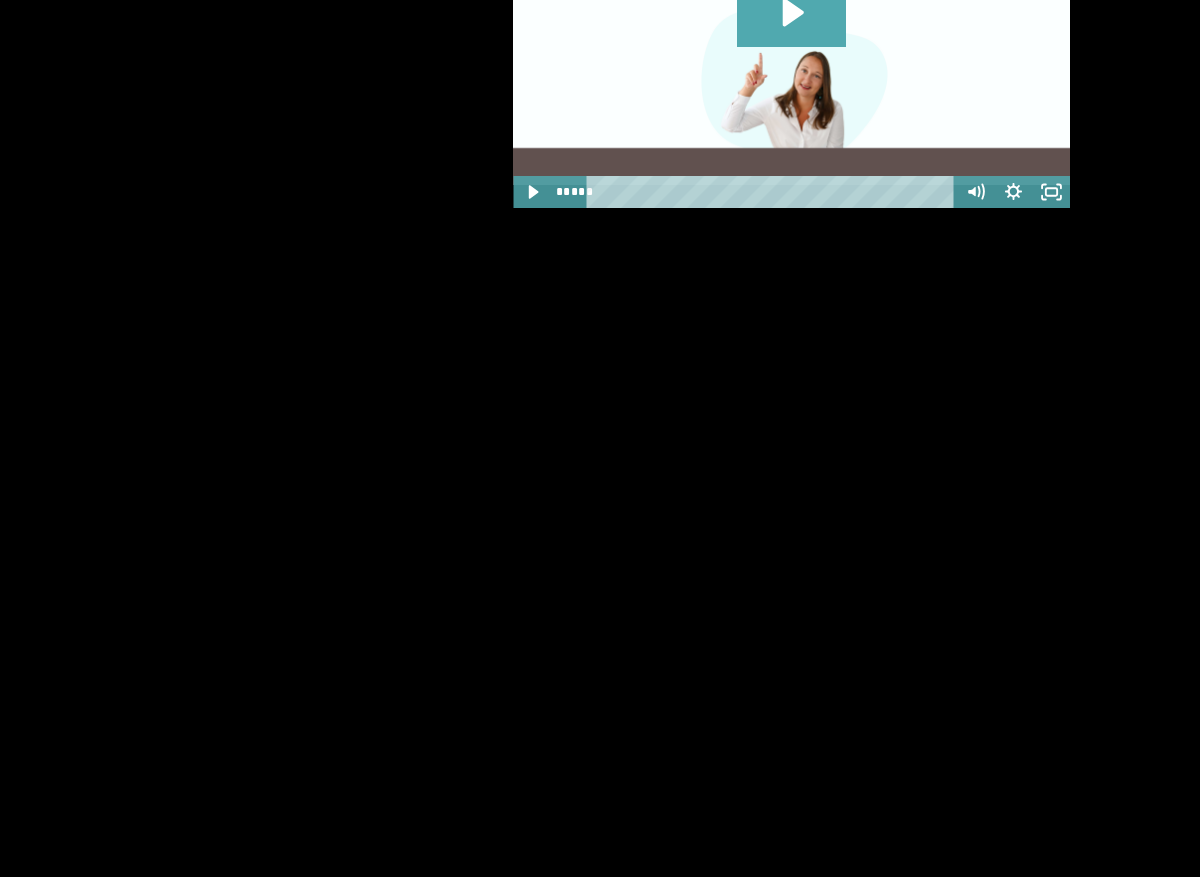 scroll, scrollTop: 4628, scrollLeft: 0, axis: vertical 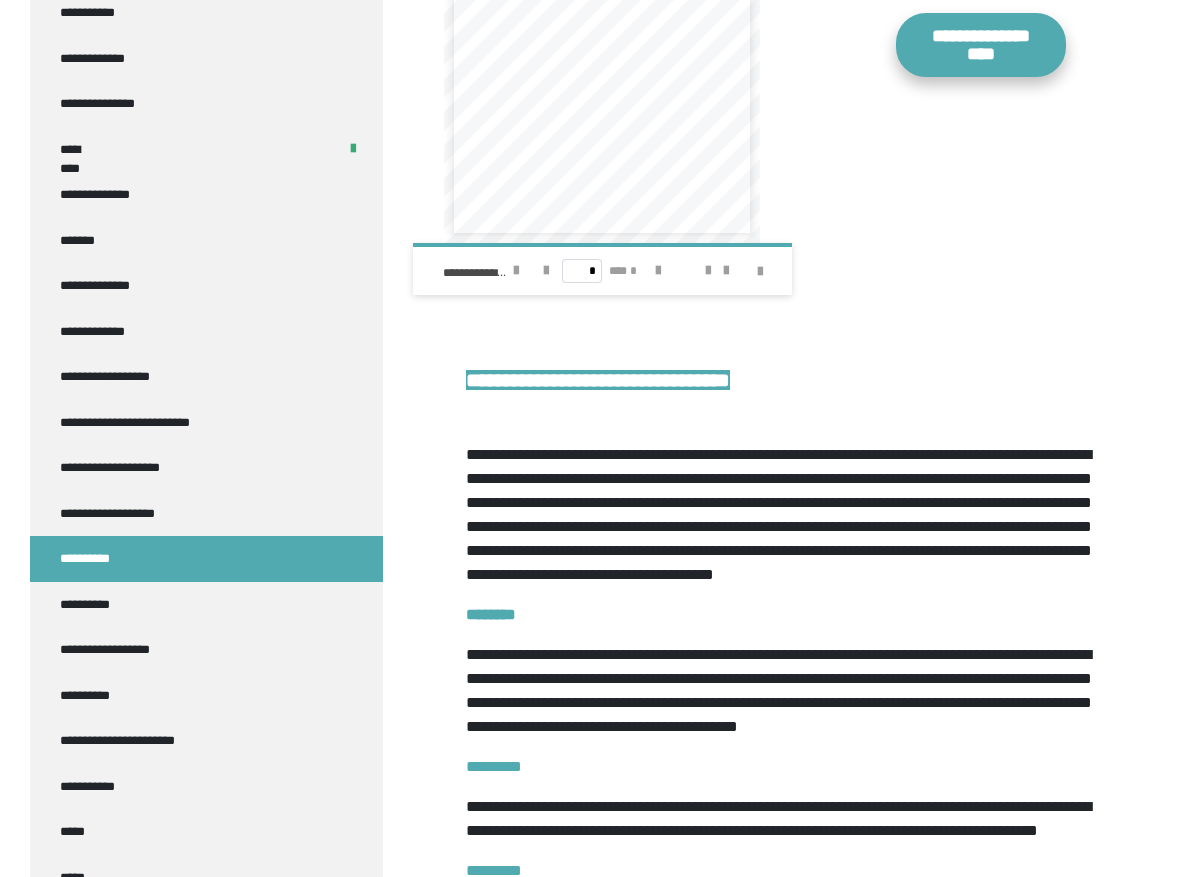 click on "**********" at bounding box center (981, 45) 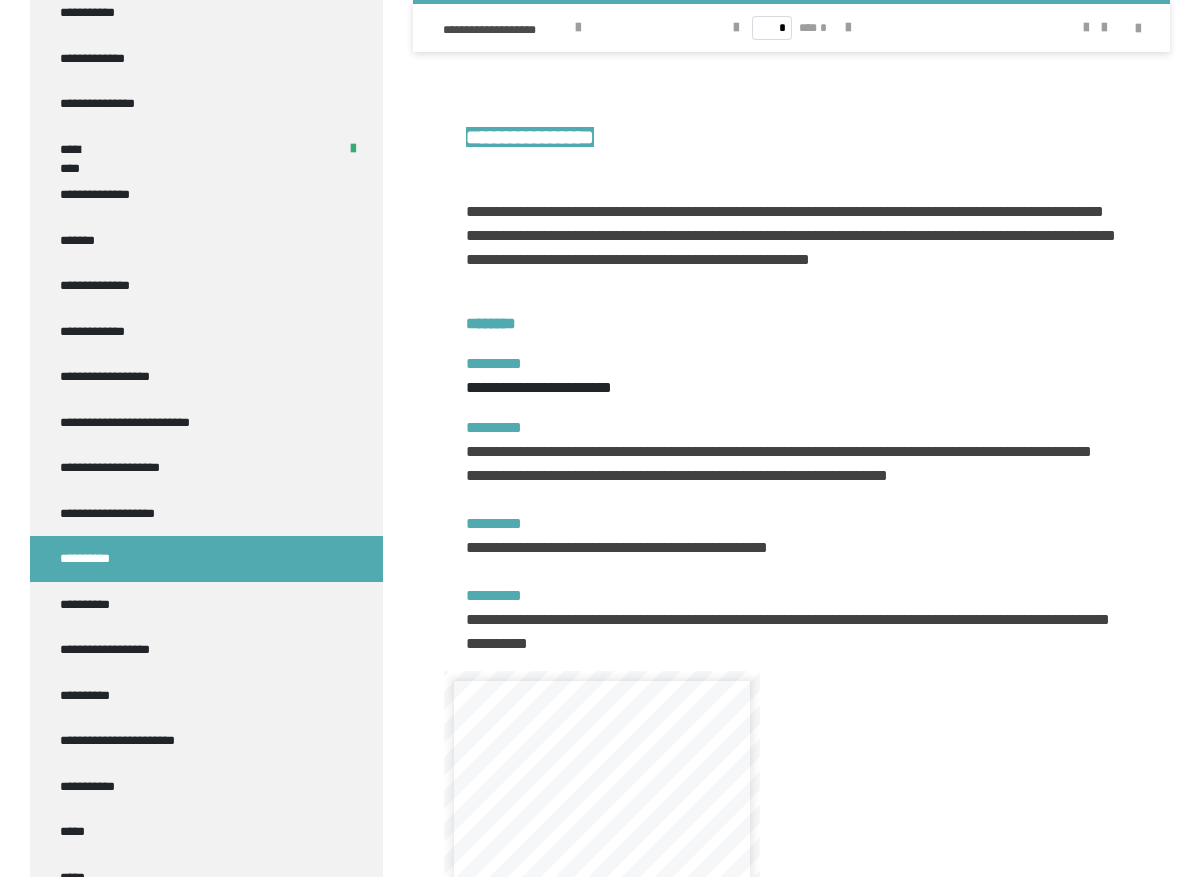 scroll, scrollTop: 5127, scrollLeft: 0, axis: vertical 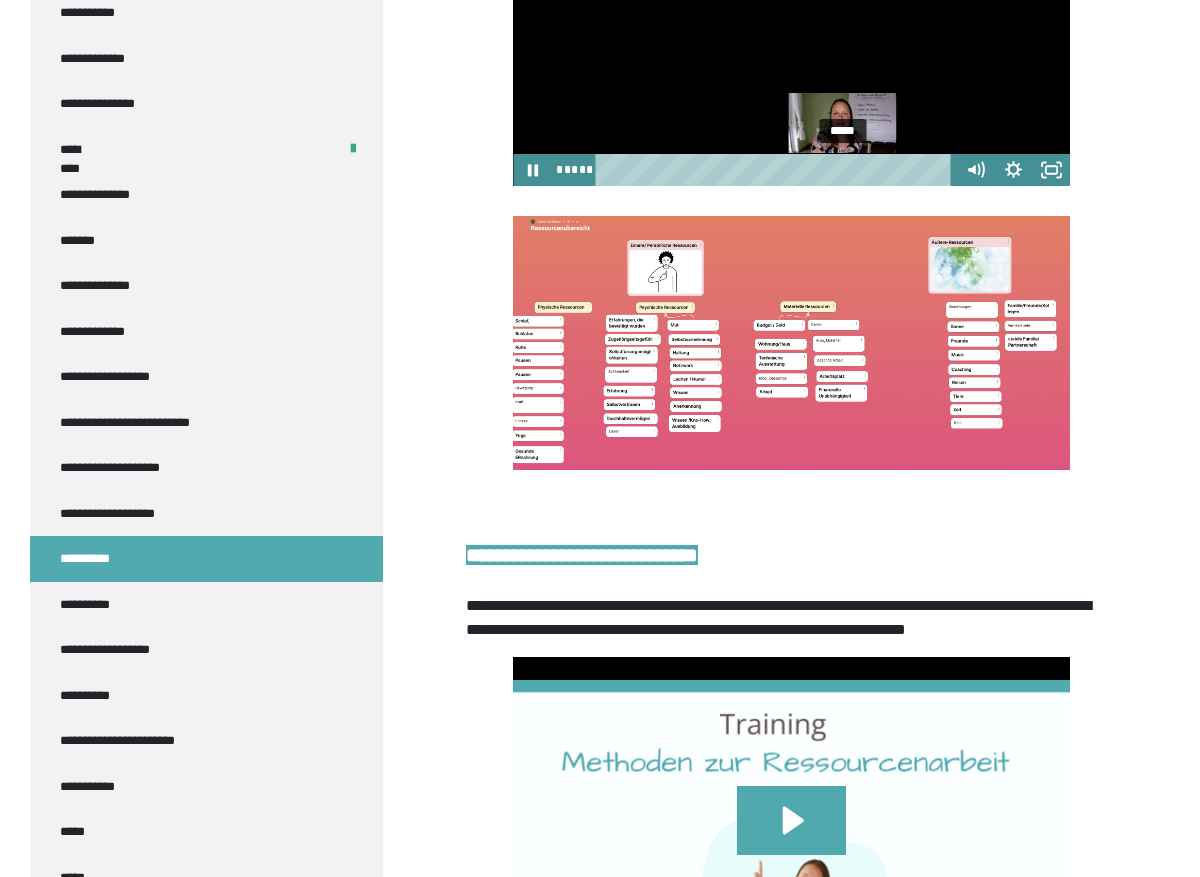 click at bounding box center (842, 169) 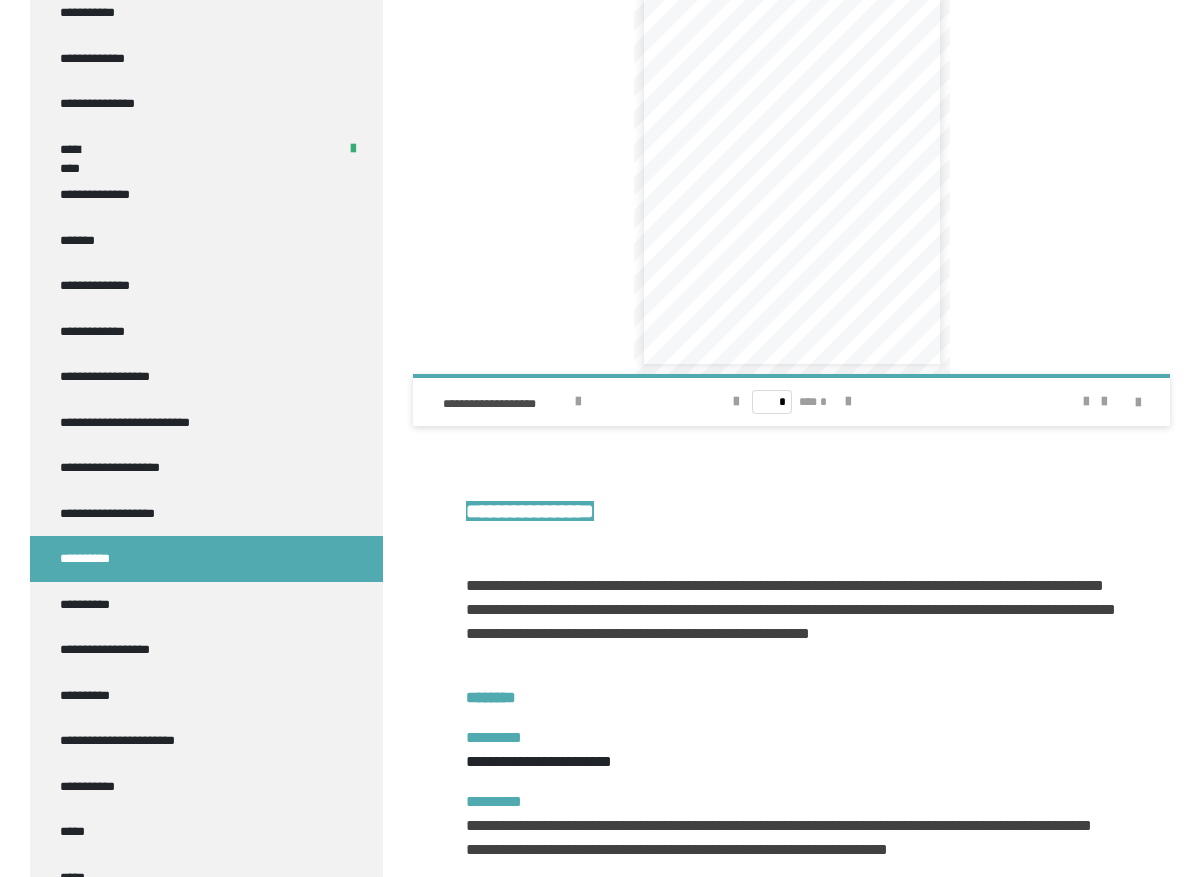 scroll, scrollTop: 4934, scrollLeft: 0, axis: vertical 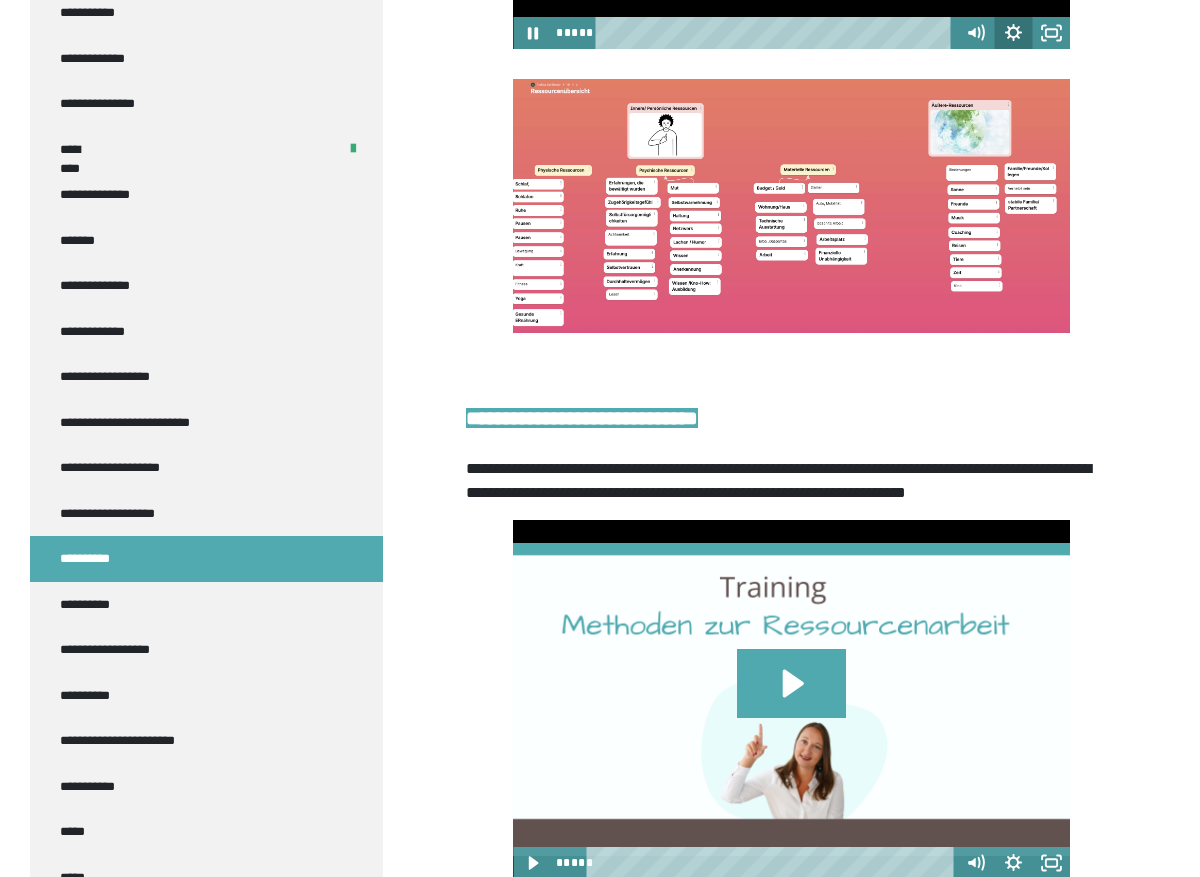 click 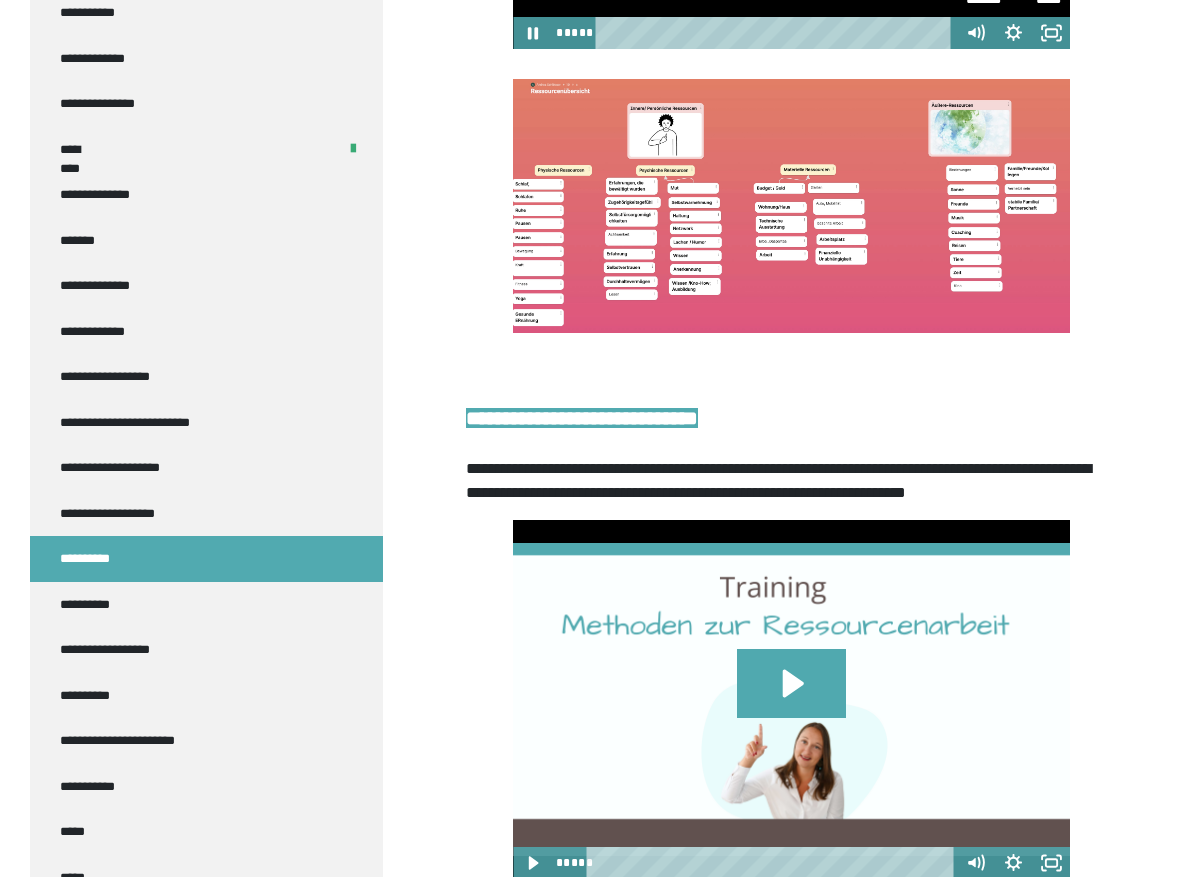click on "****" at bounding box center (1037, -32) 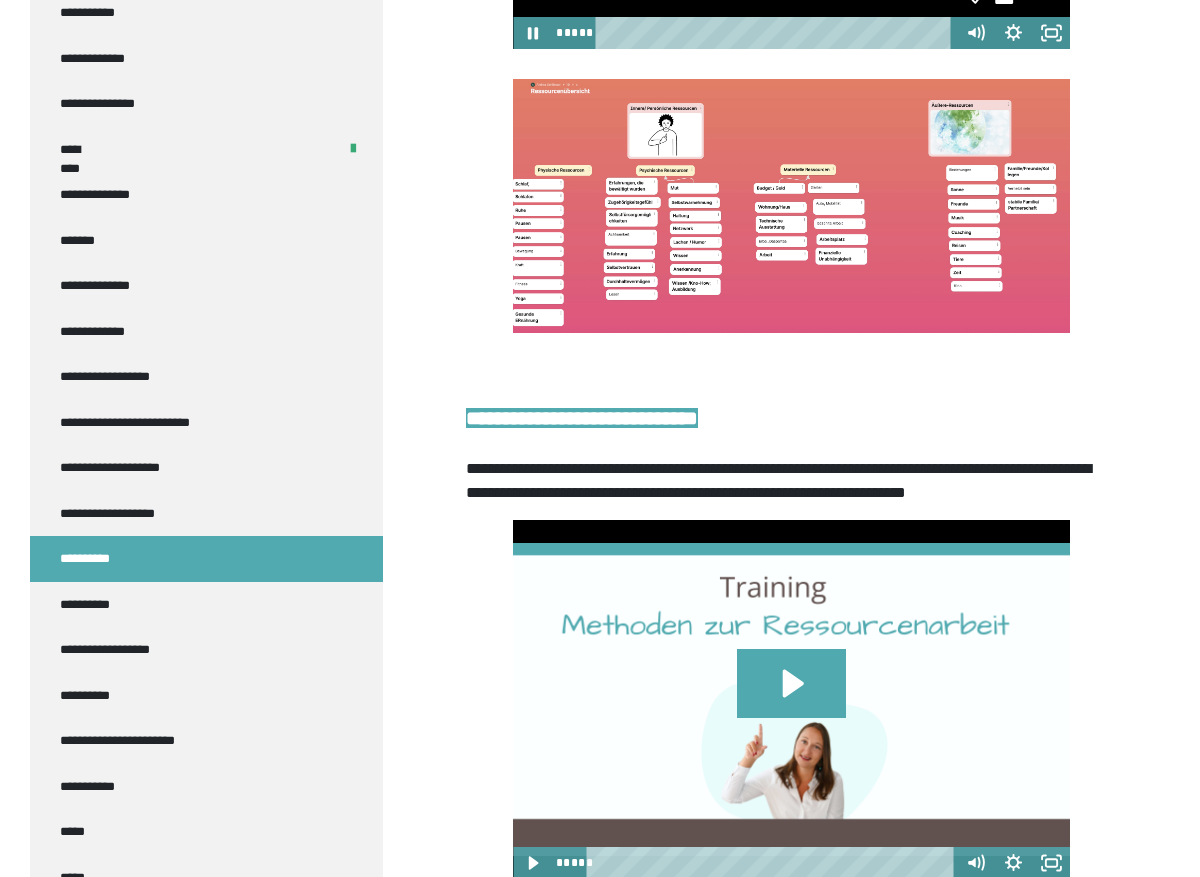 click on "**" at bounding box center (1013, -64) 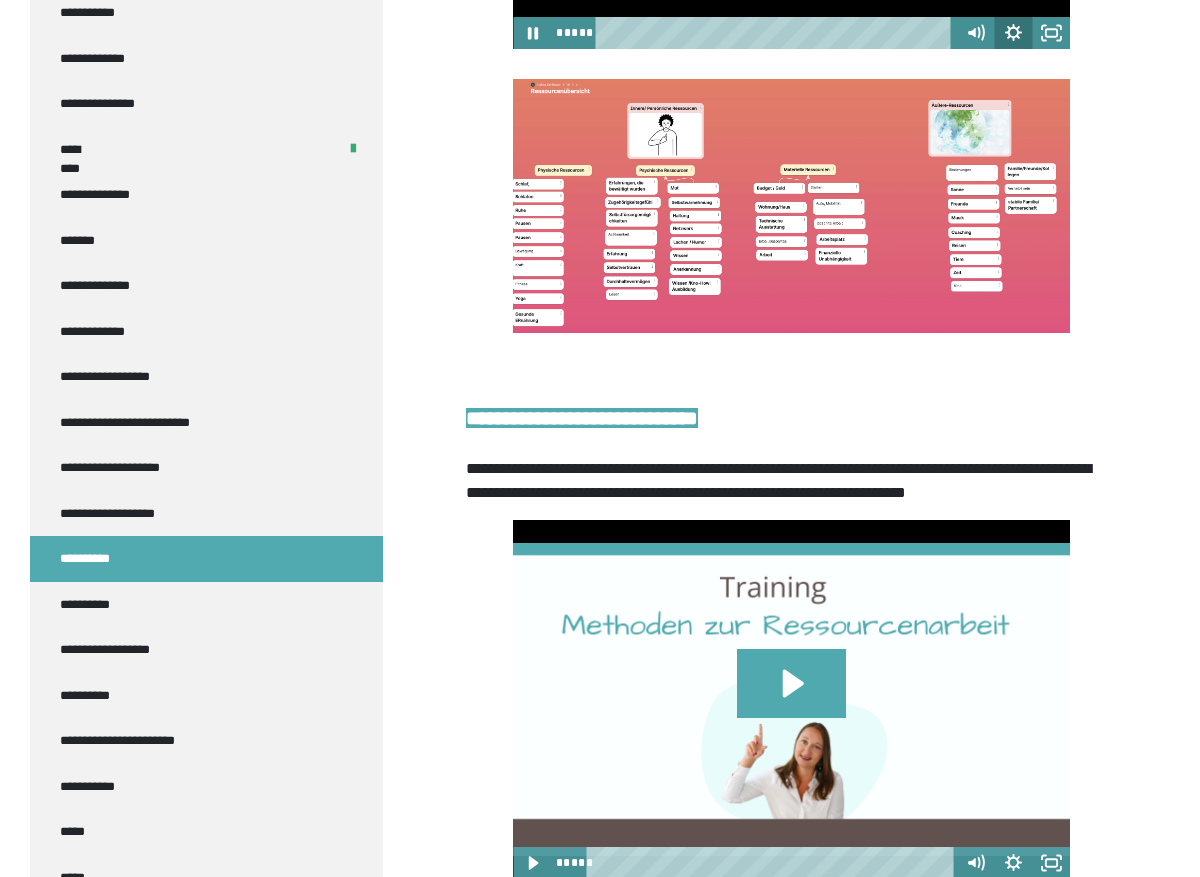 click 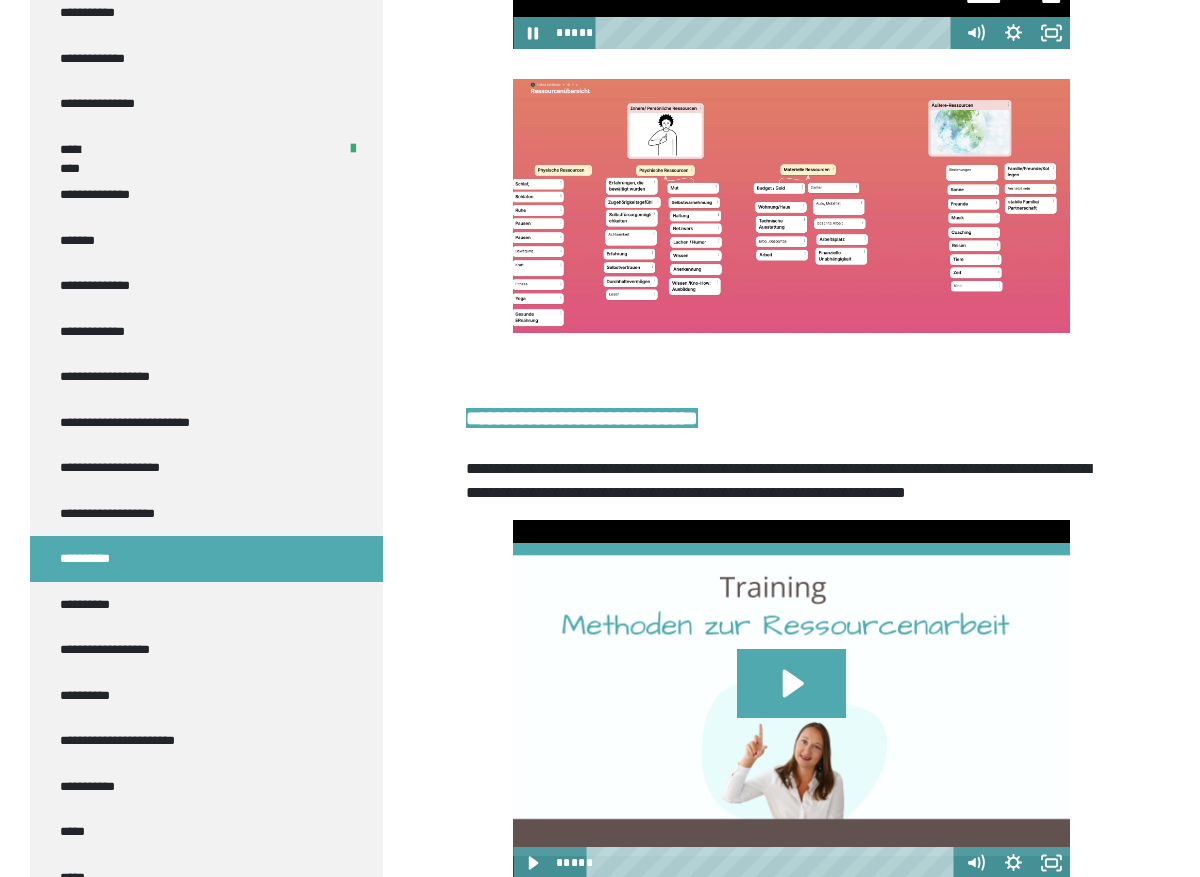 click on "**" at bounding box center [1037, -39] 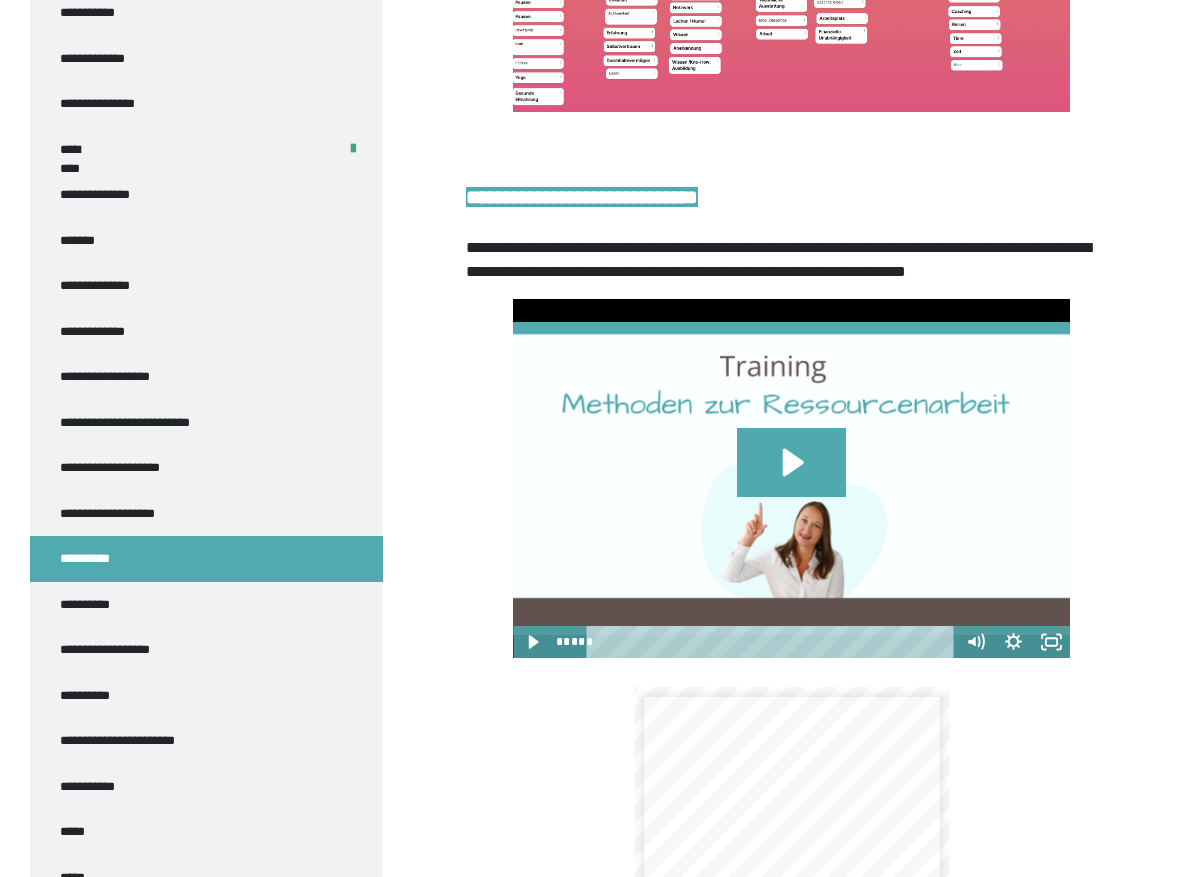scroll, scrollTop: 4172, scrollLeft: 0, axis: vertical 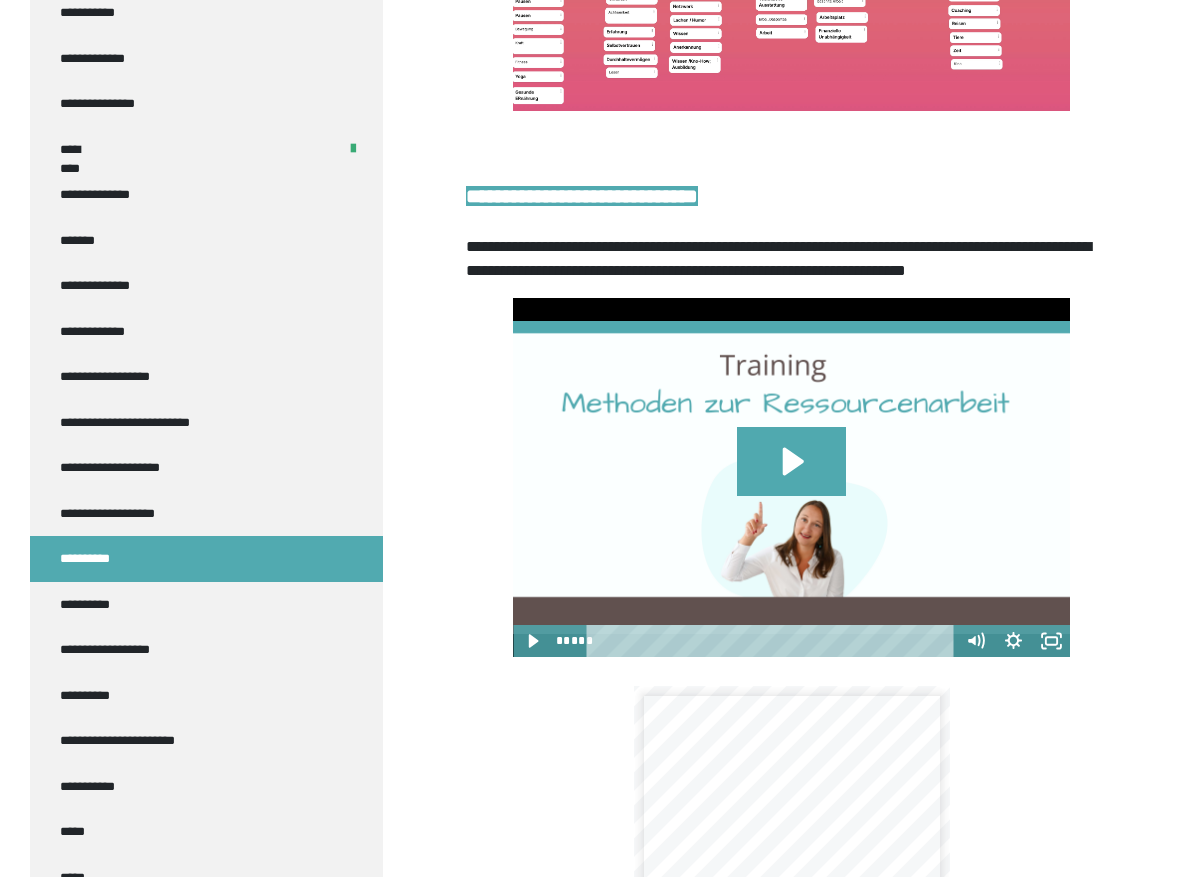 click on "**" at bounding box center [1013, -218] 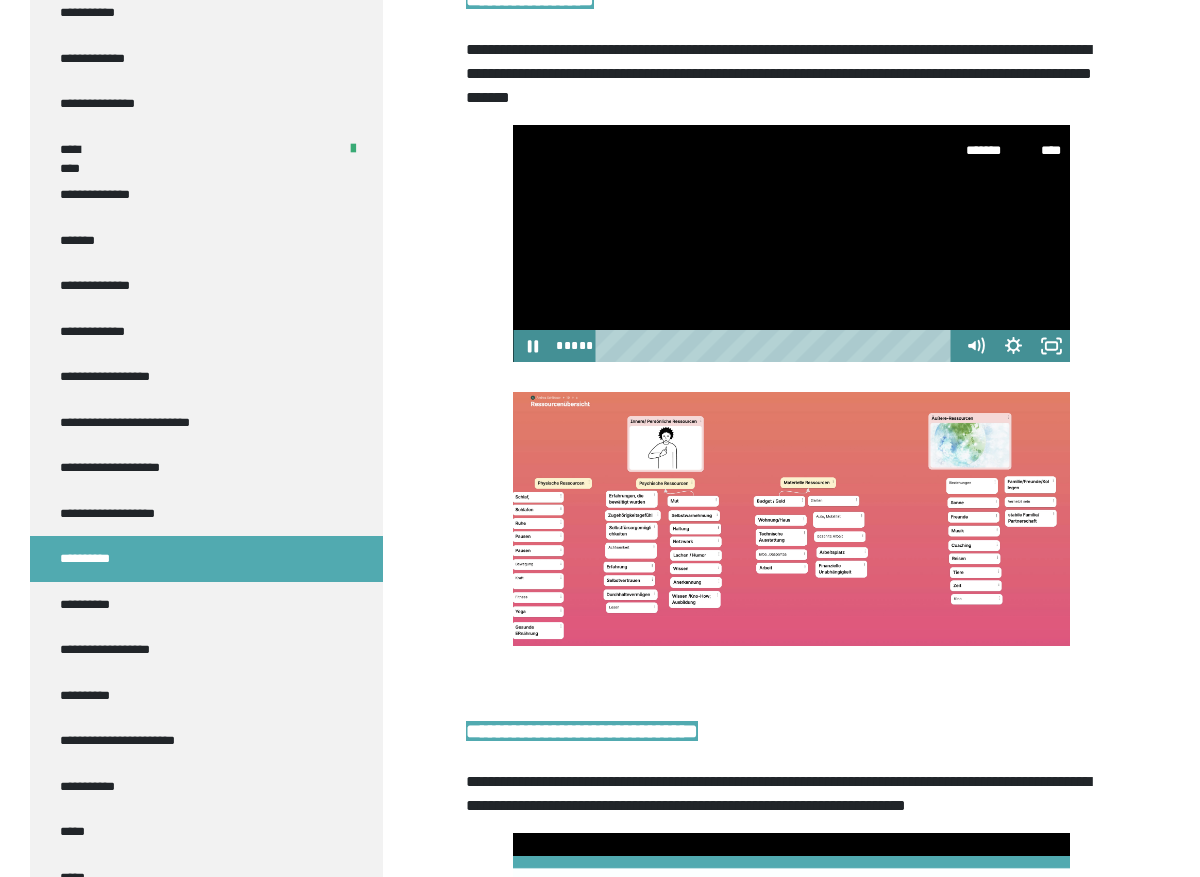 scroll, scrollTop: 0, scrollLeft: 0, axis: both 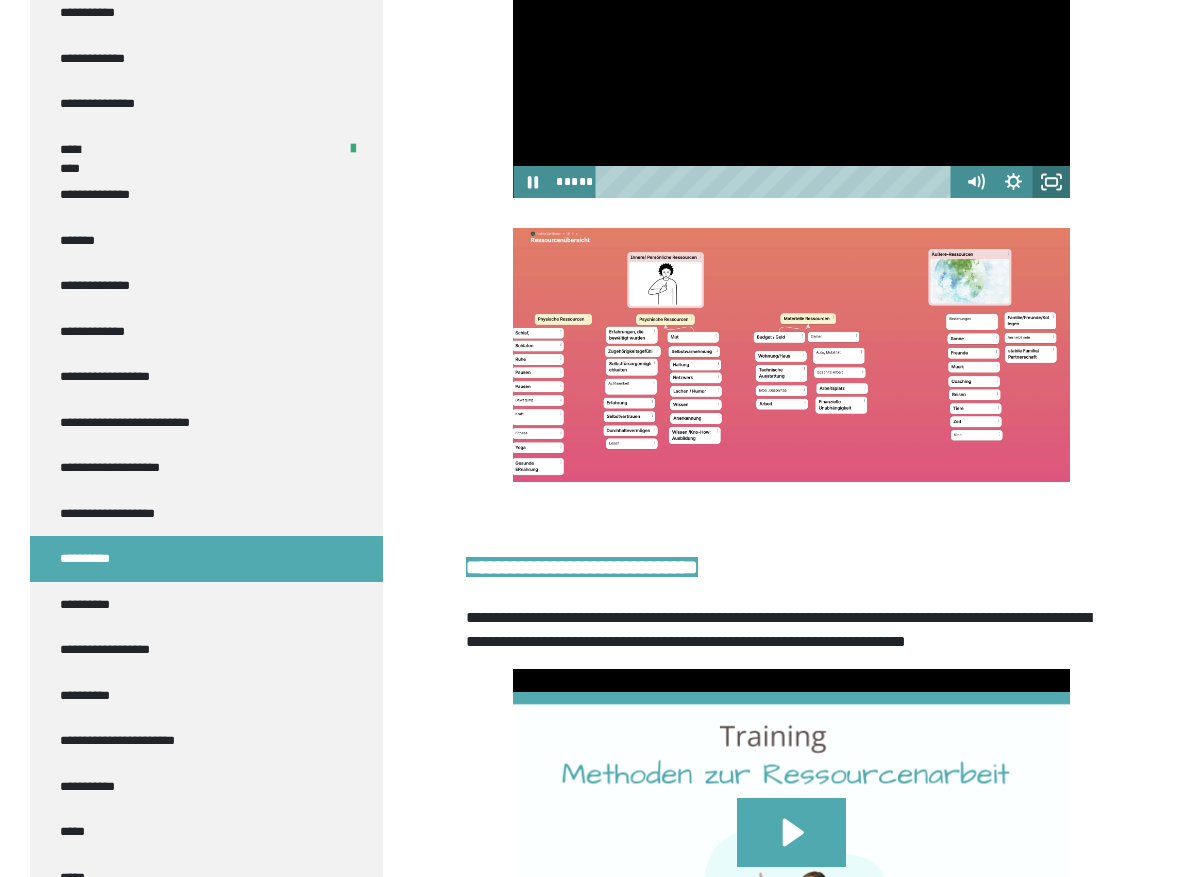 click 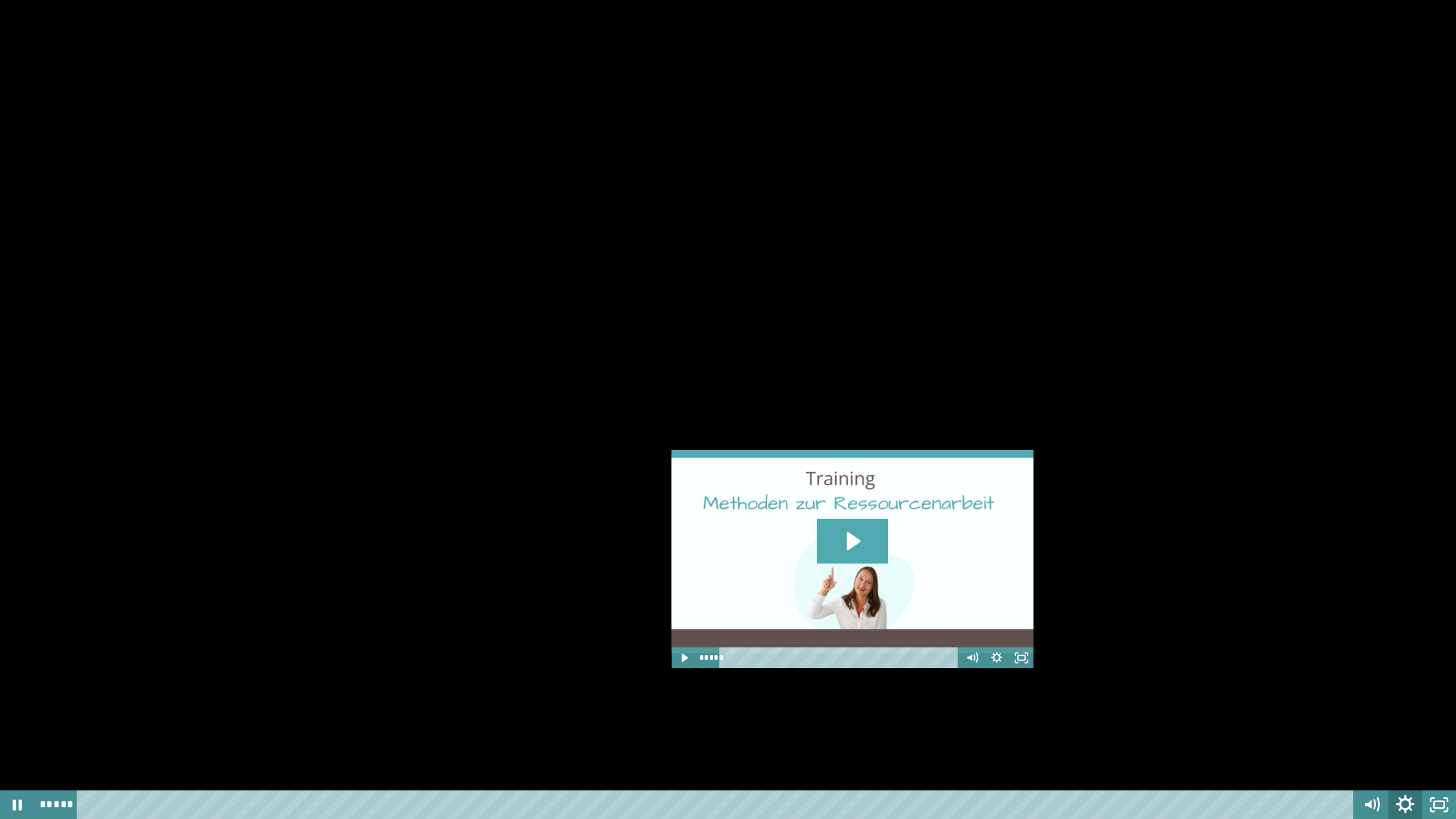 click 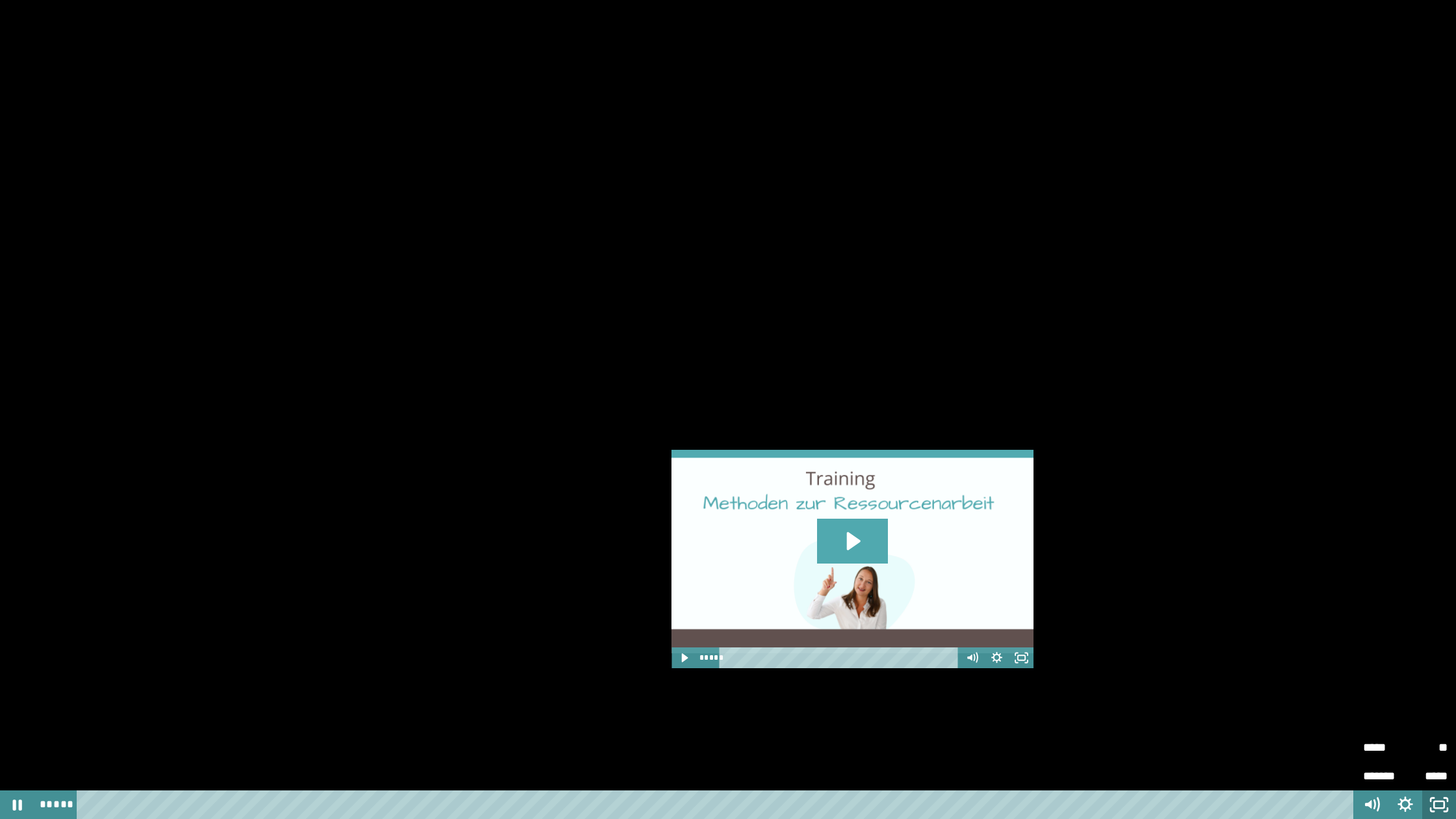 click 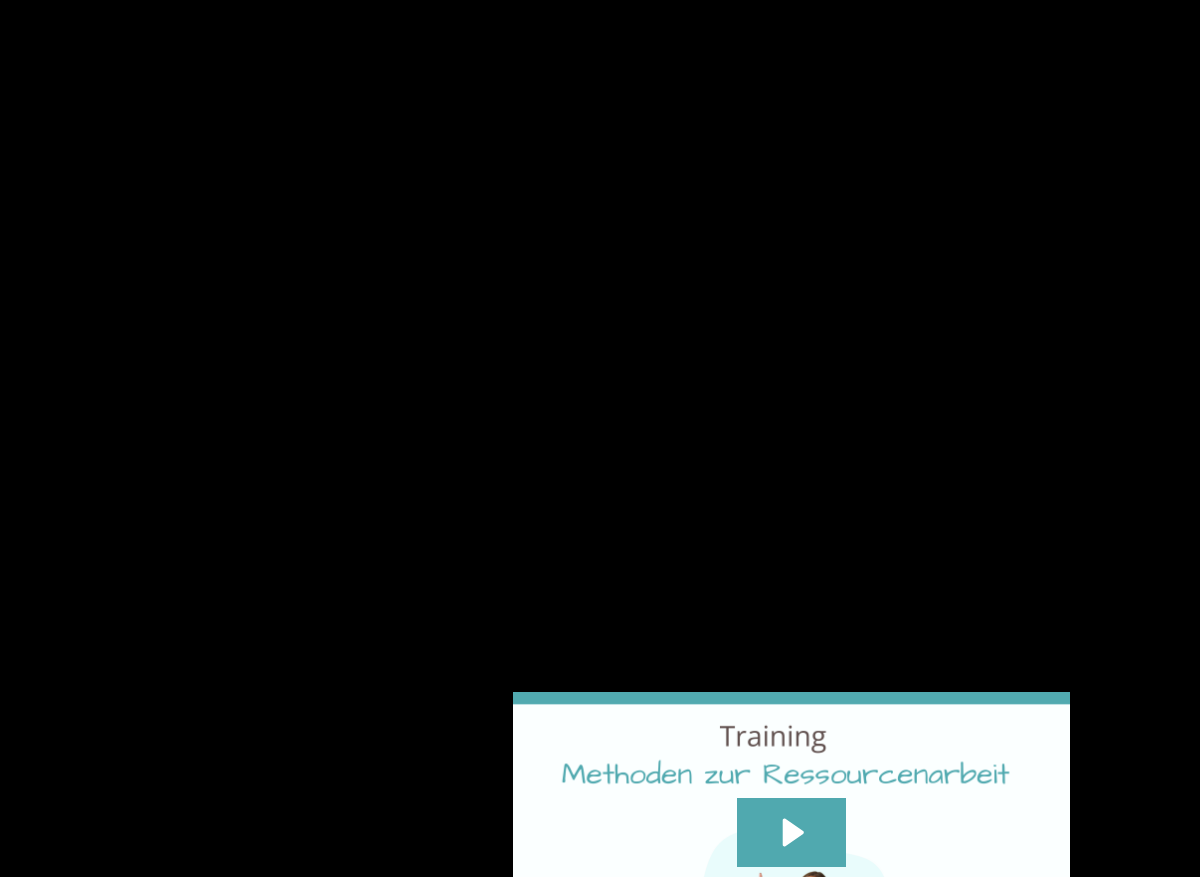 scroll, scrollTop: 1087, scrollLeft: 0, axis: vertical 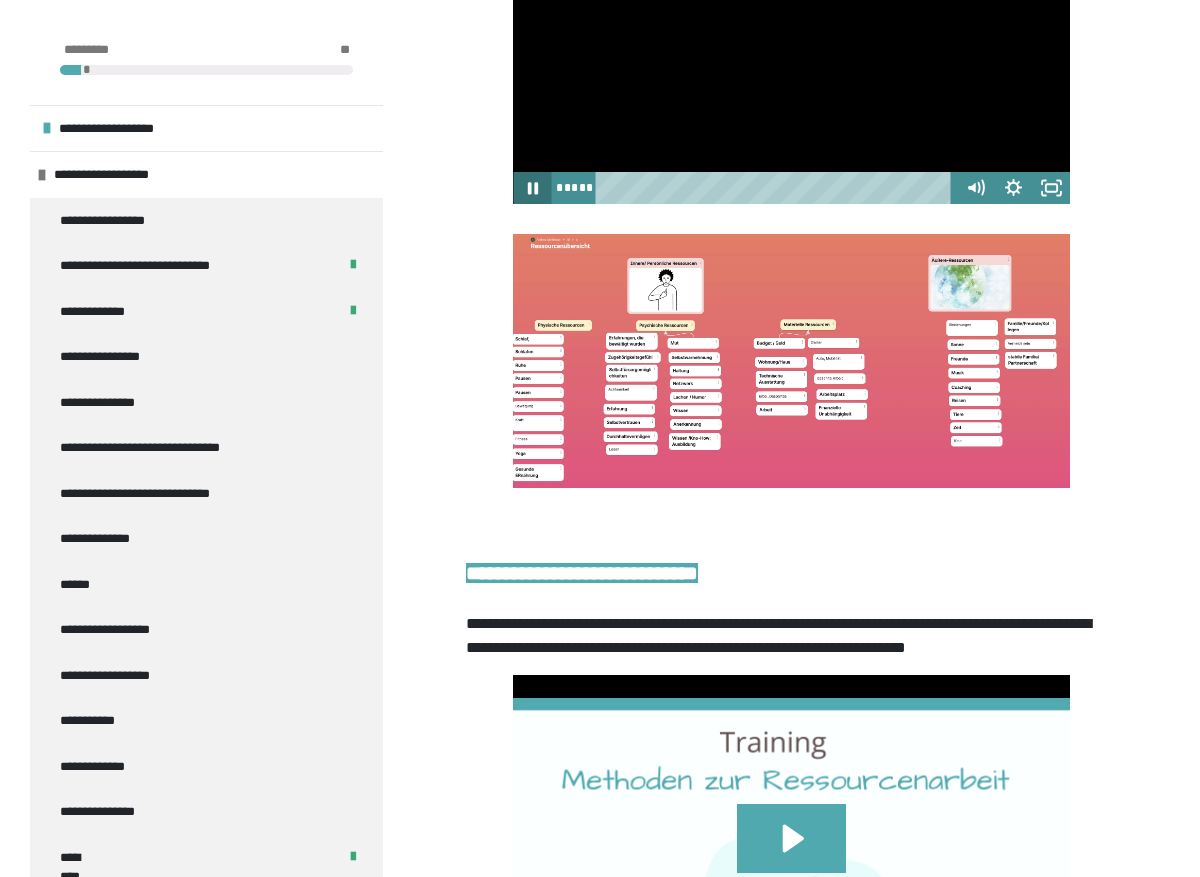 click 